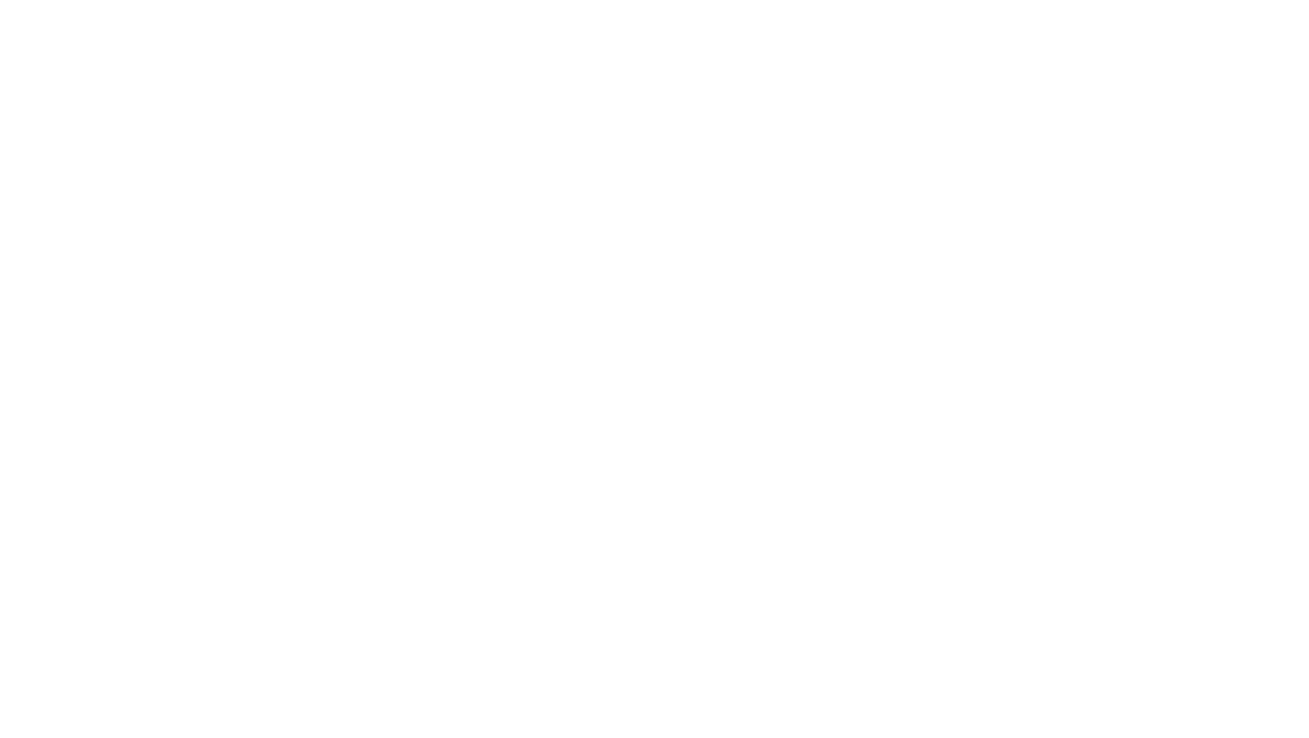 scroll, scrollTop: 0, scrollLeft: 0, axis: both 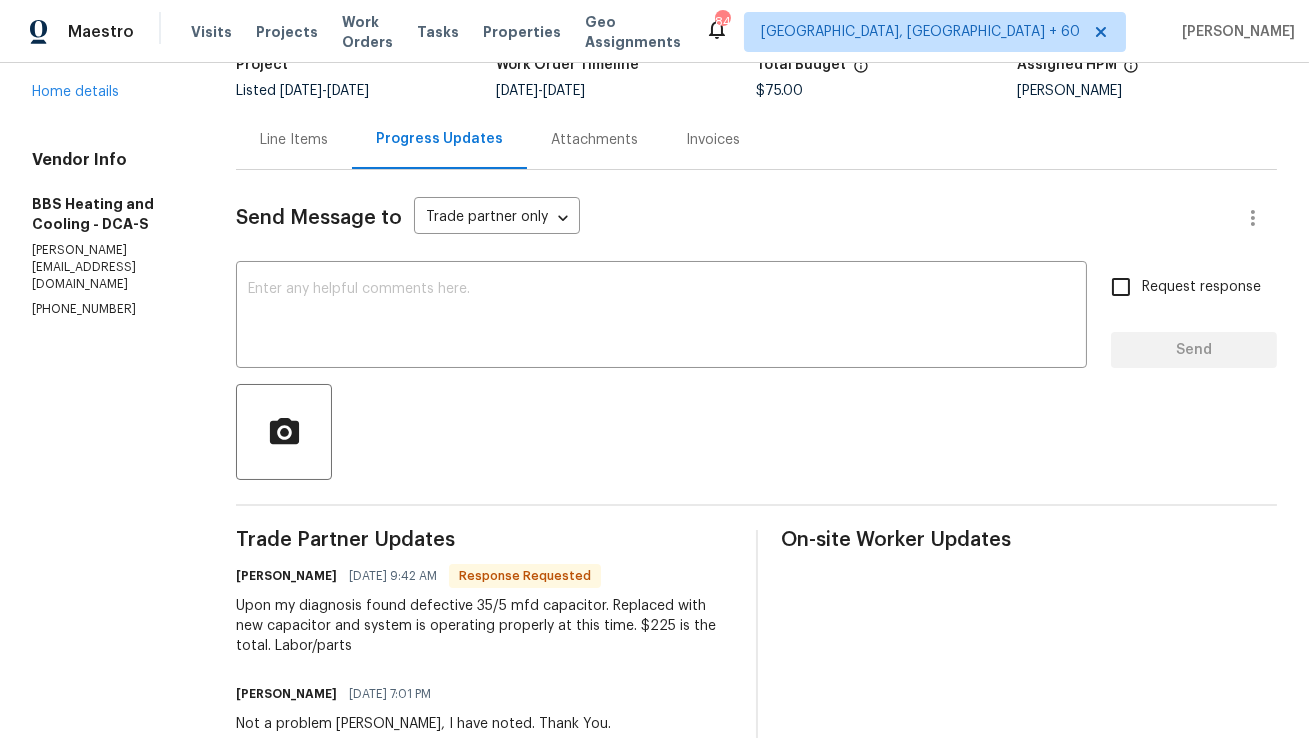 click on "Line Items" at bounding box center (294, 139) 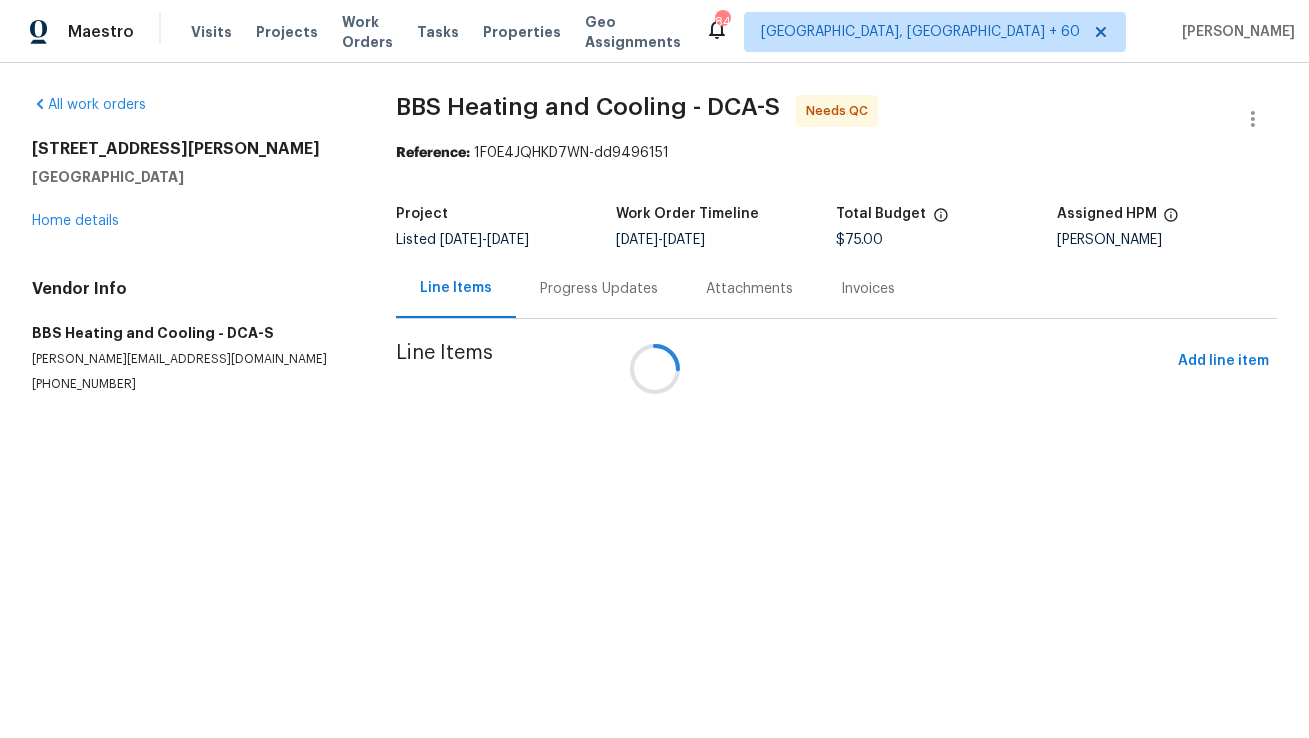 scroll, scrollTop: 0, scrollLeft: 0, axis: both 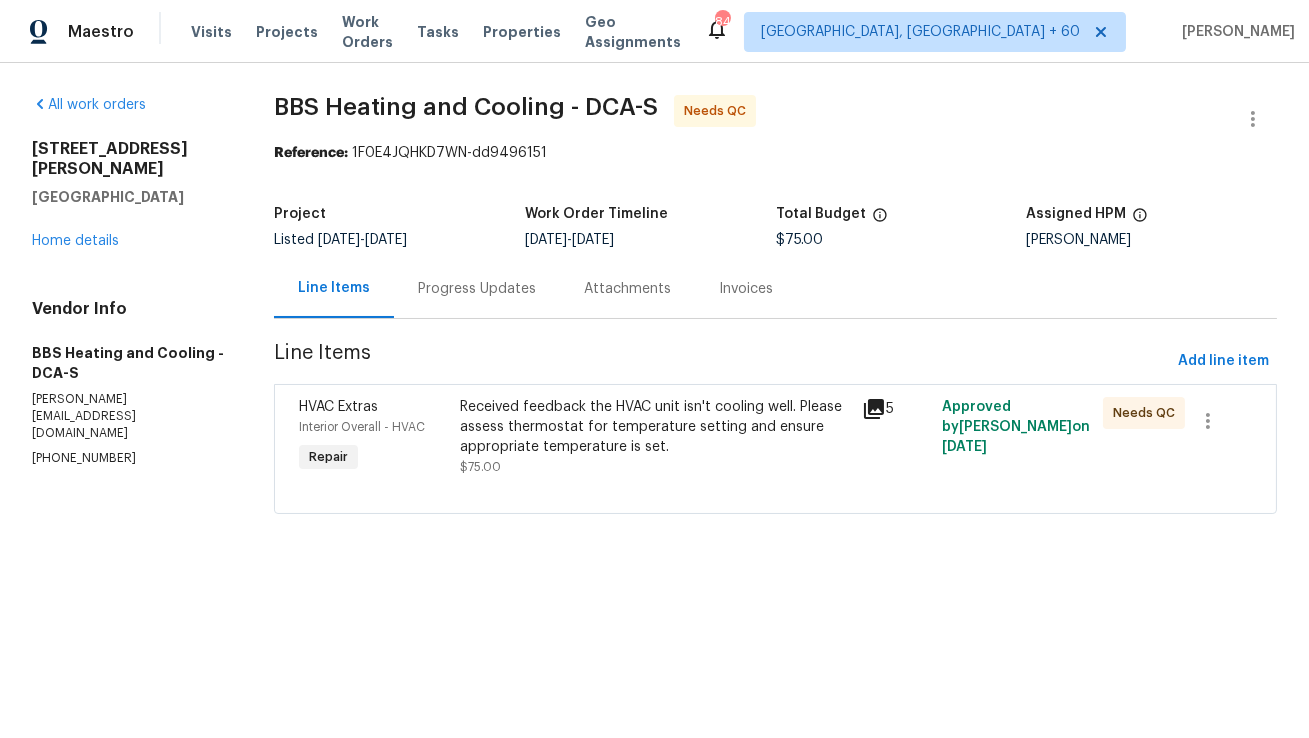 click on "Progress Updates" at bounding box center (477, 289) 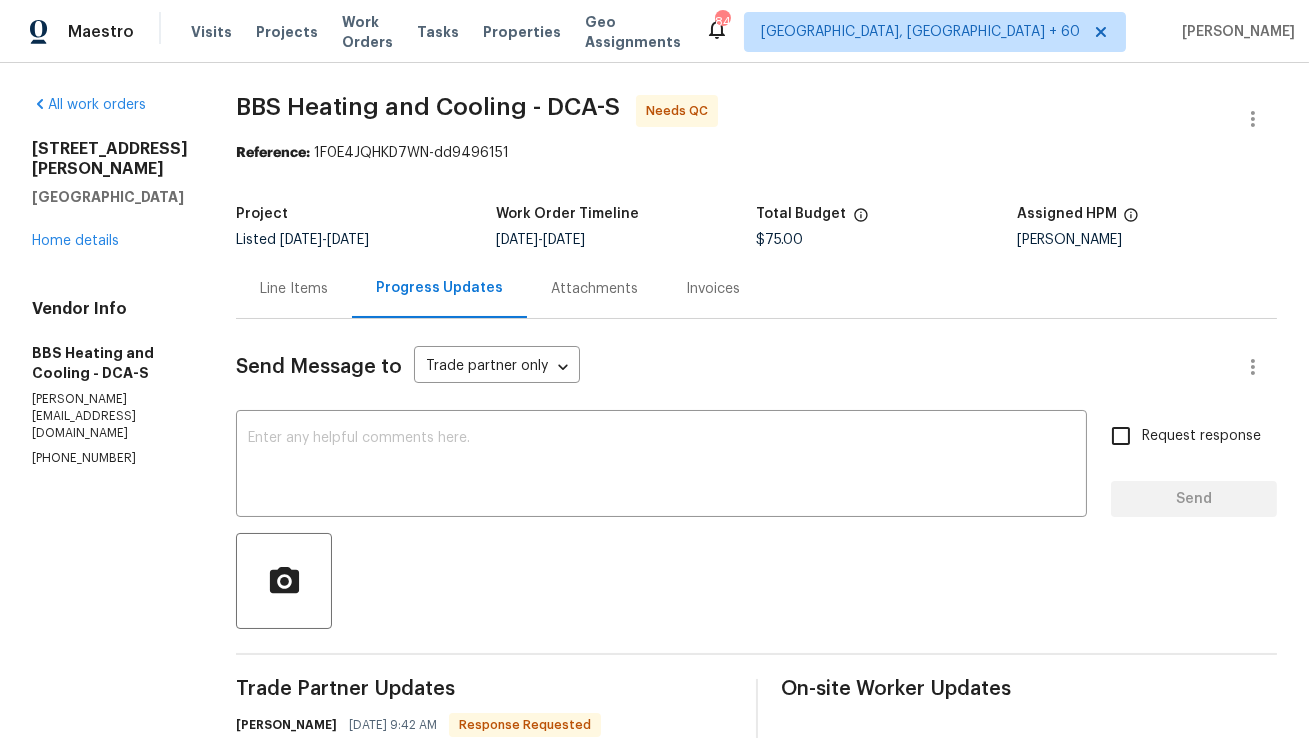 click on "Line Items" at bounding box center [294, 289] 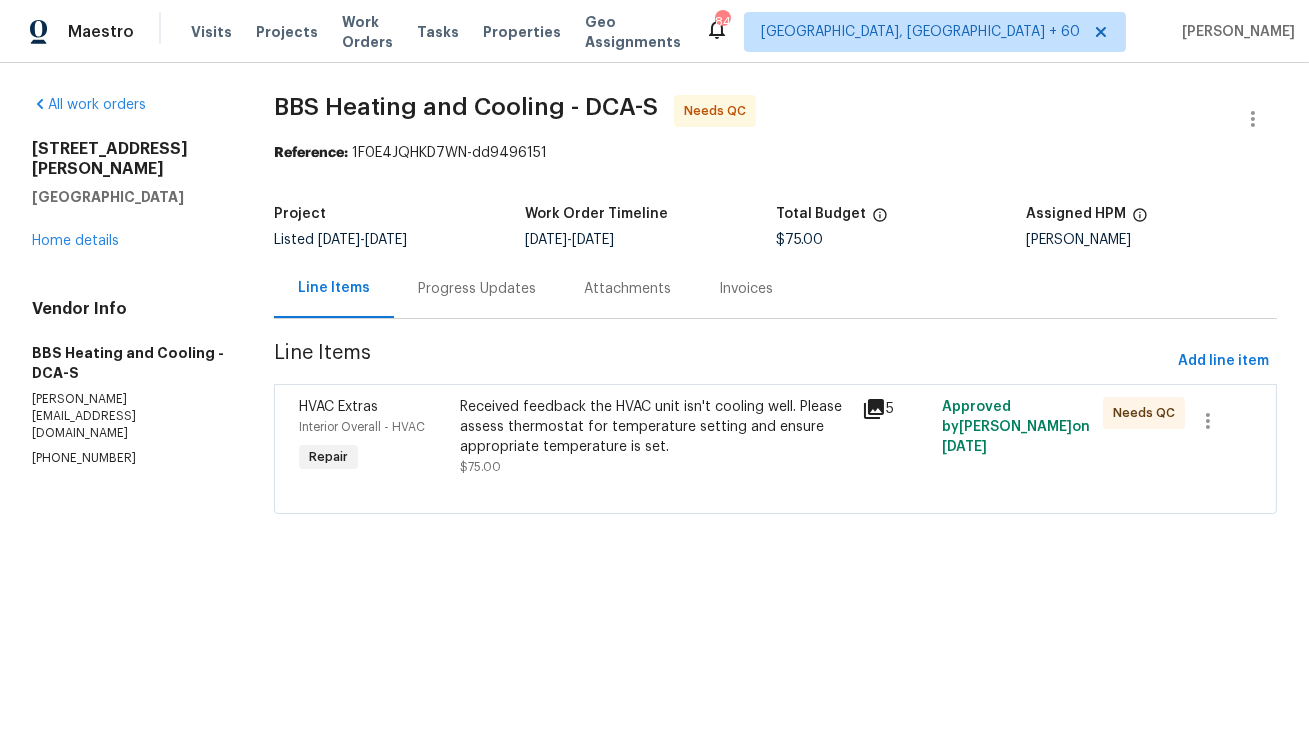 click on "Received feedback the HVAC unit isn't cooling well.  Please assess thermostat for temperature setting and ensure appropriate temperature is set." at bounding box center (655, 427) 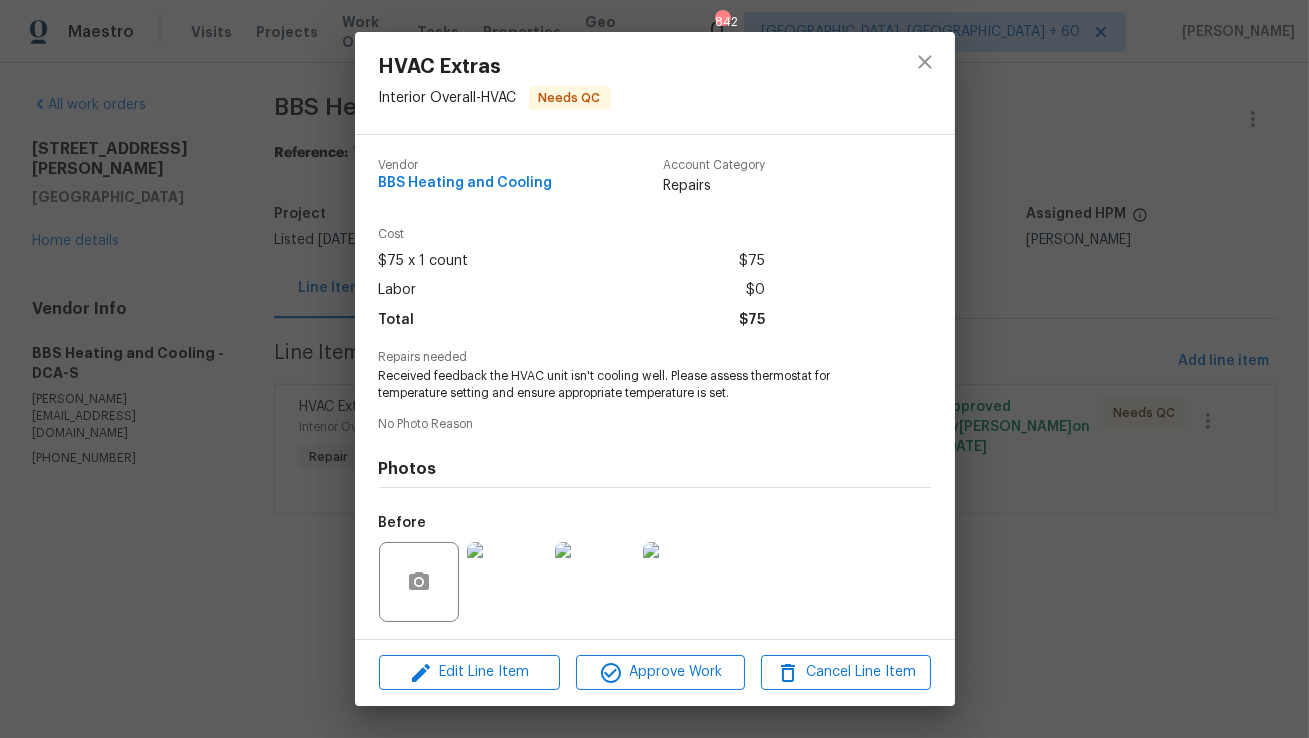 scroll, scrollTop: 134, scrollLeft: 0, axis: vertical 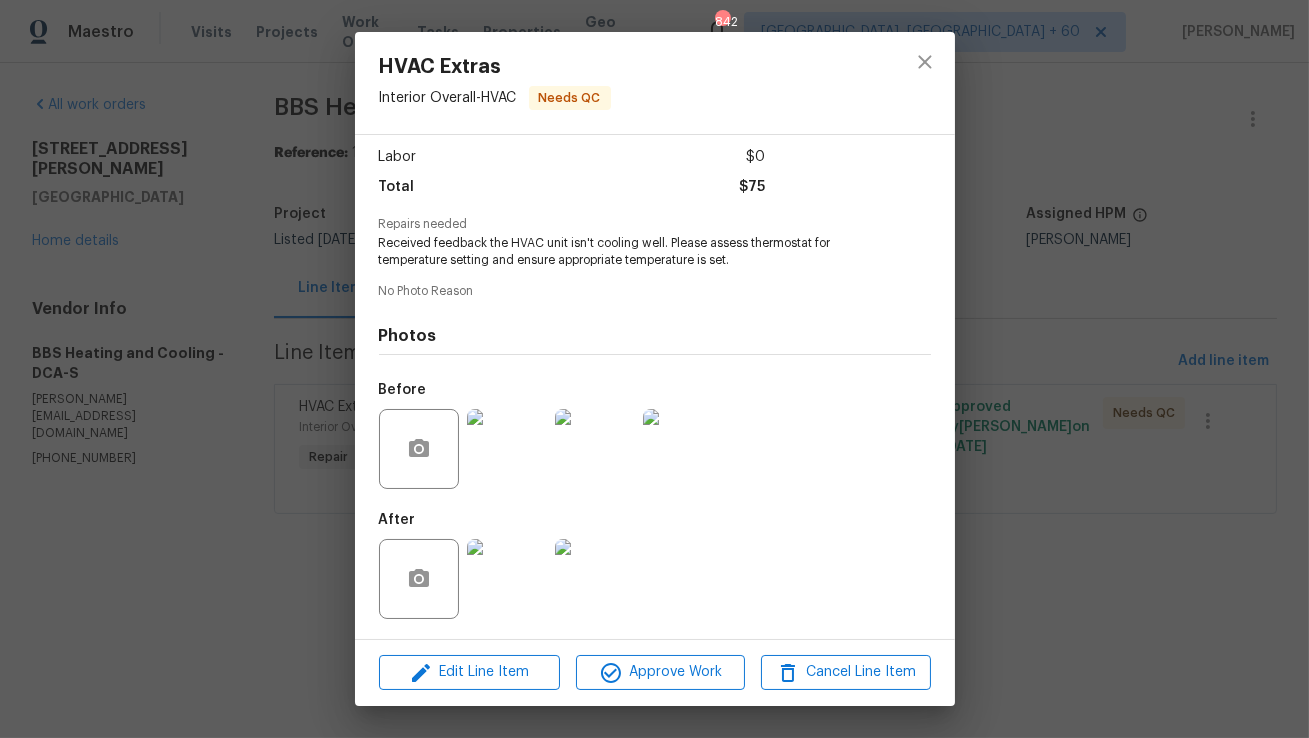click at bounding box center [507, 449] 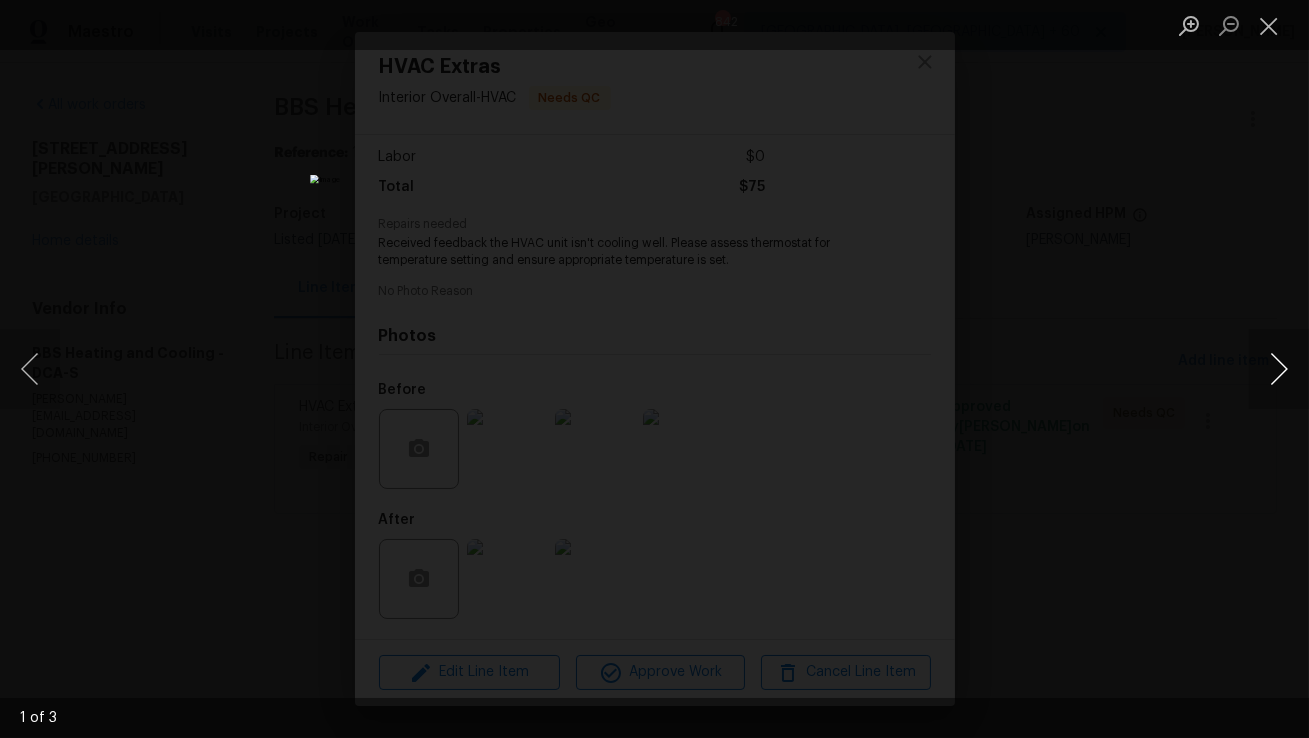 click at bounding box center (1279, 369) 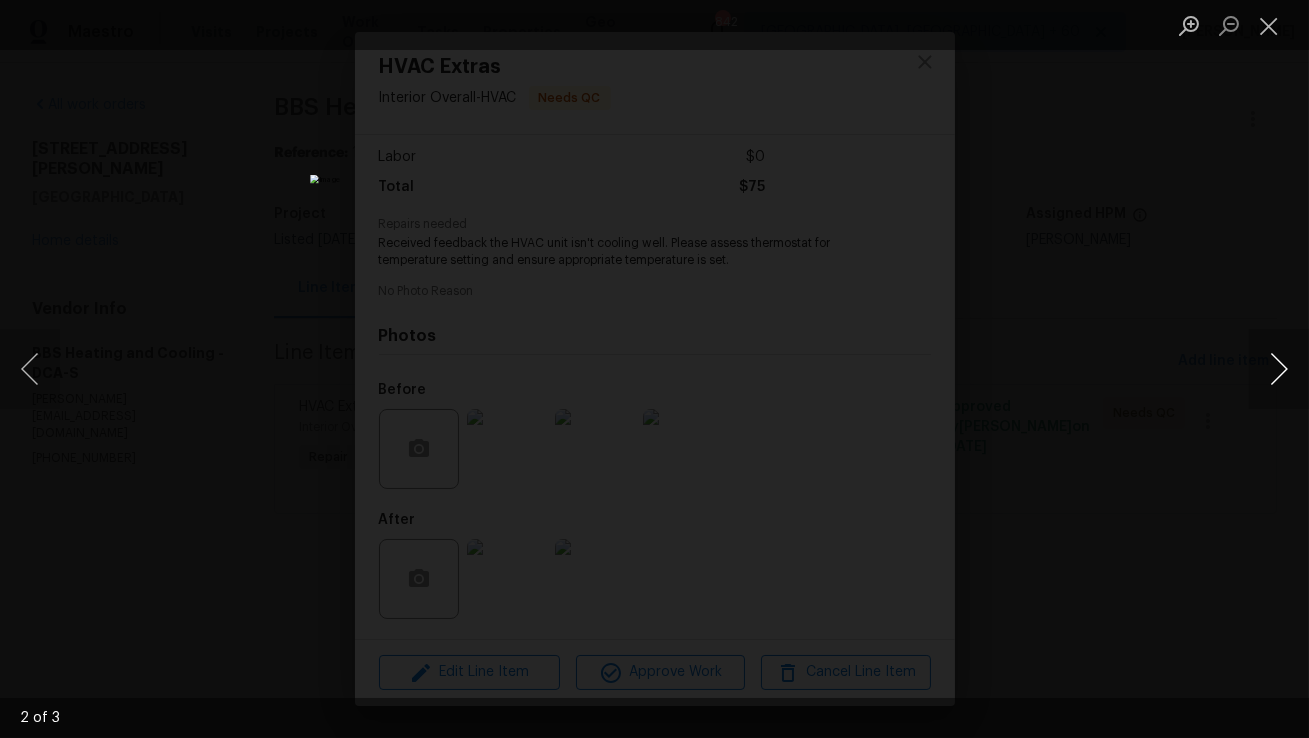 click at bounding box center (1279, 369) 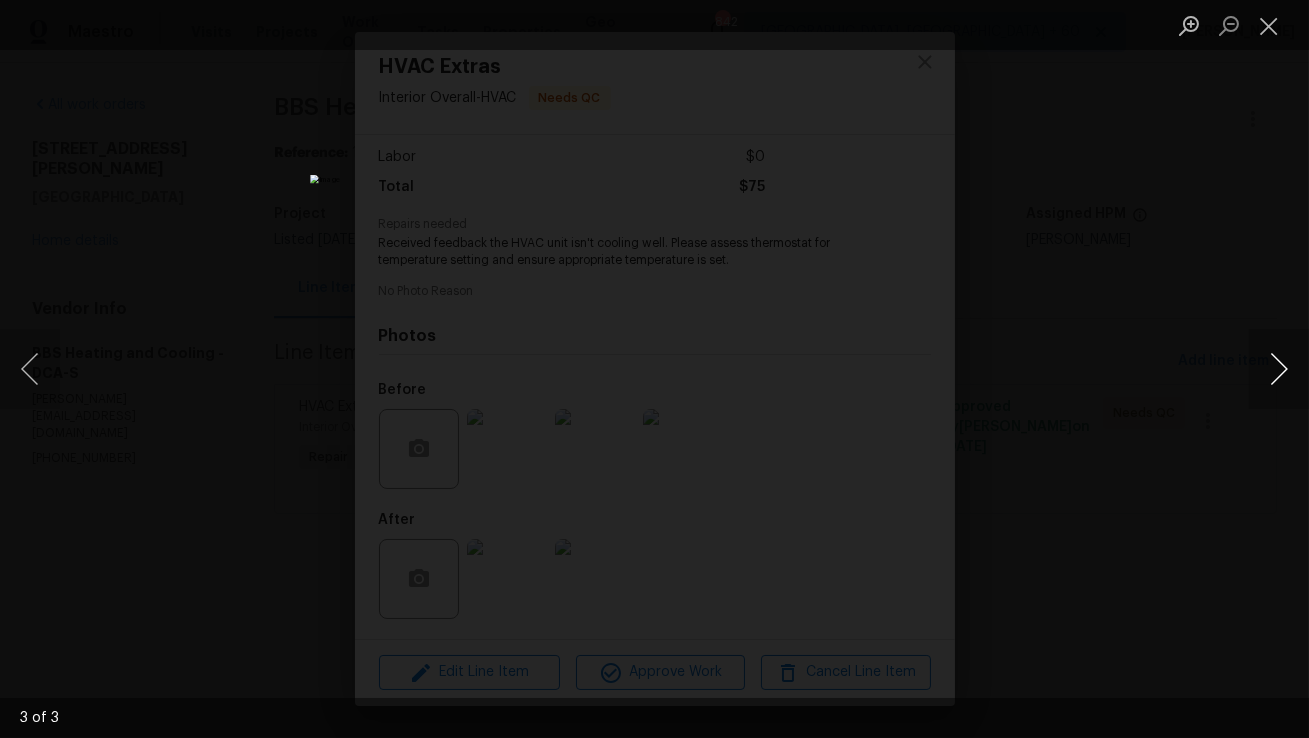 click at bounding box center (1279, 369) 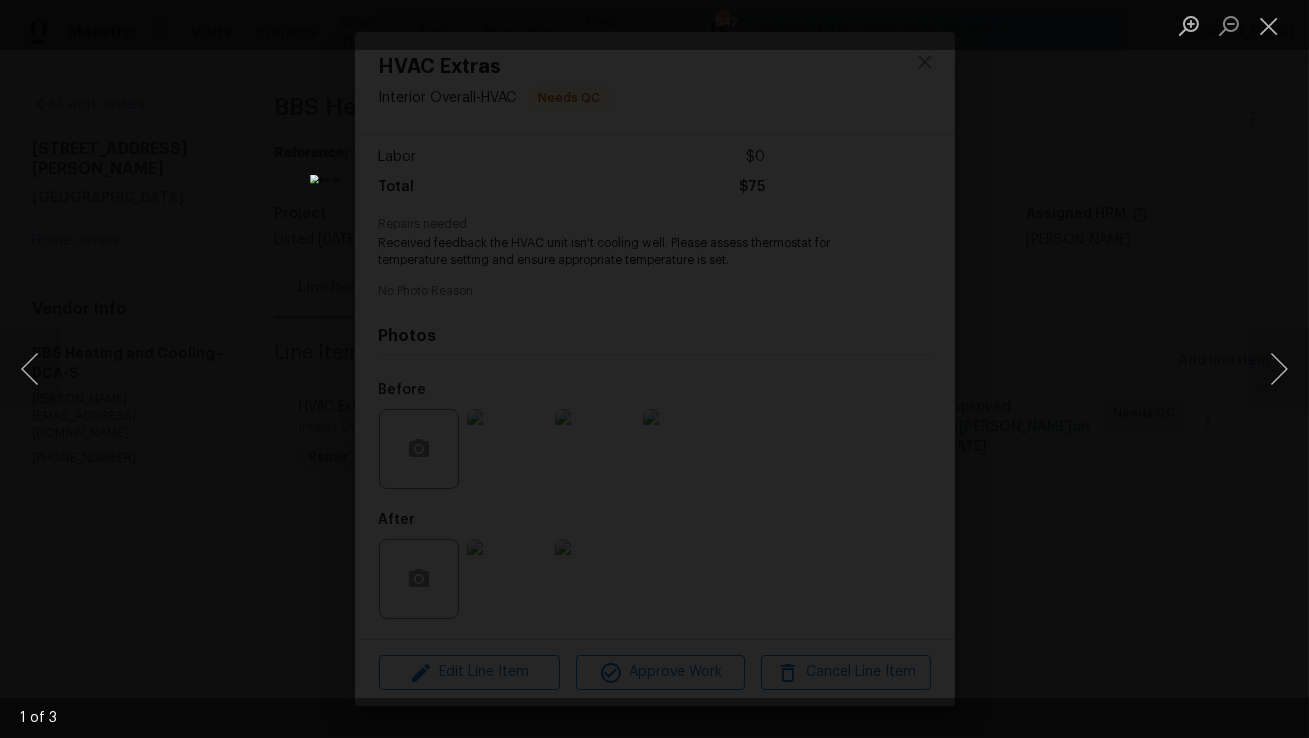 click at bounding box center (654, 369) 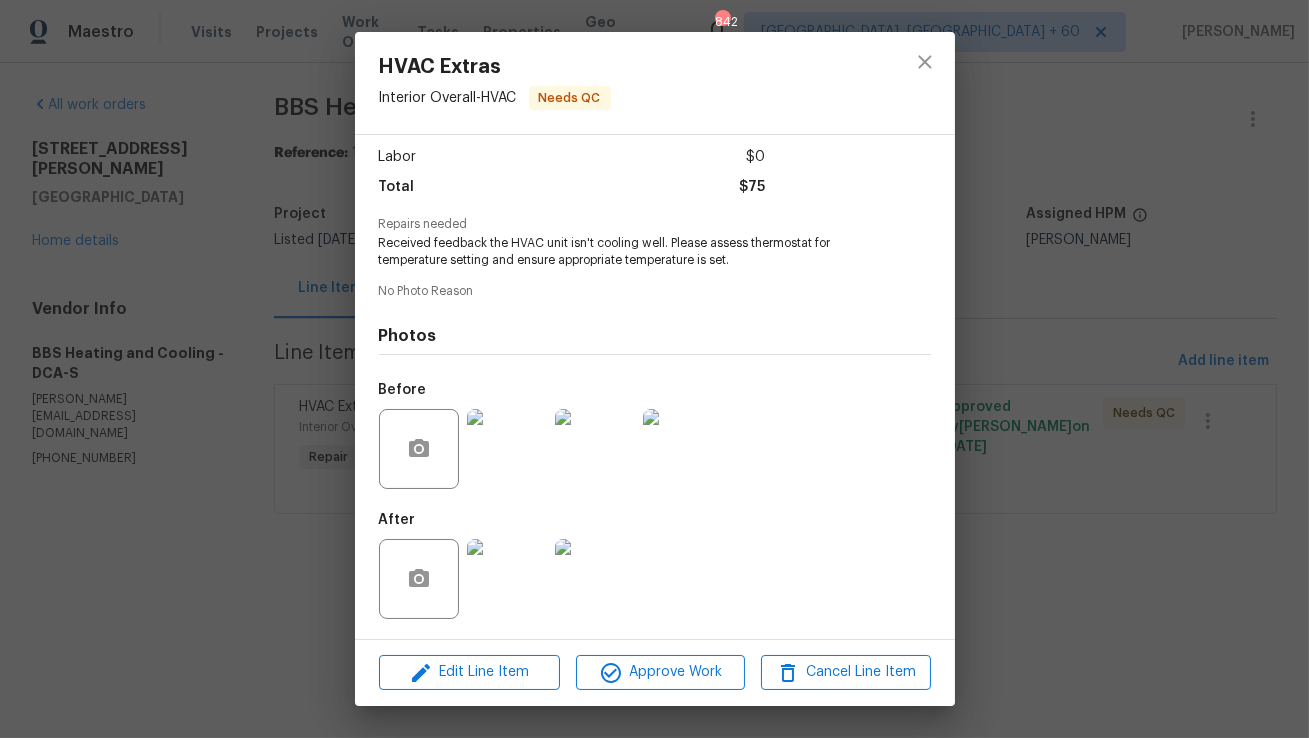 click at bounding box center [507, 579] 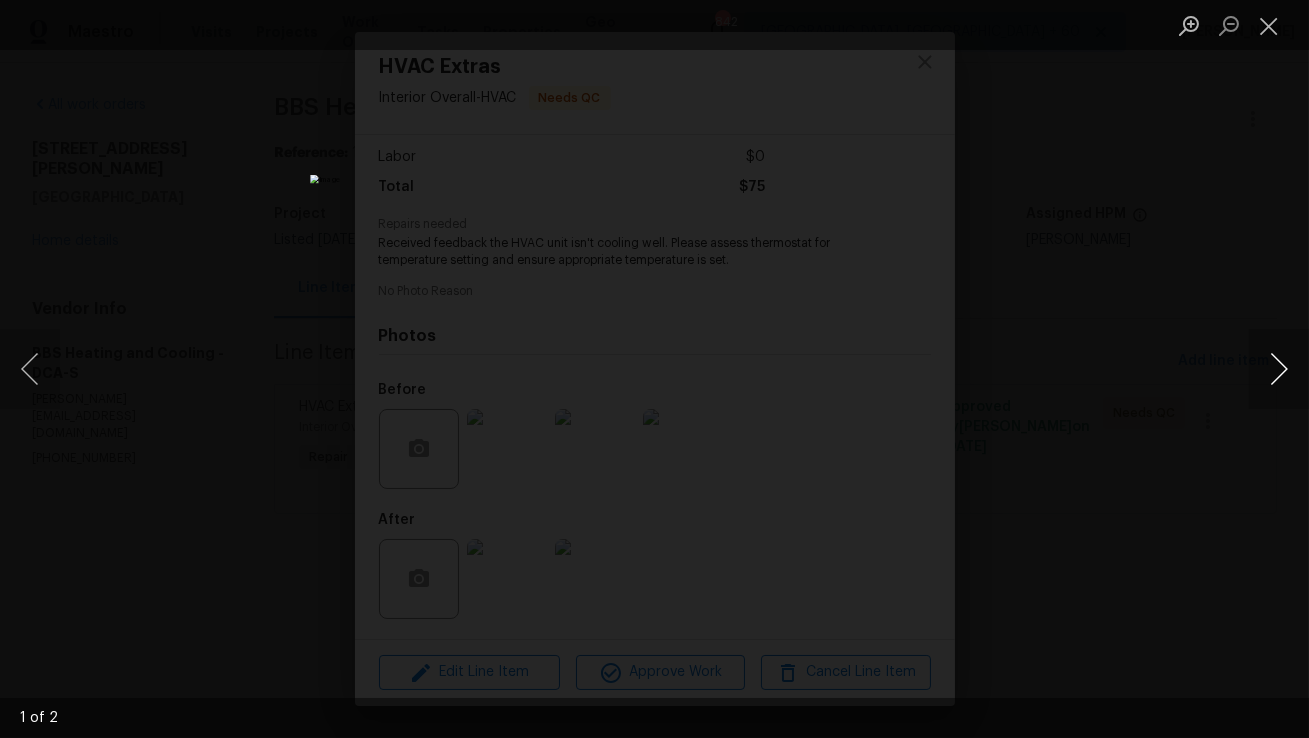 click at bounding box center (1279, 369) 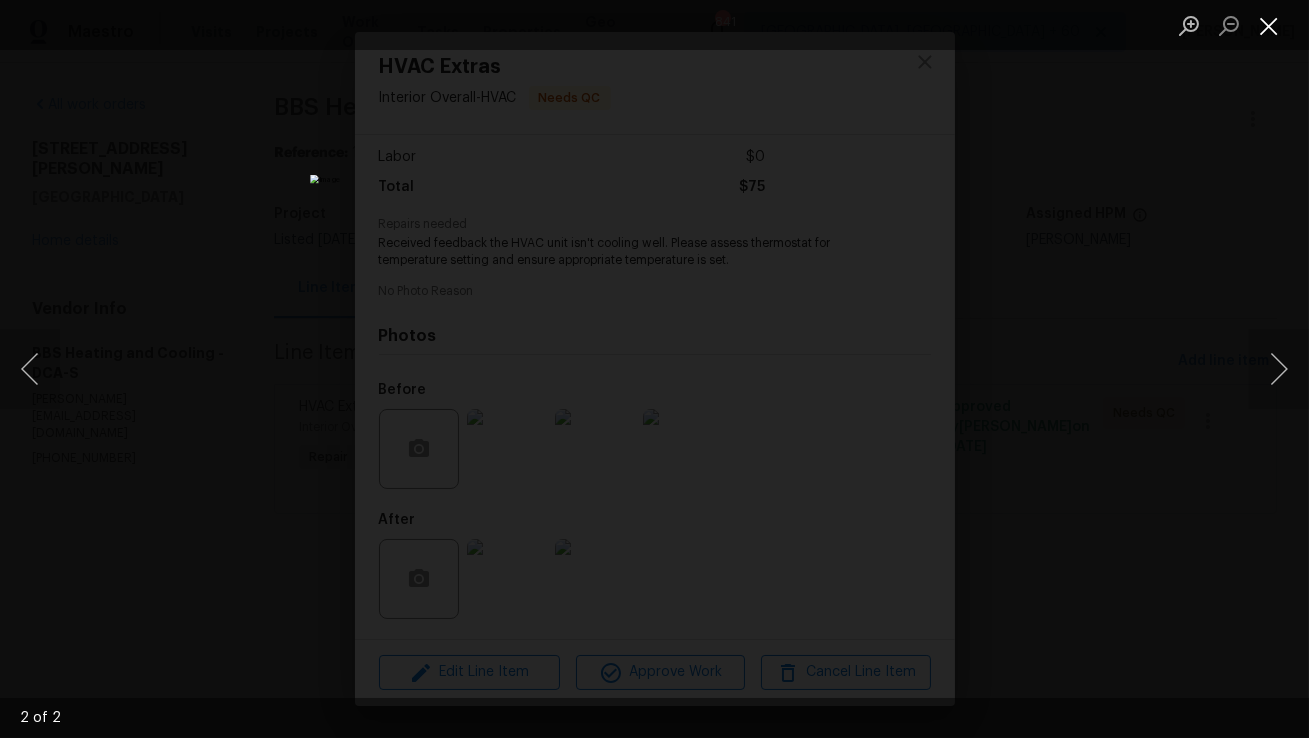 click at bounding box center [1269, 25] 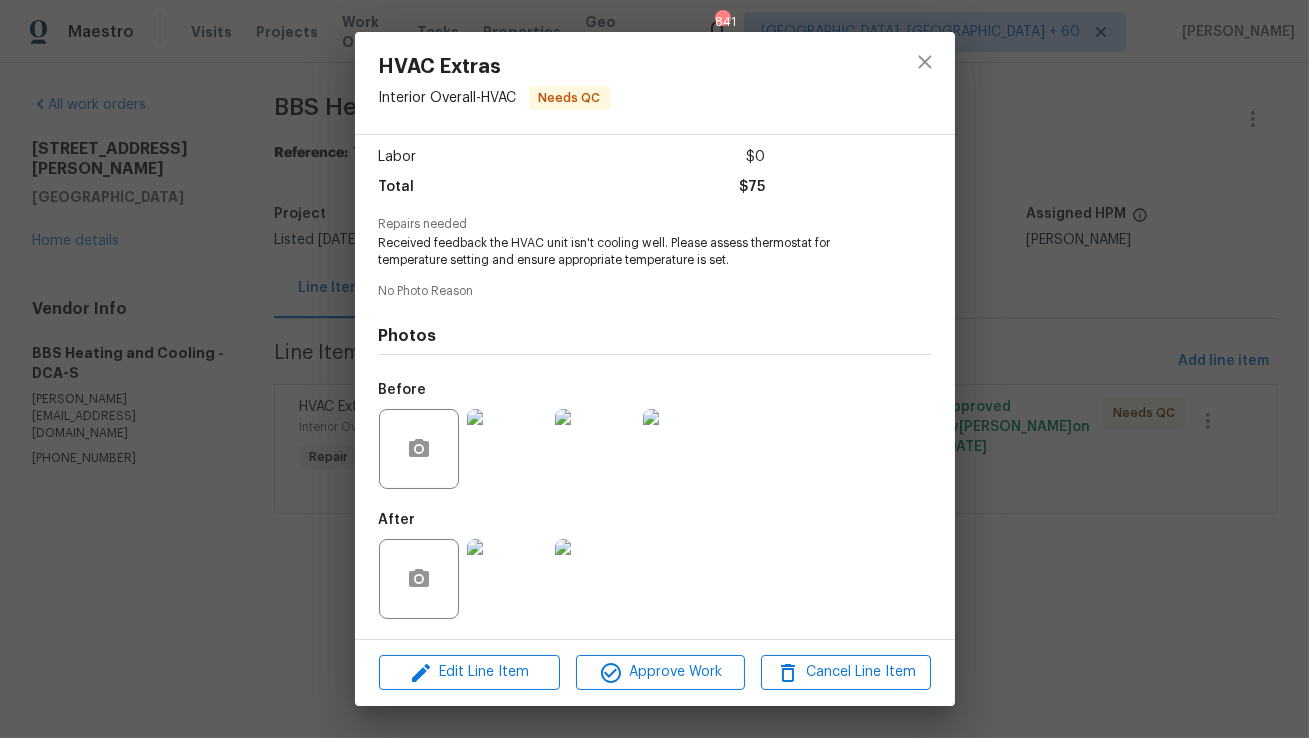 click at bounding box center (507, 449) 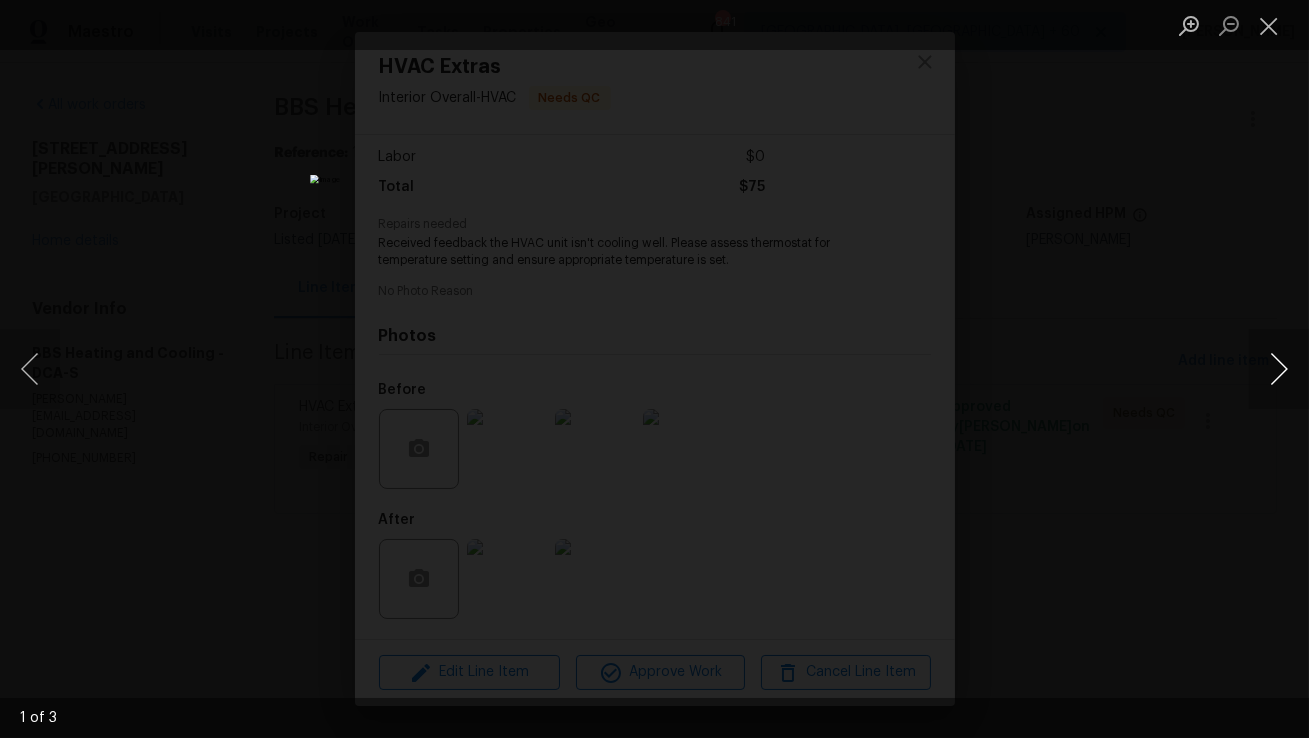 click at bounding box center (1279, 369) 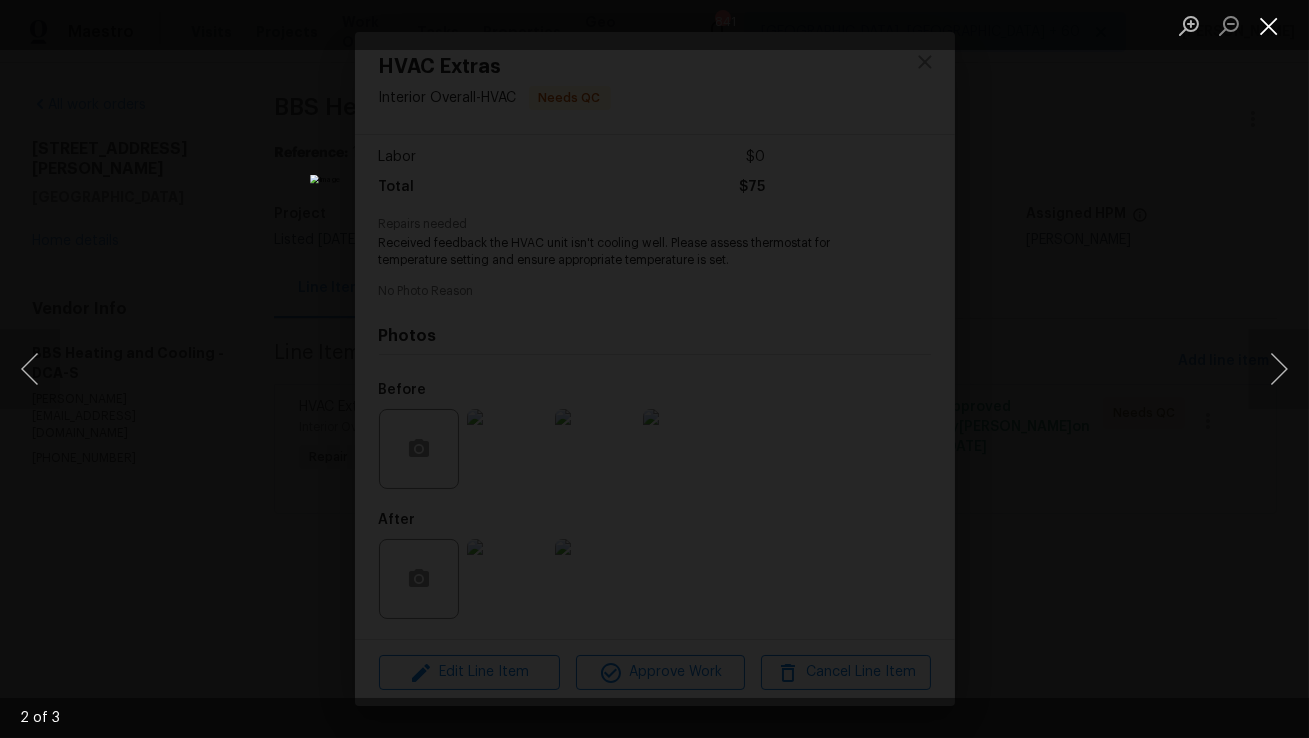click at bounding box center (1269, 25) 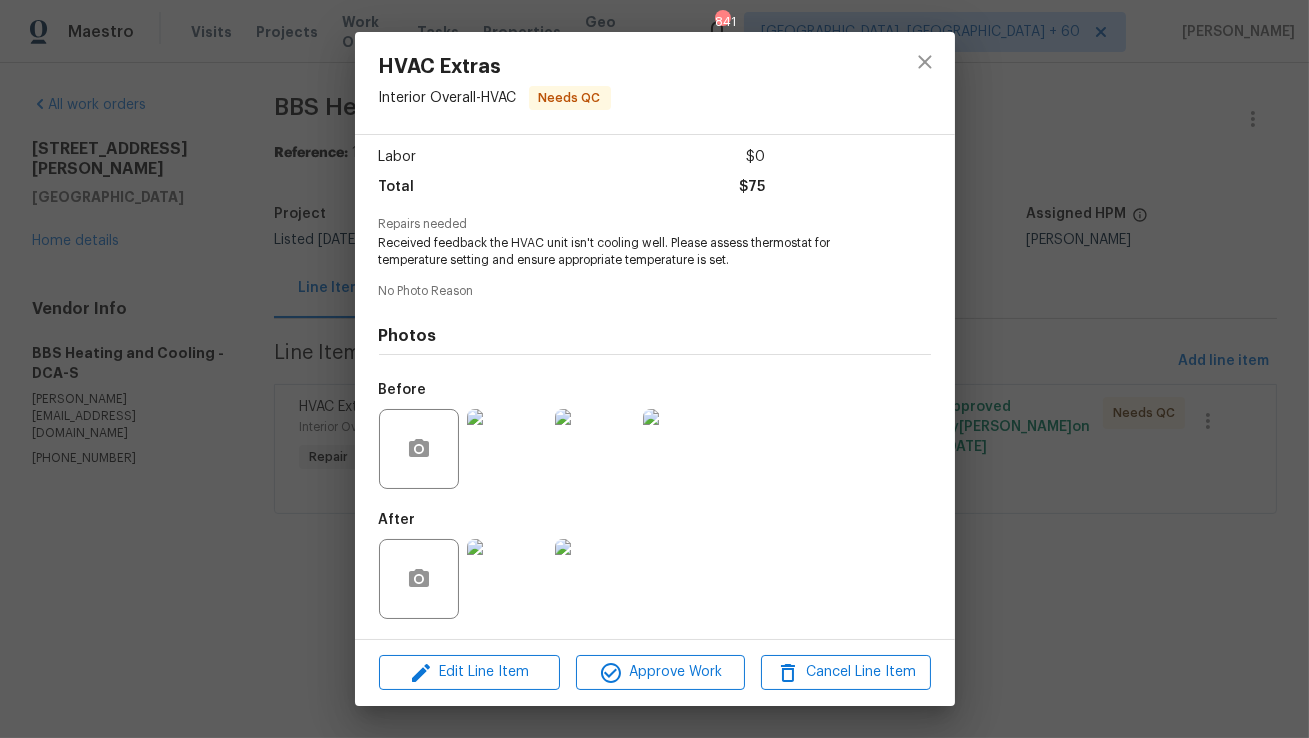 click at bounding box center (595, 579) 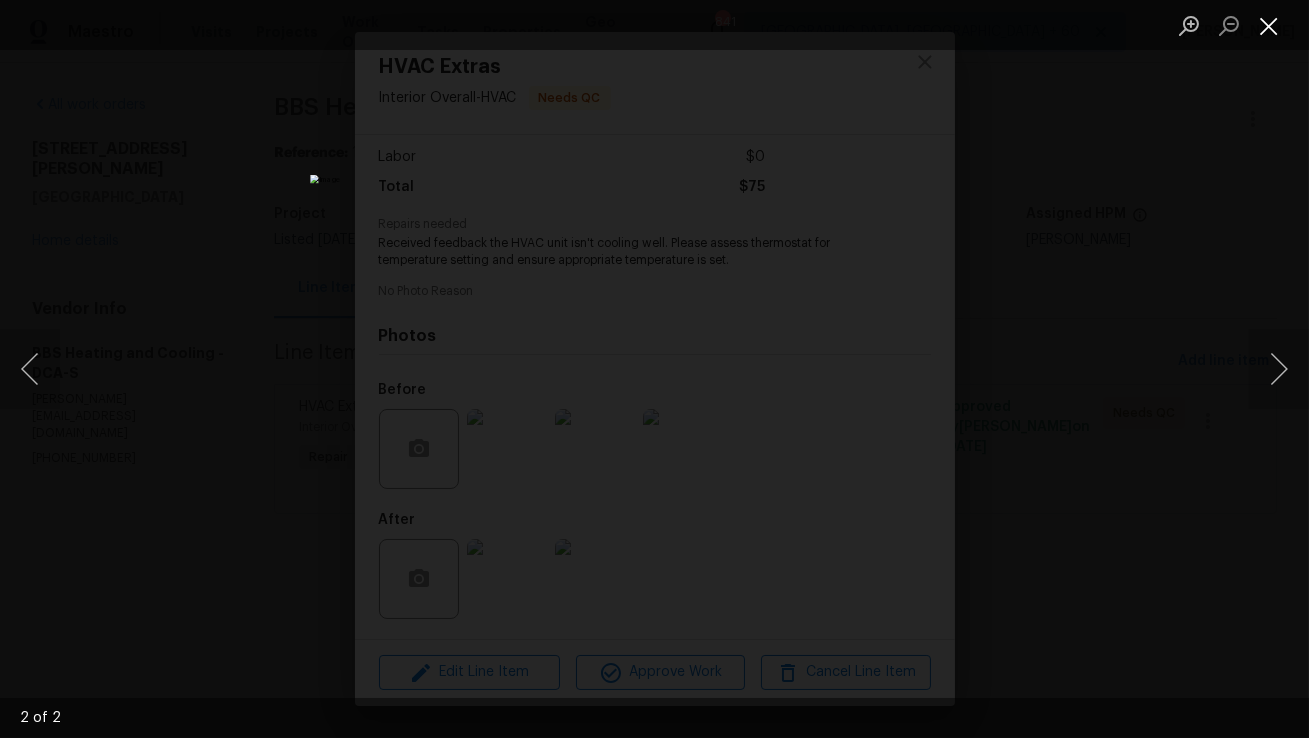 click at bounding box center (1269, 25) 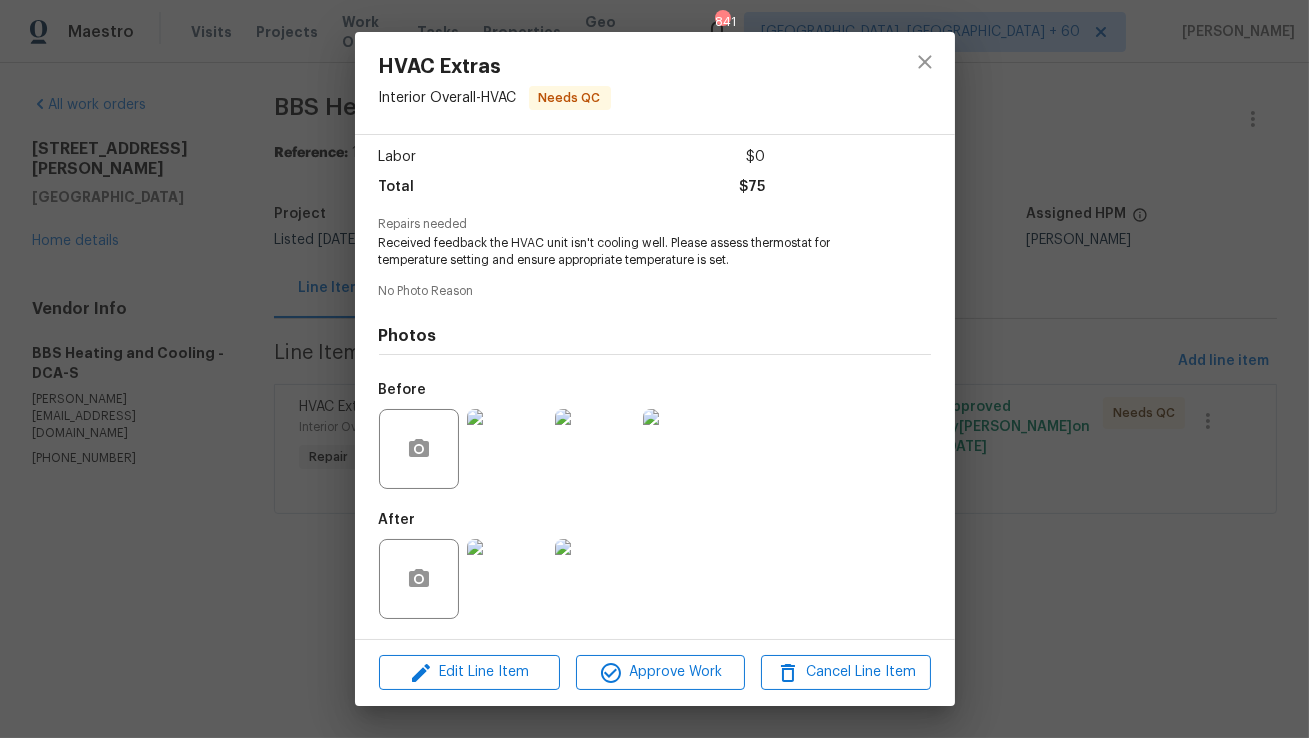 click at bounding box center [595, 449] 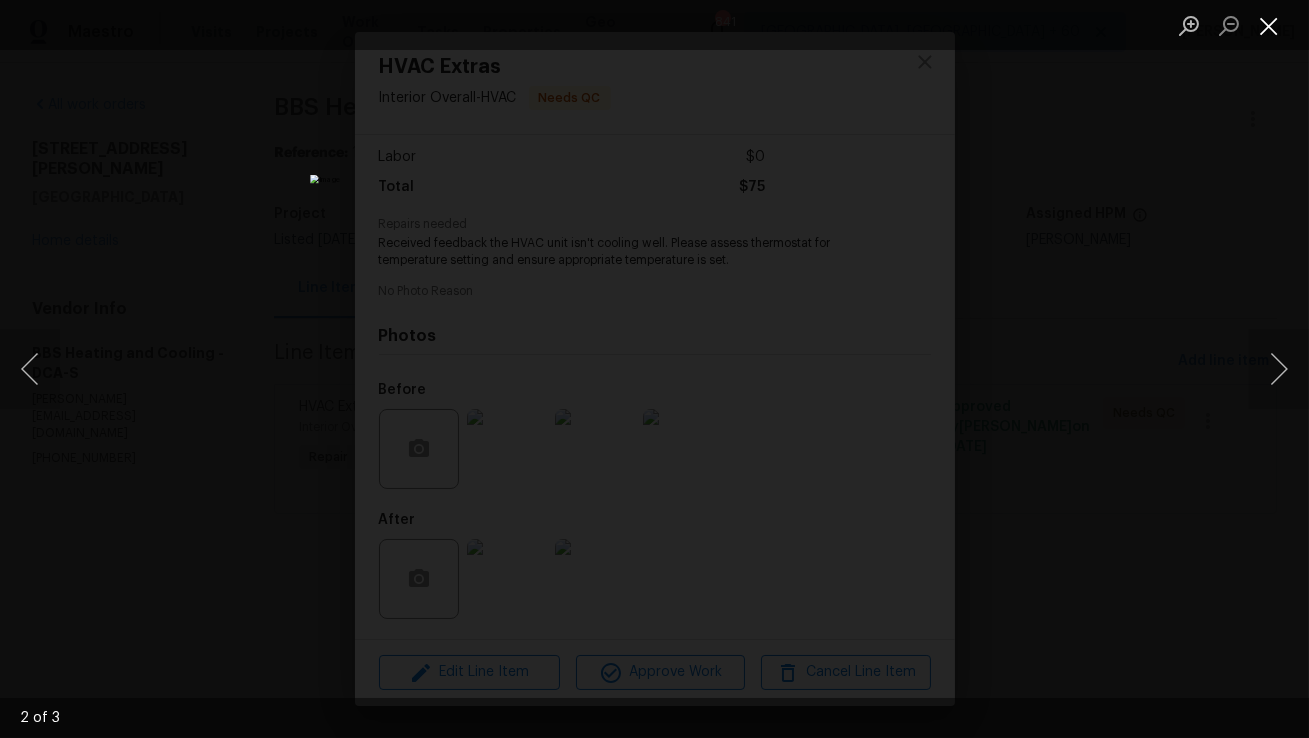 click at bounding box center (1269, 25) 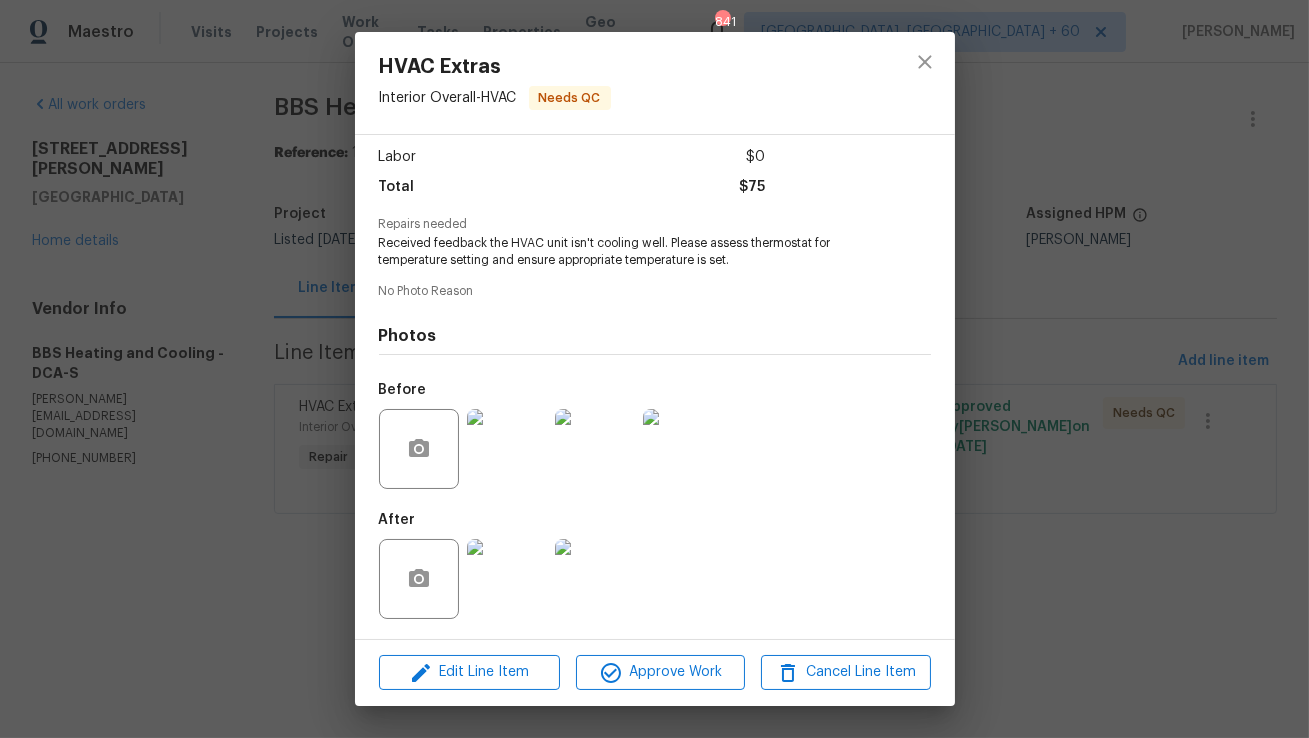 click at bounding box center (507, 579) 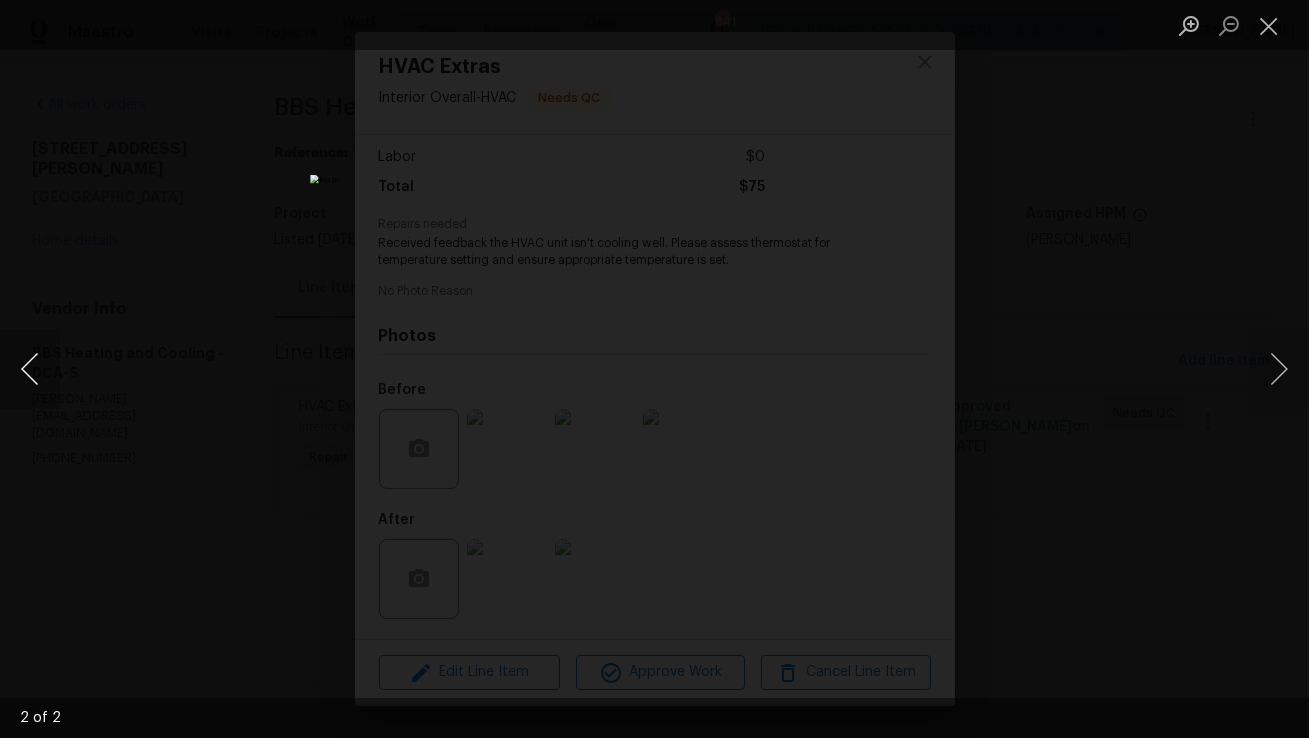 click at bounding box center (30, 369) 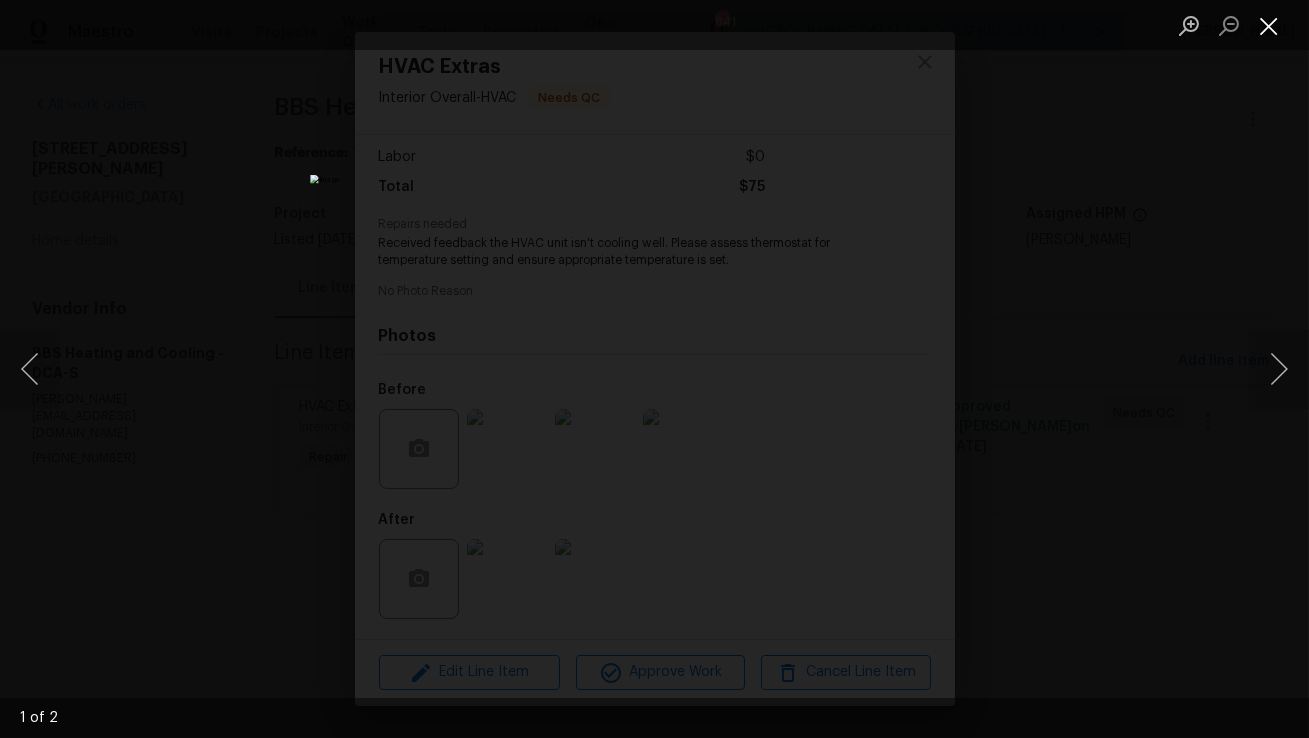 click at bounding box center (1269, 25) 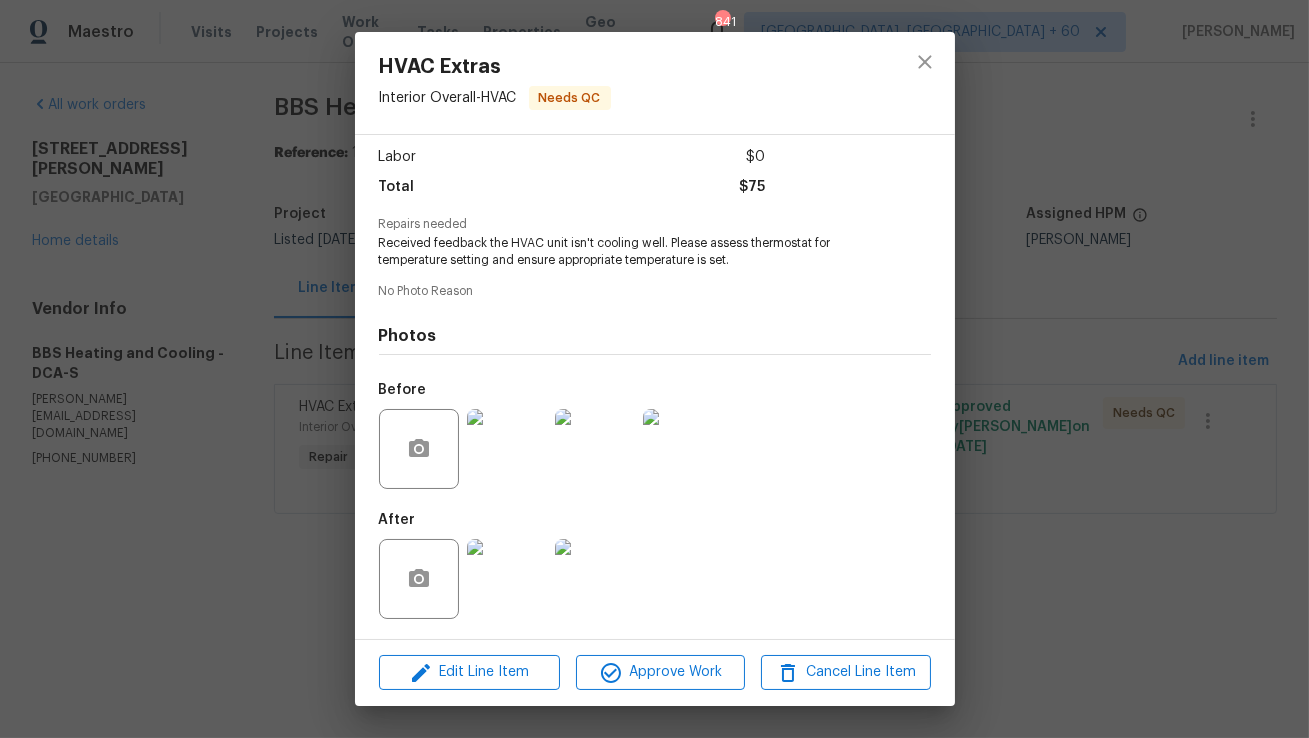 click at bounding box center (683, 449) 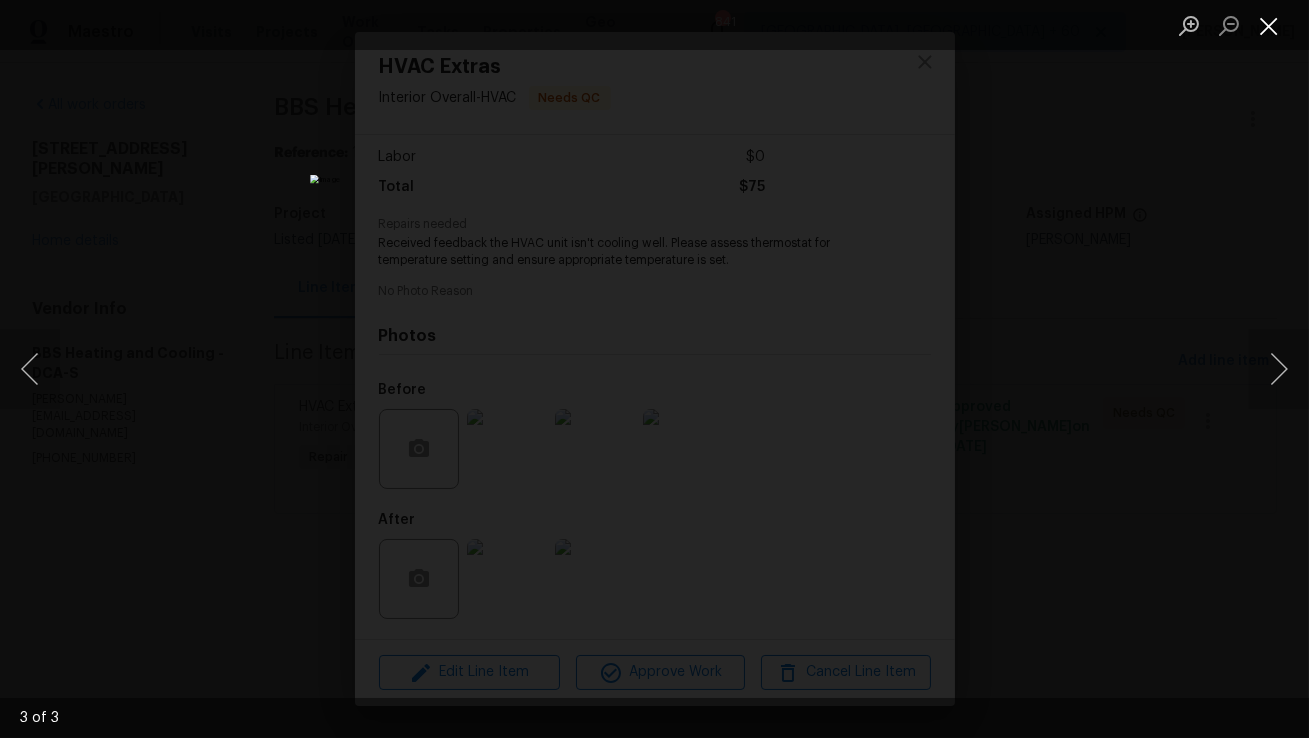 click at bounding box center (1269, 25) 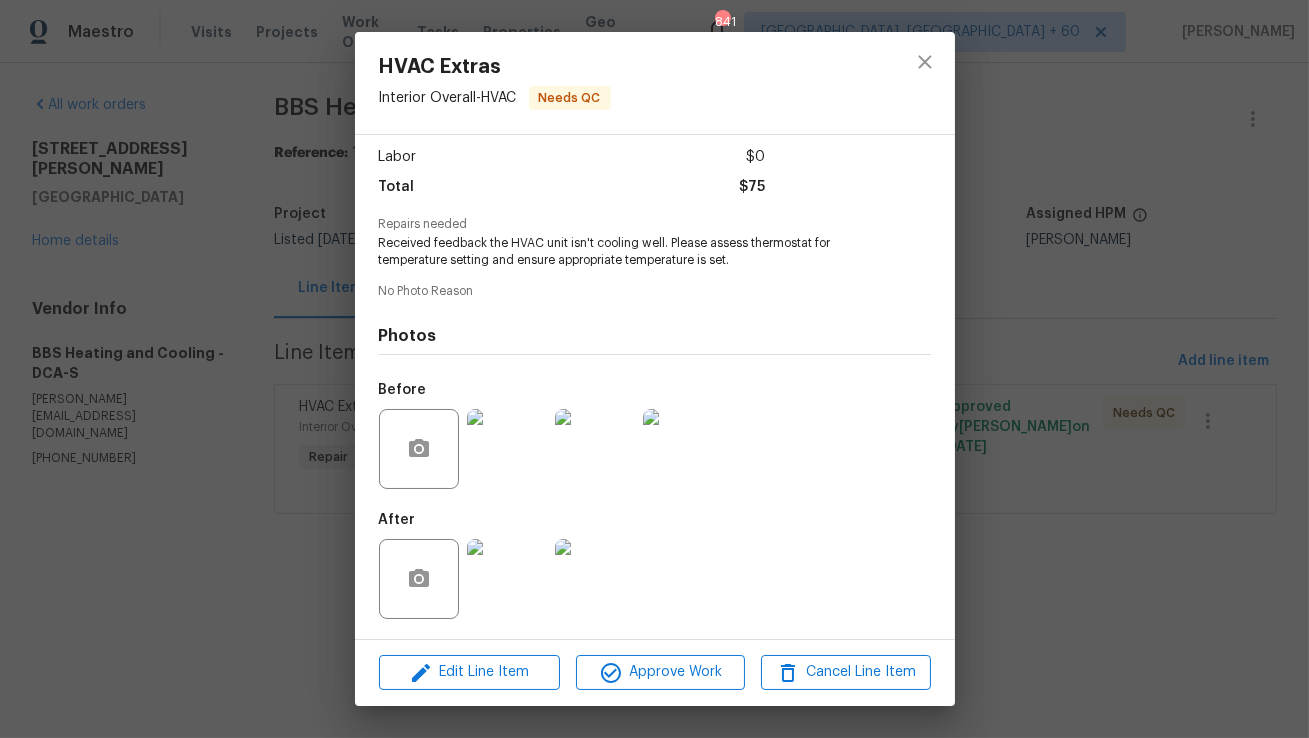 click at bounding box center (507, 579) 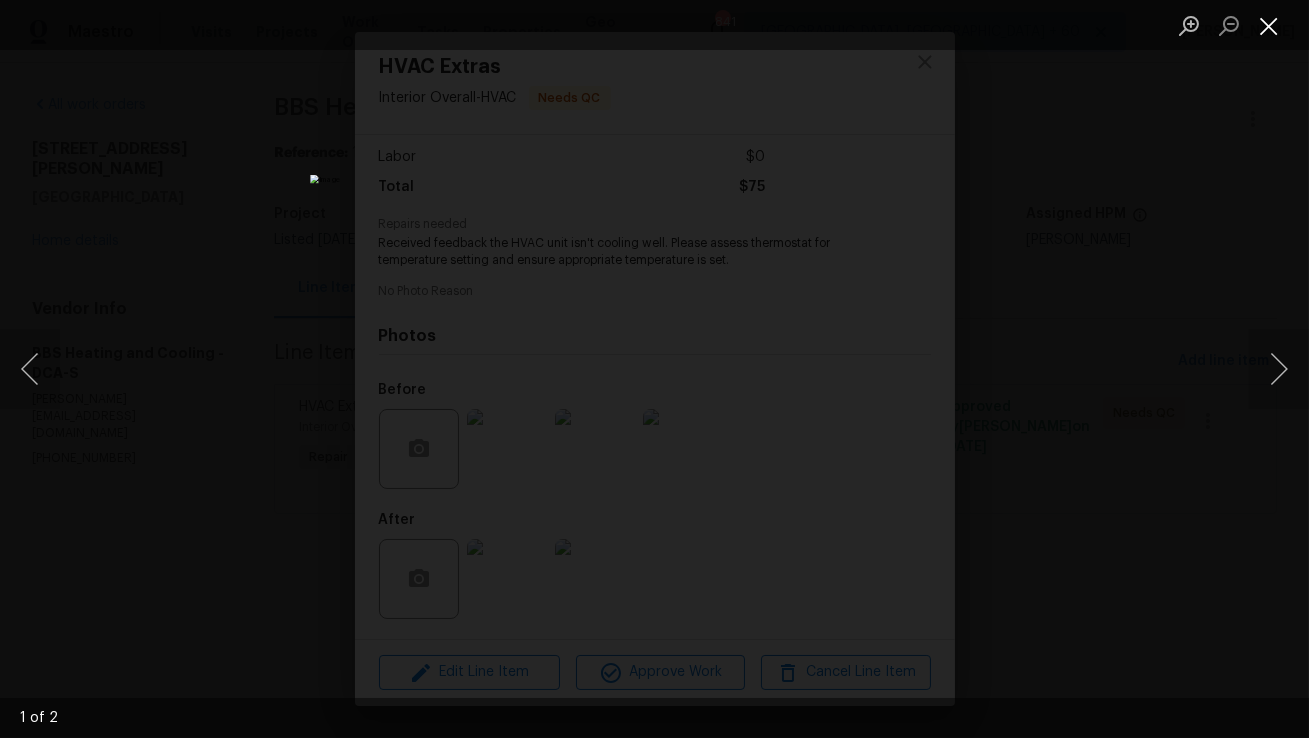 click at bounding box center (1269, 25) 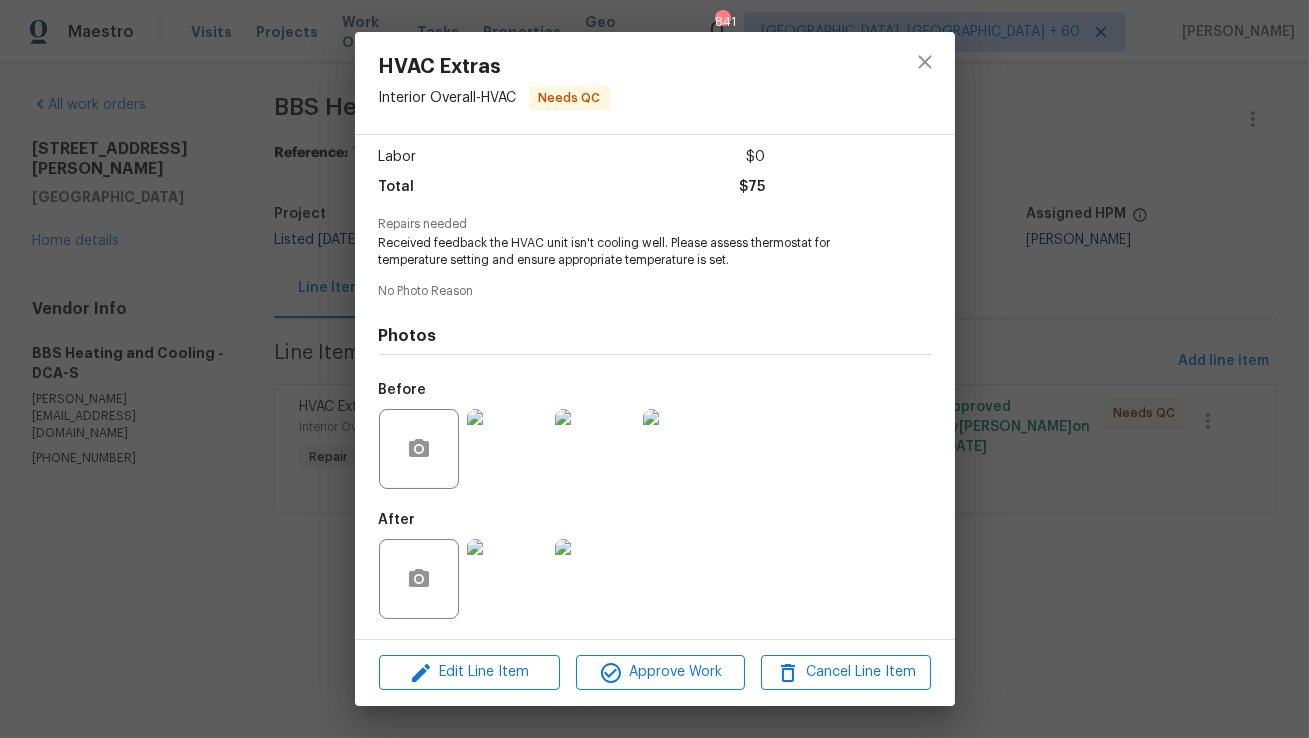 click at bounding box center (683, 449) 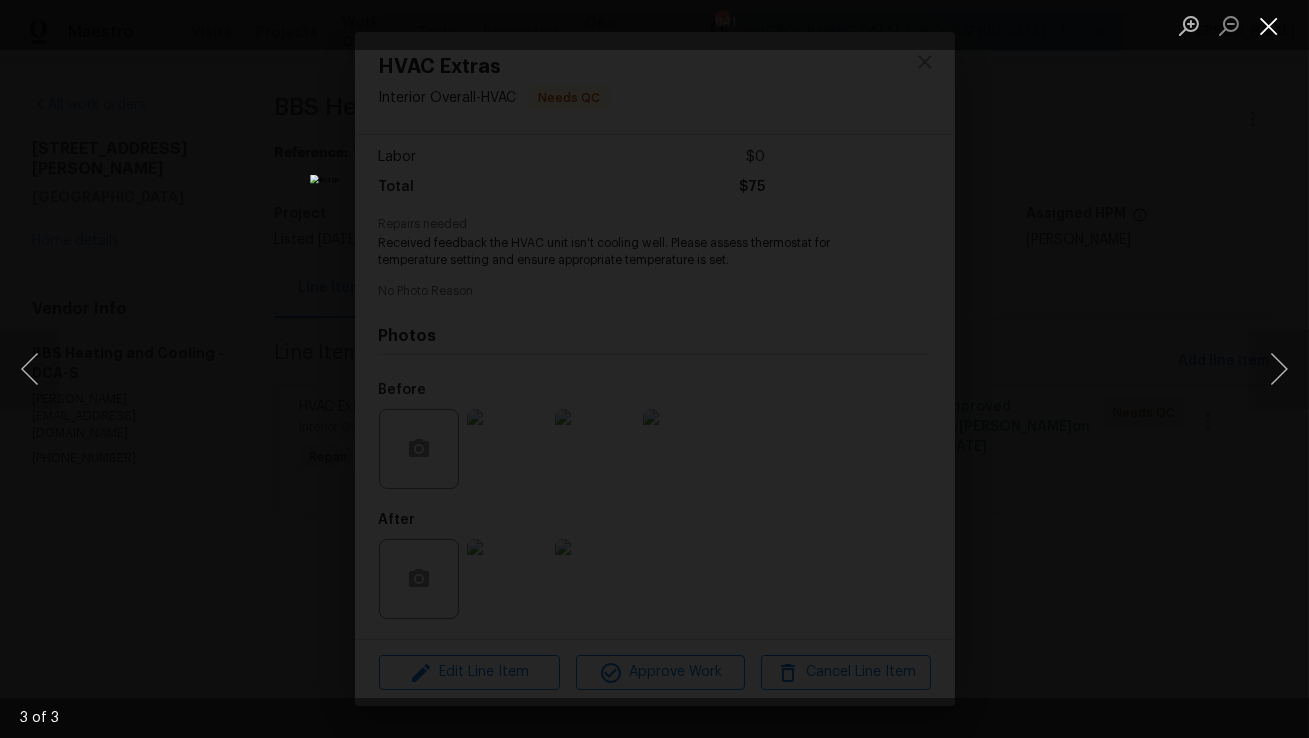 click at bounding box center (1269, 25) 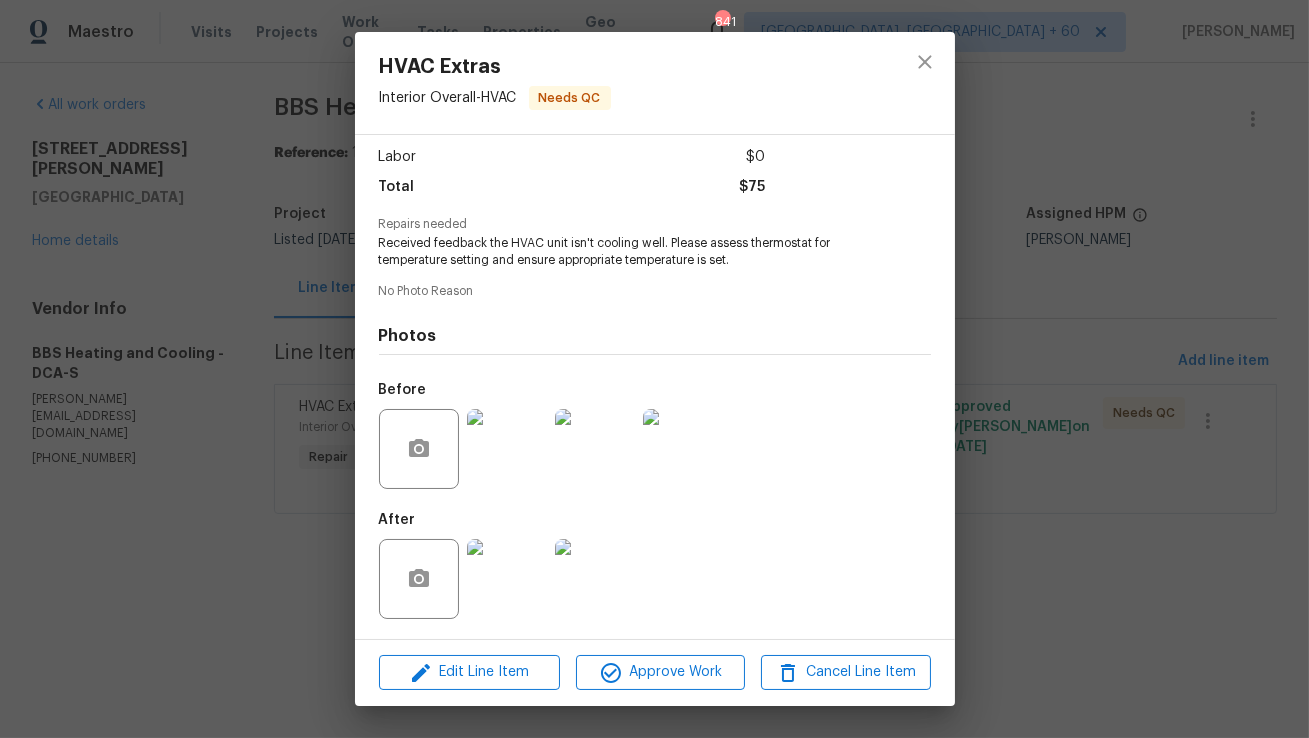 click at bounding box center [507, 449] 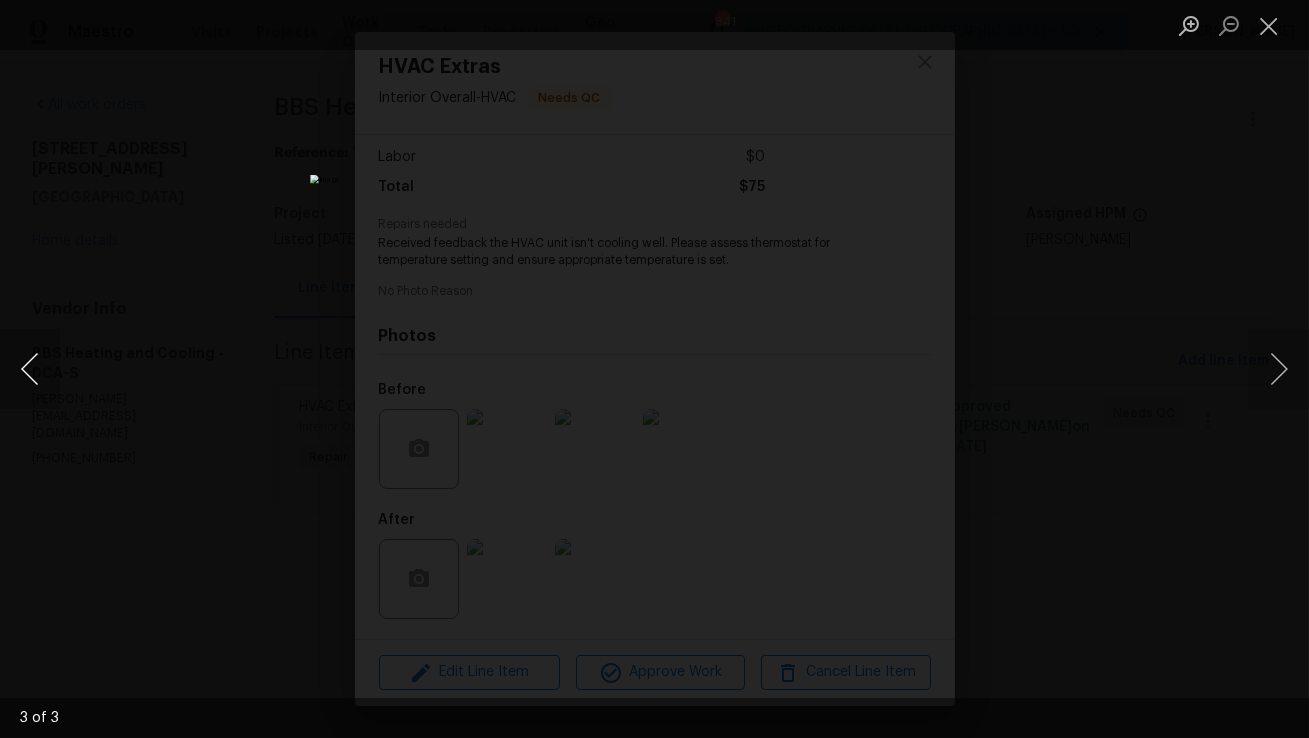 click at bounding box center (30, 369) 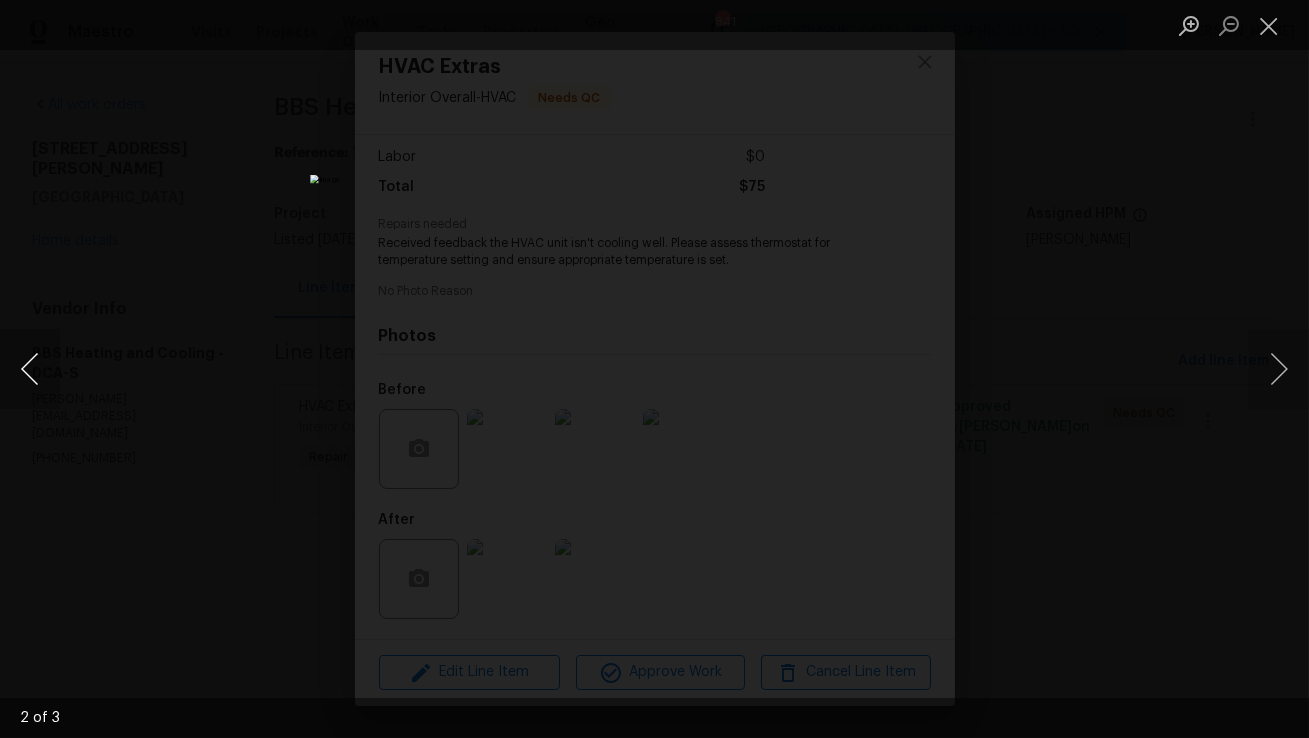 click at bounding box center [30, 369] 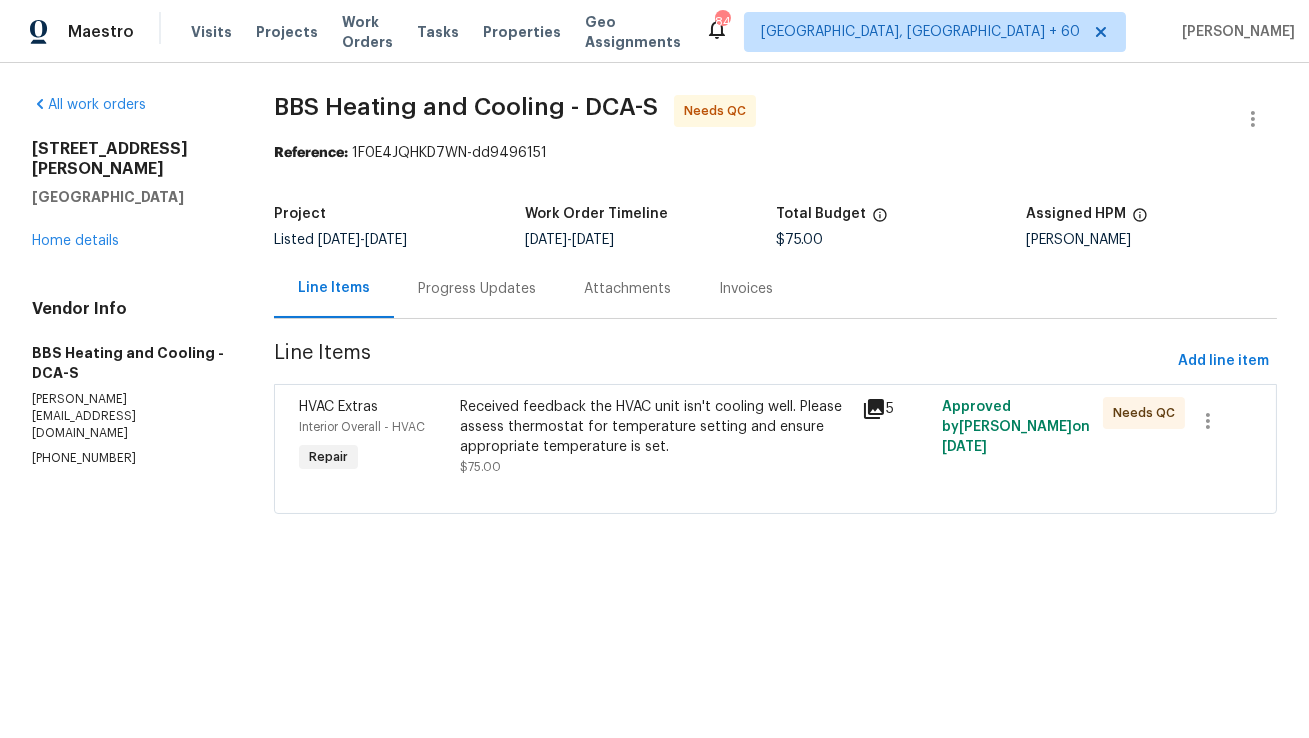 click on "Received feedback the HVAC unit isn't cooling well.  Please assess thermostat for temperature setting and ensure appropriate temperature is set." at bounding box center [655, 427] 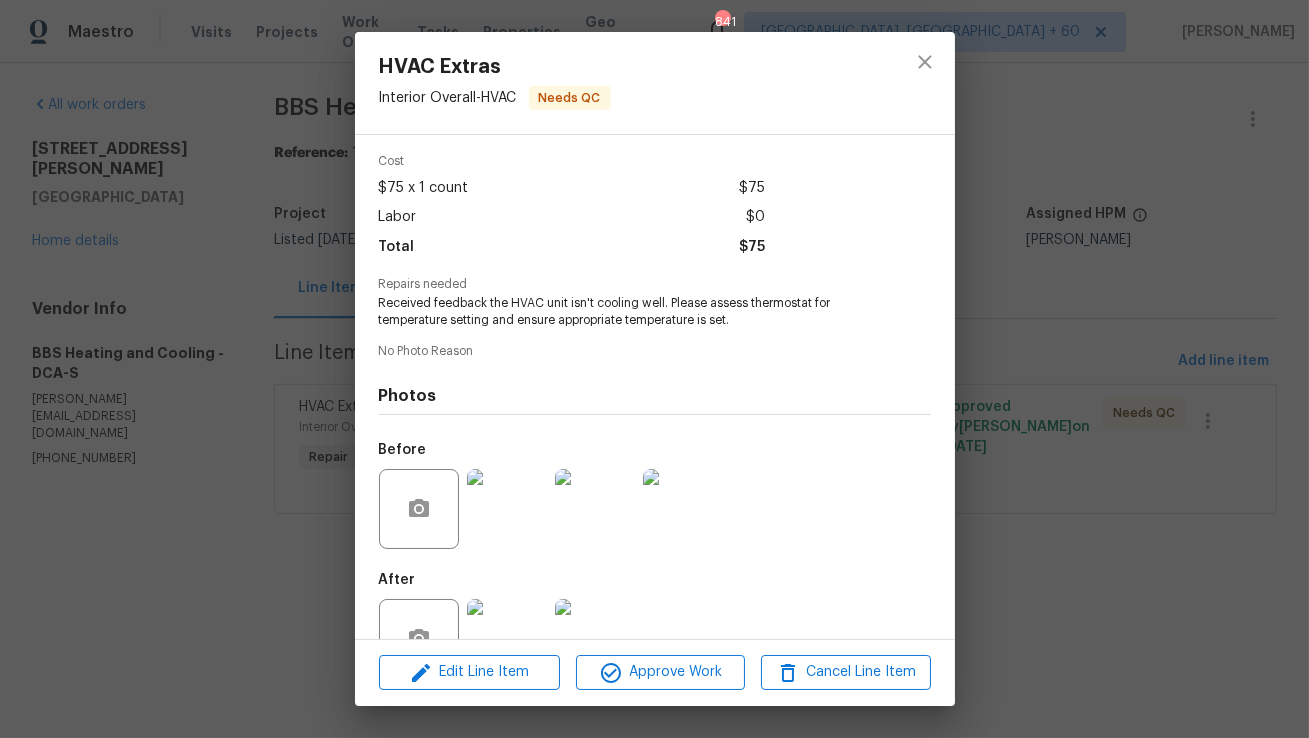 scroll, scrollTop: 134, scrollLeft: 0, axis: vertical 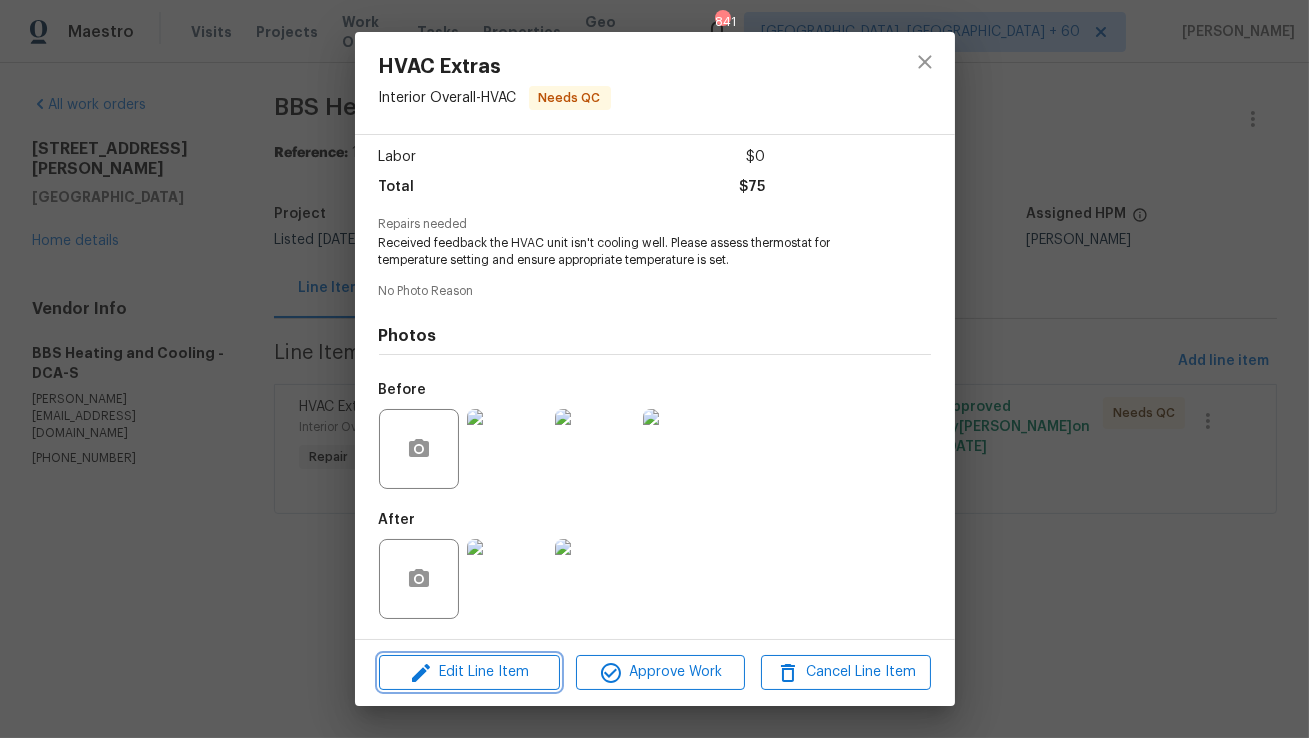 click on "Edit Line Item" at bounding box center [469, 672] 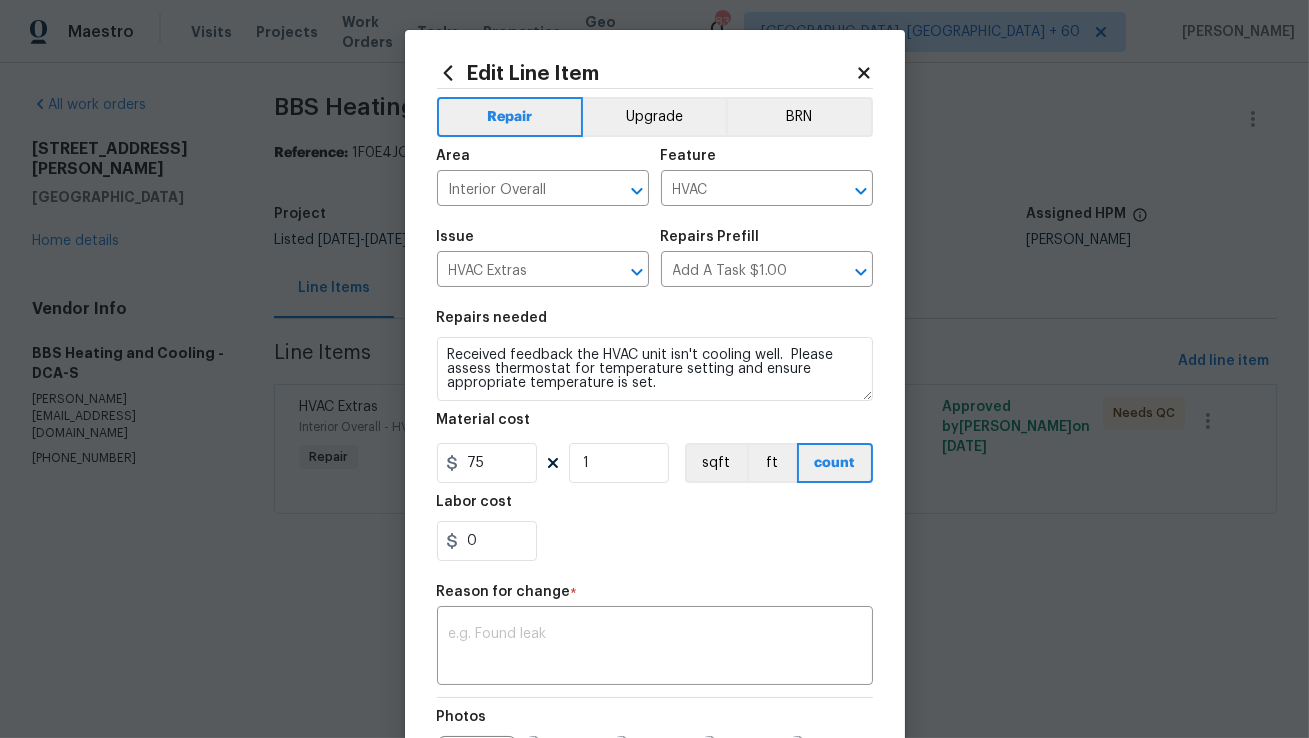 click 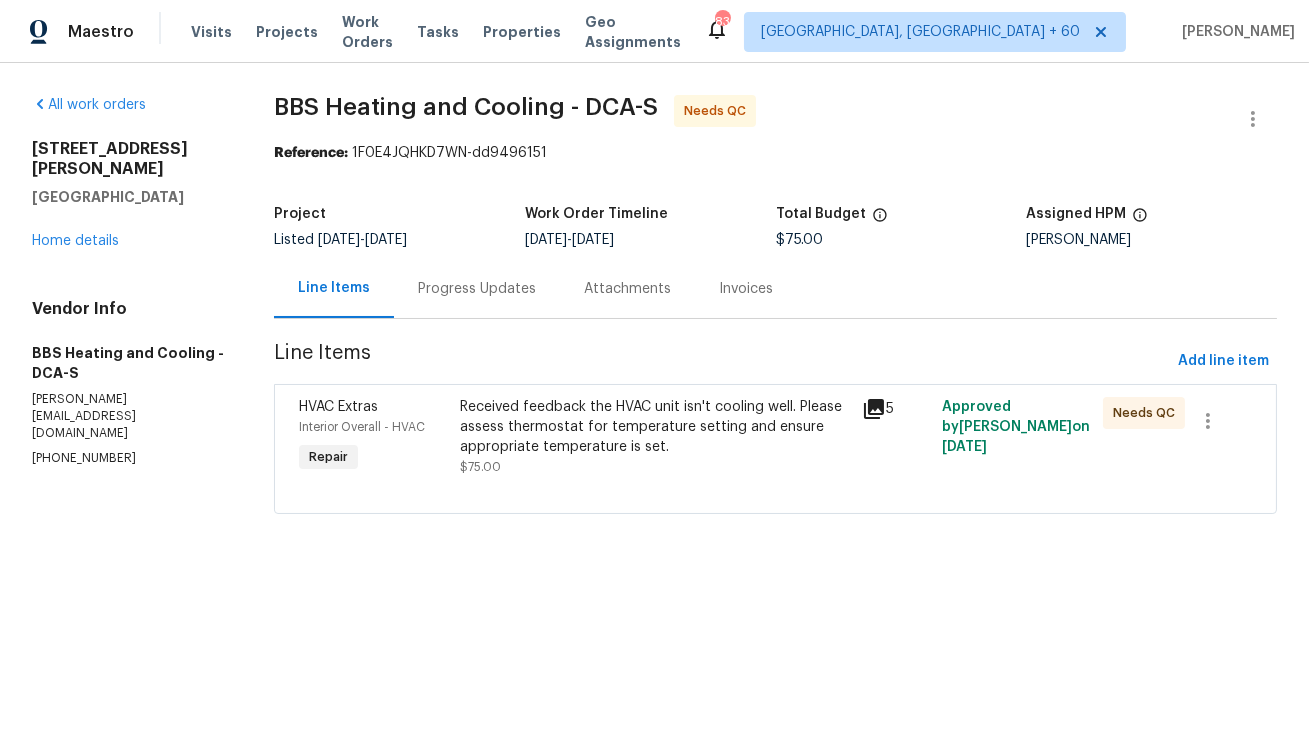 click on "Progress Updates" at bounding box center (477, 289) 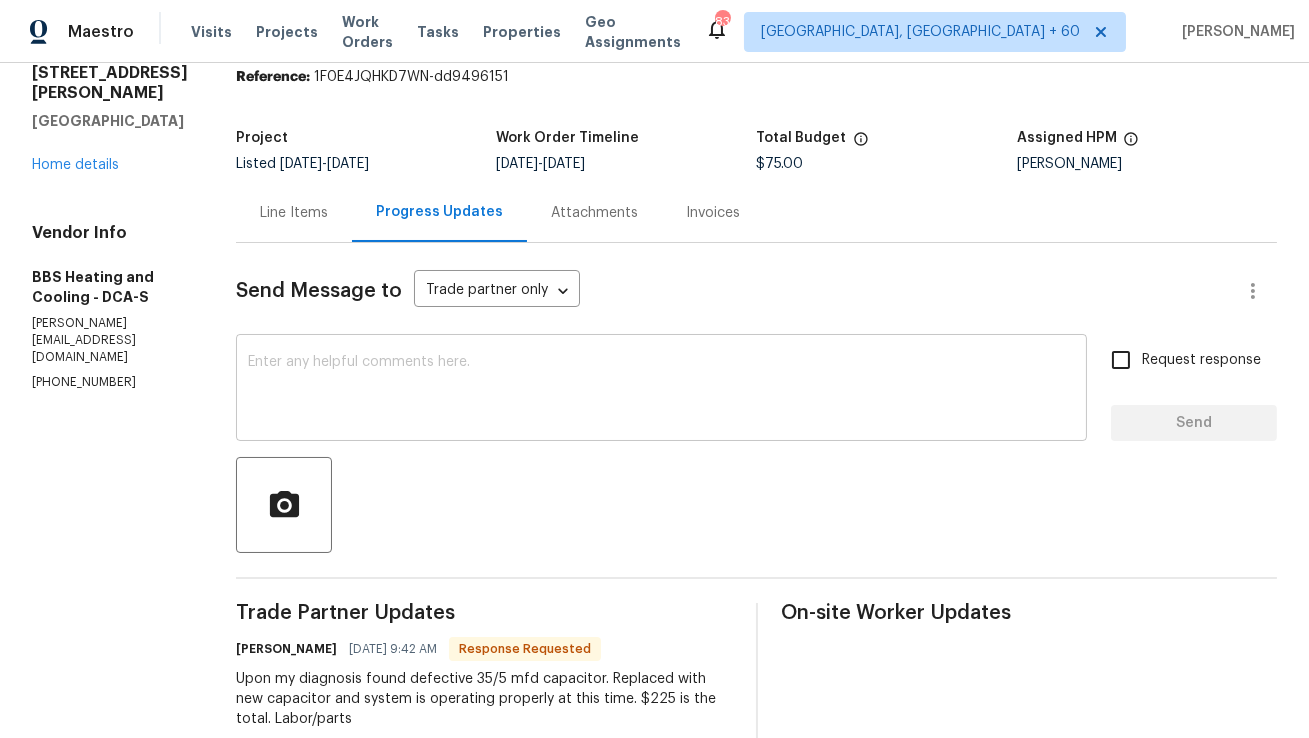 scroll, scrollTop: 70, scrollLeft: 0, axis: vertical 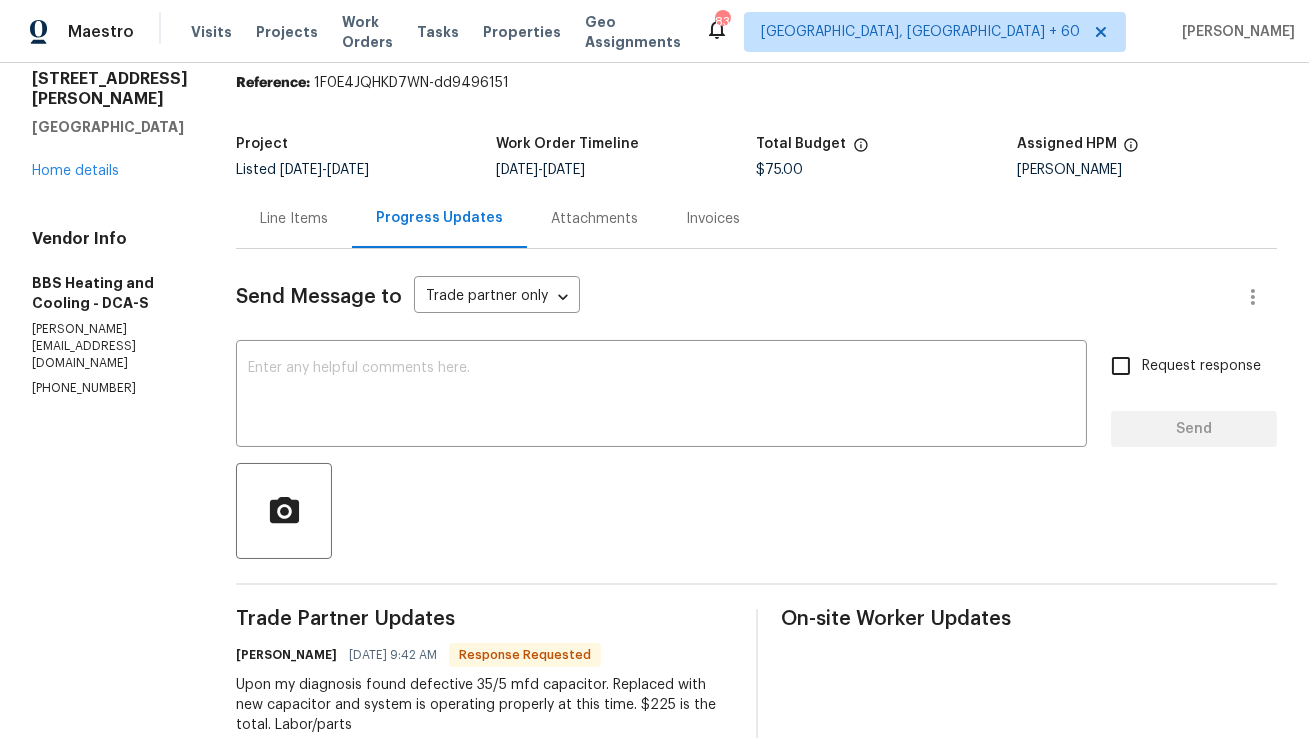 click on "Line Items" at bounding box center (294, 219) 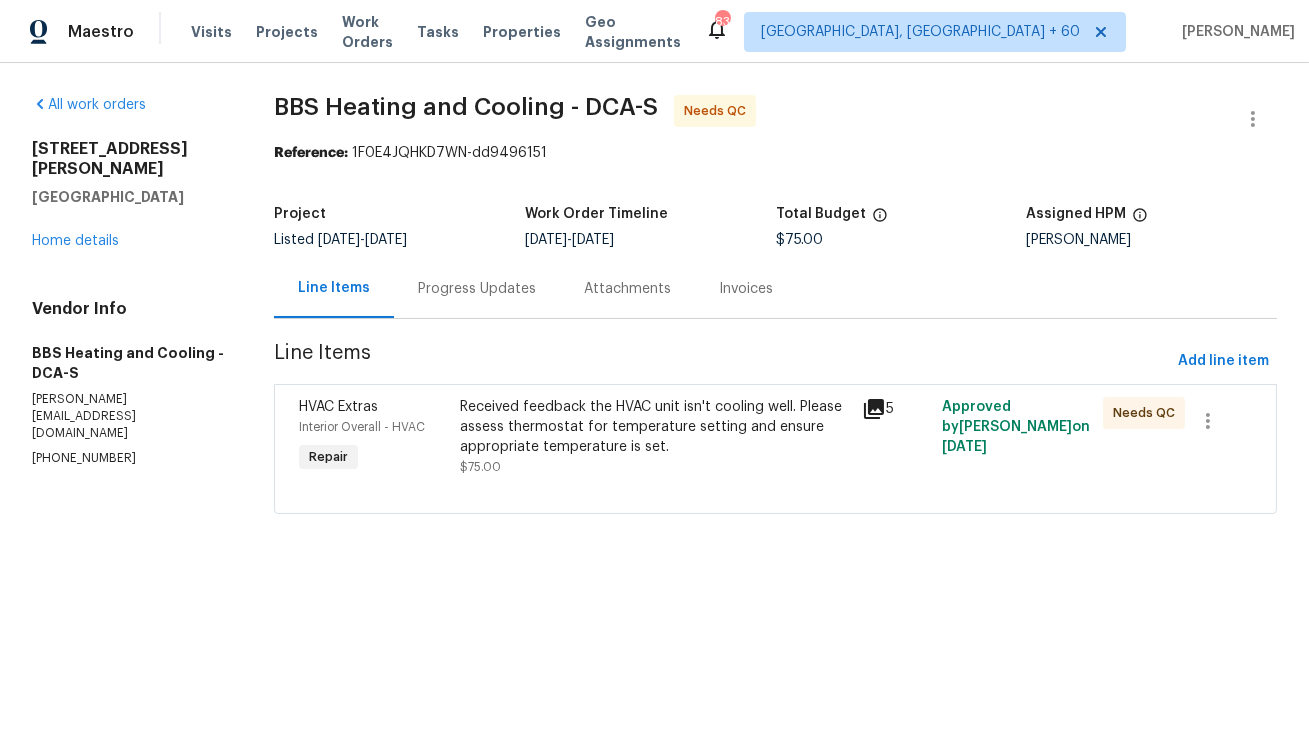 scroll, scrollTop: 0, scrollLeft: 0, axis: both 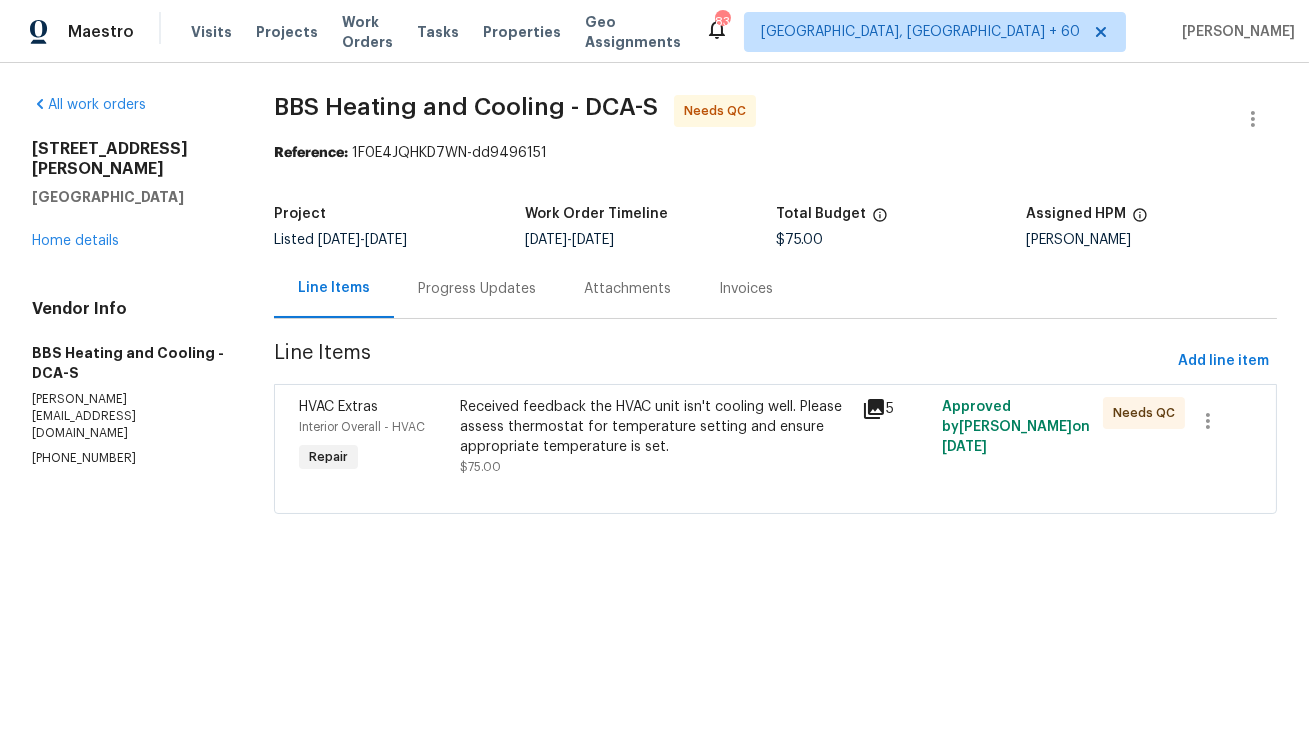 click on "Received feedback the HVAC unit isn't cooling well.  Please assess thermostat for temperature setting and ensure appropriate temperature is set." at bounding box center [655, 427] 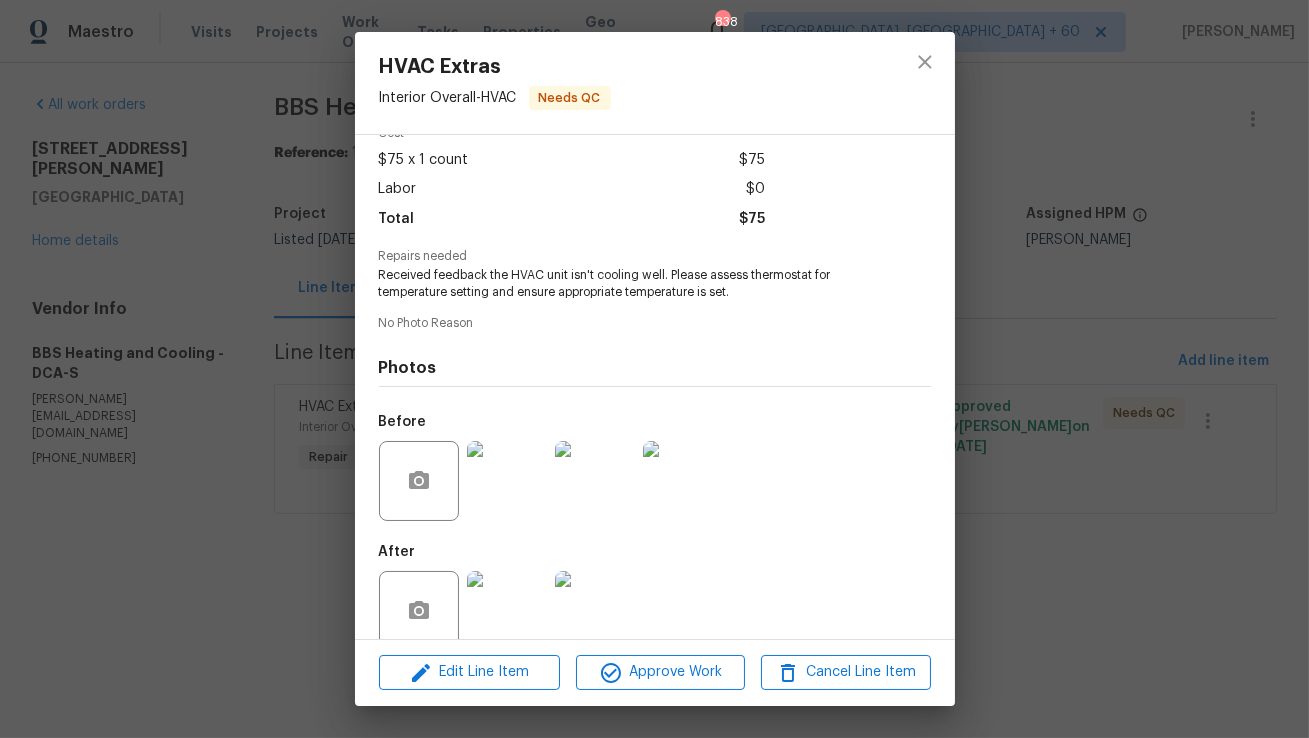 scroll, scrollTop: 134, scrollLeft: 0, axis: vertical 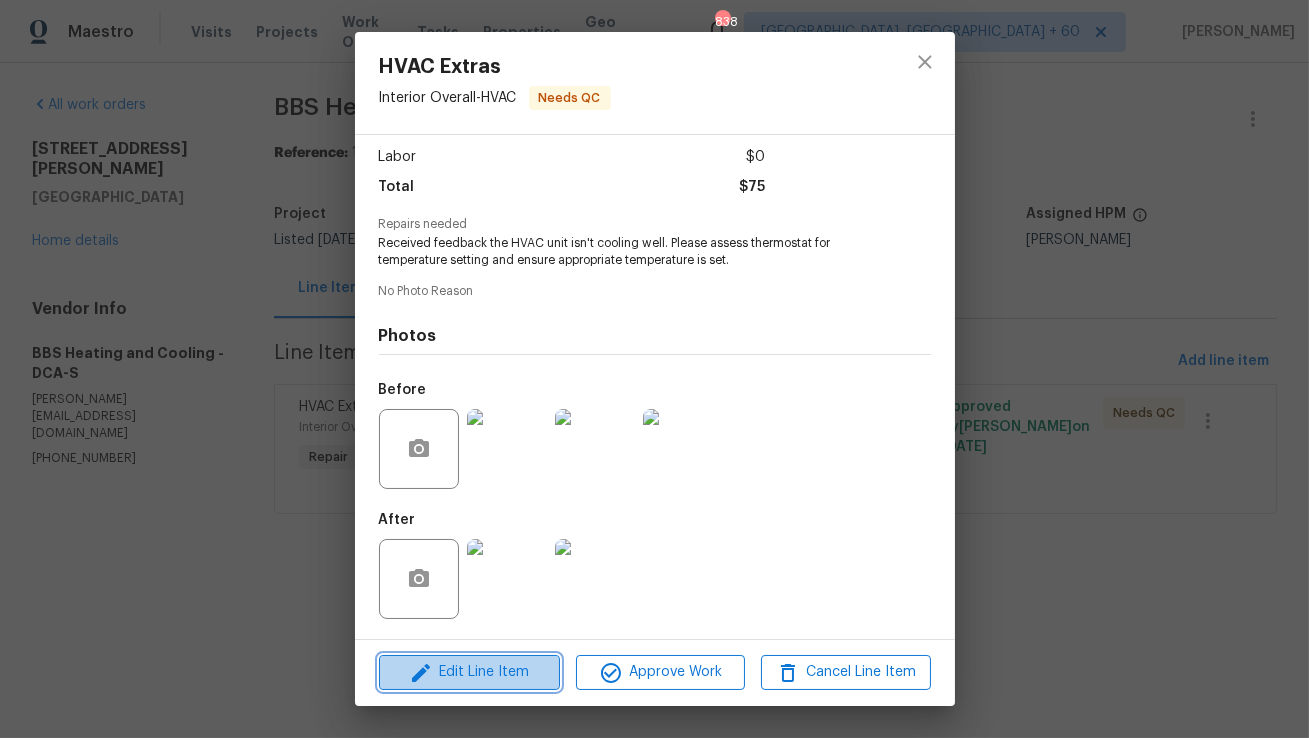 click on "Edit Line Item" at bounding box center [469, 672] 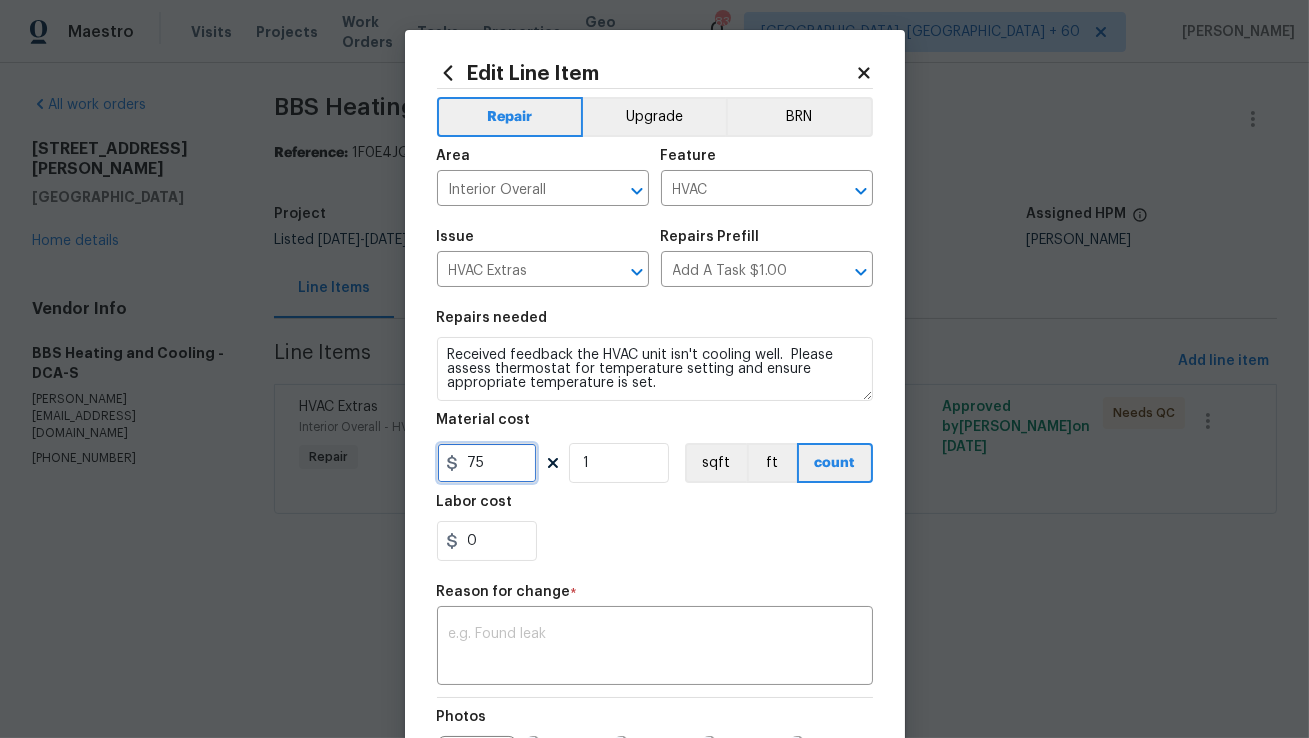 drag, startPoint x: 485, startPoint y: 465, endPoint x: 440, endPoint y: 465, distance: 45 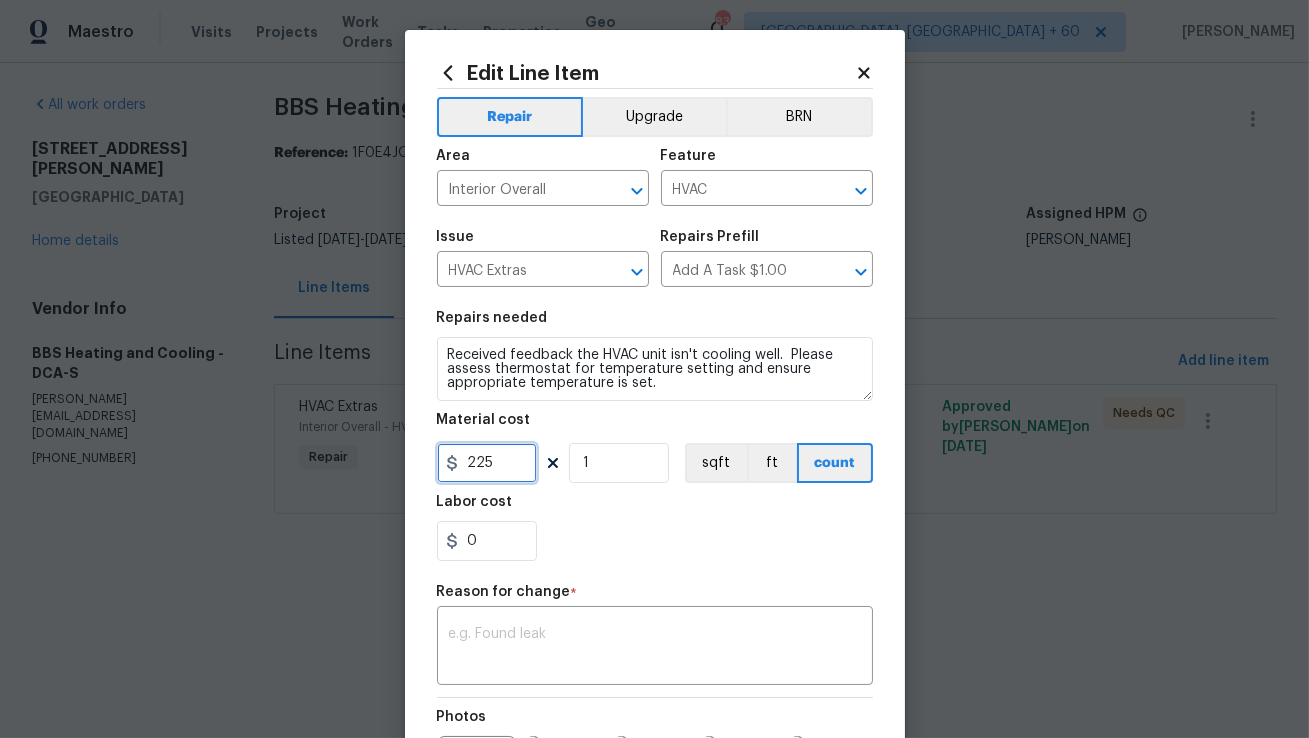 type on "225" 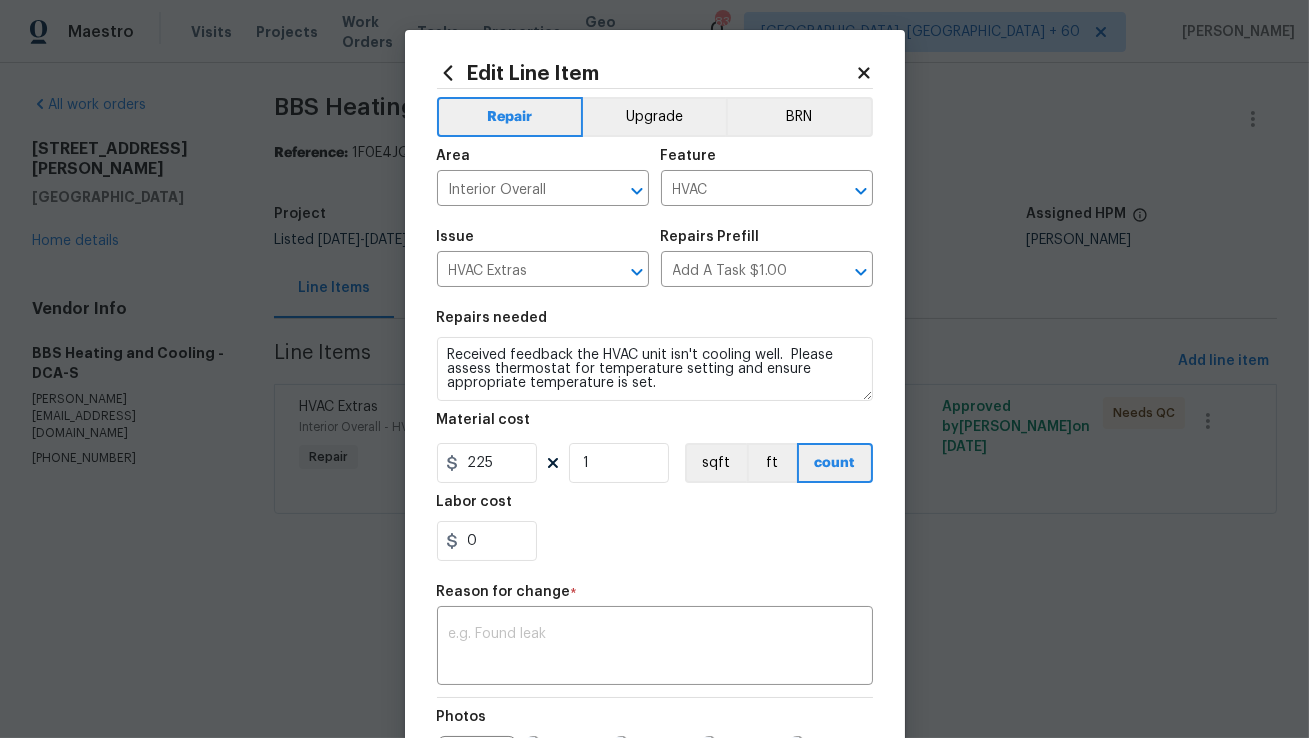 click on "0" at bounding box center (655, 541) 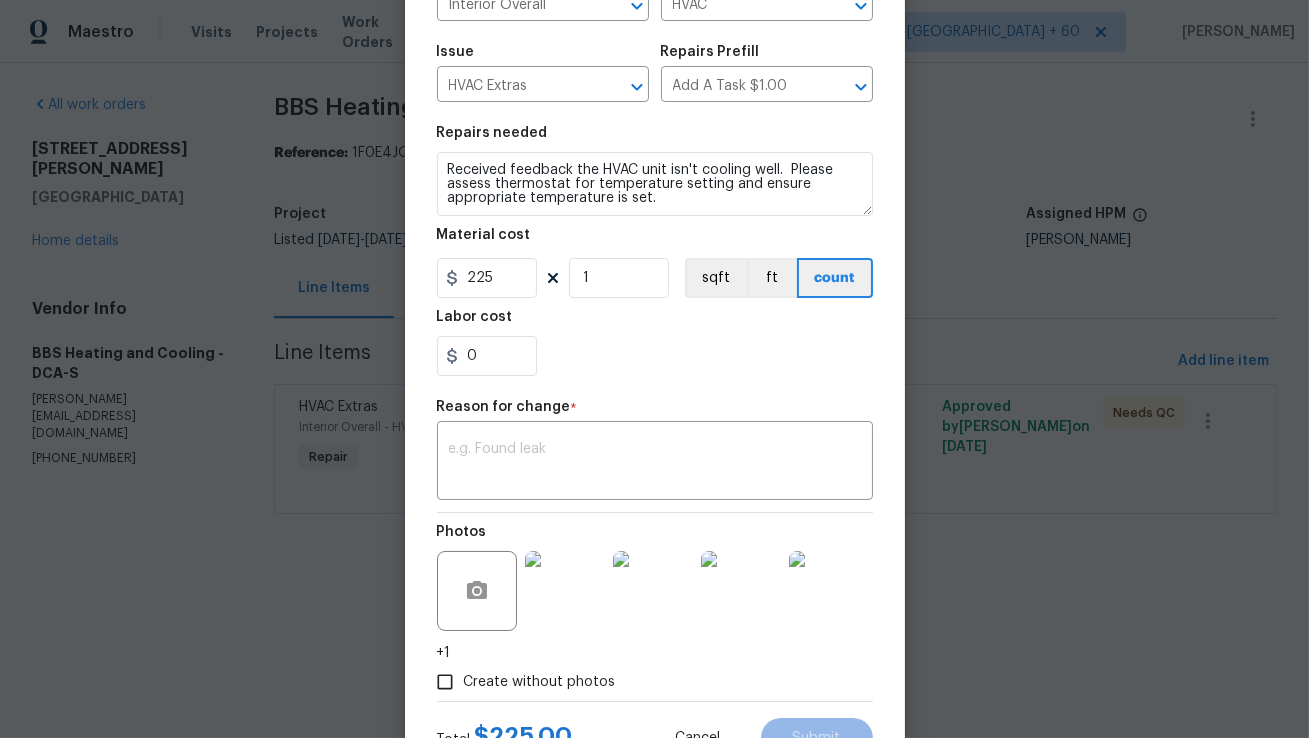 scroll, scrollTop: 187, scrollLeft: 0, axis: vertical 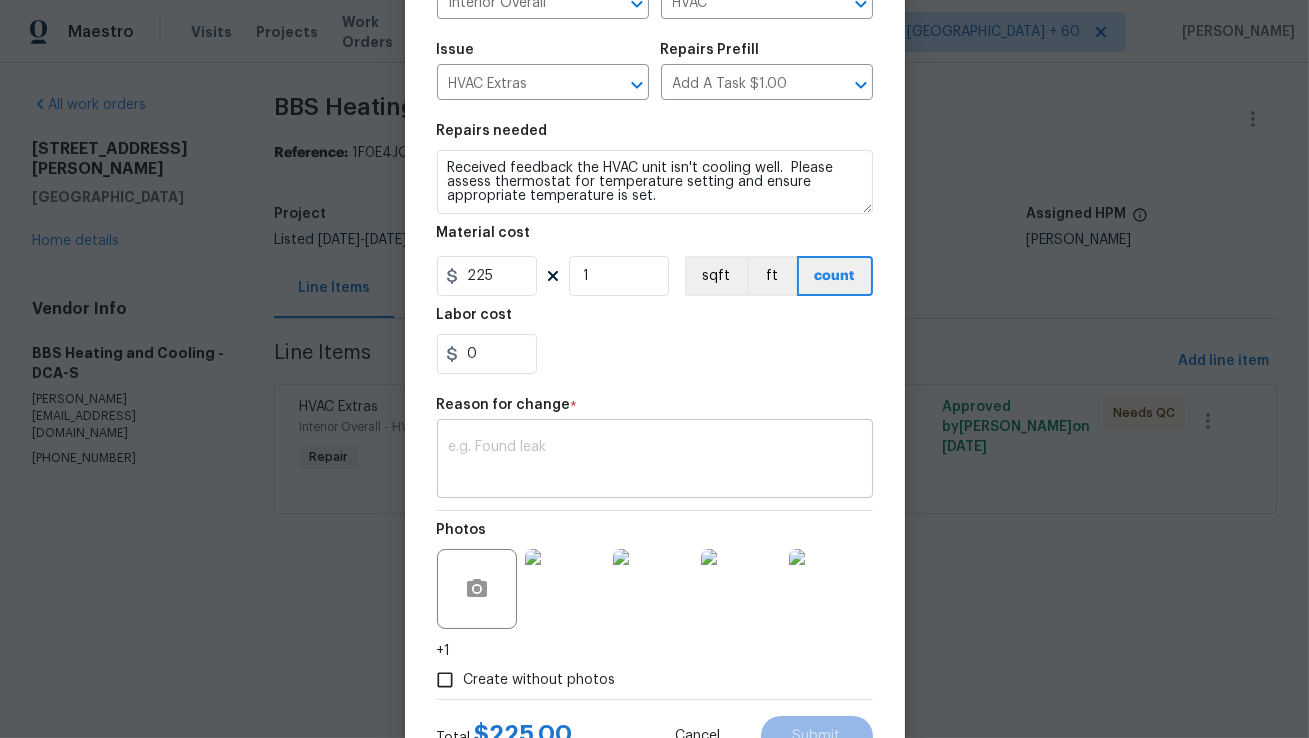 click at bounding box center [655, 461] 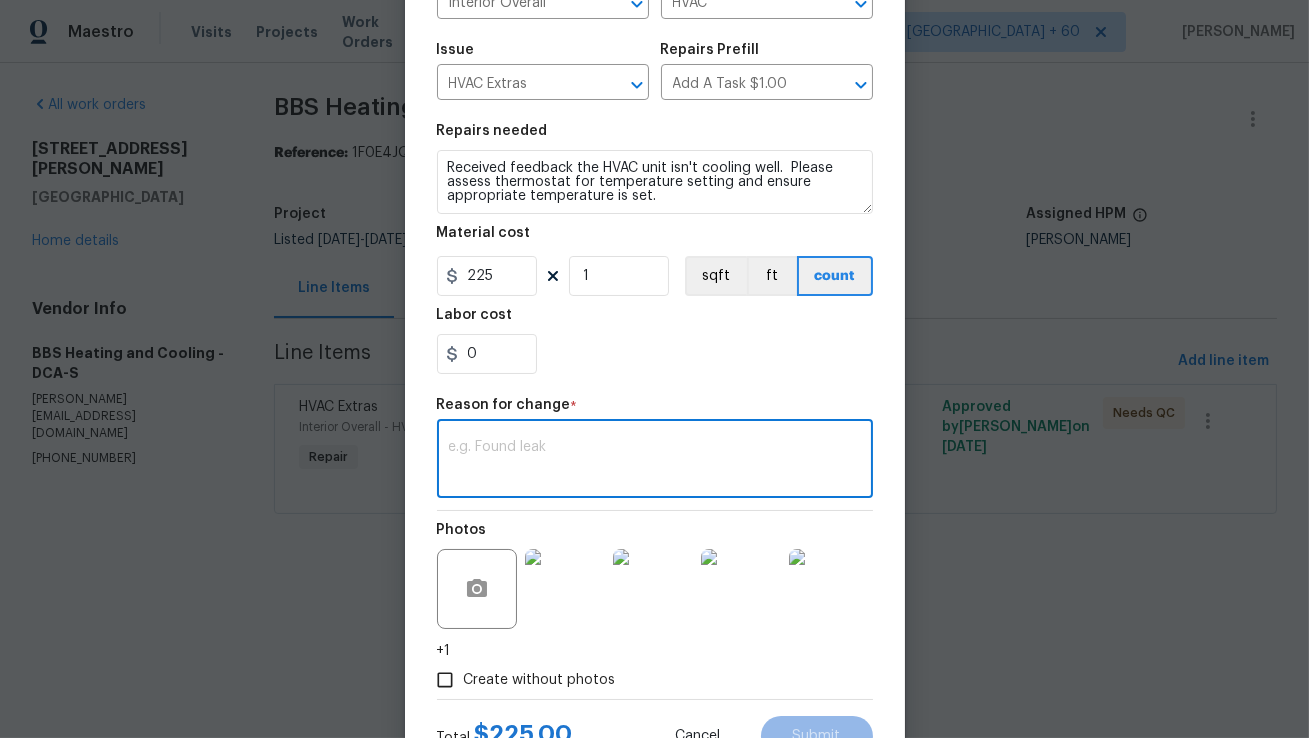 paste on "(AM) Updated per vendor’s final cost." 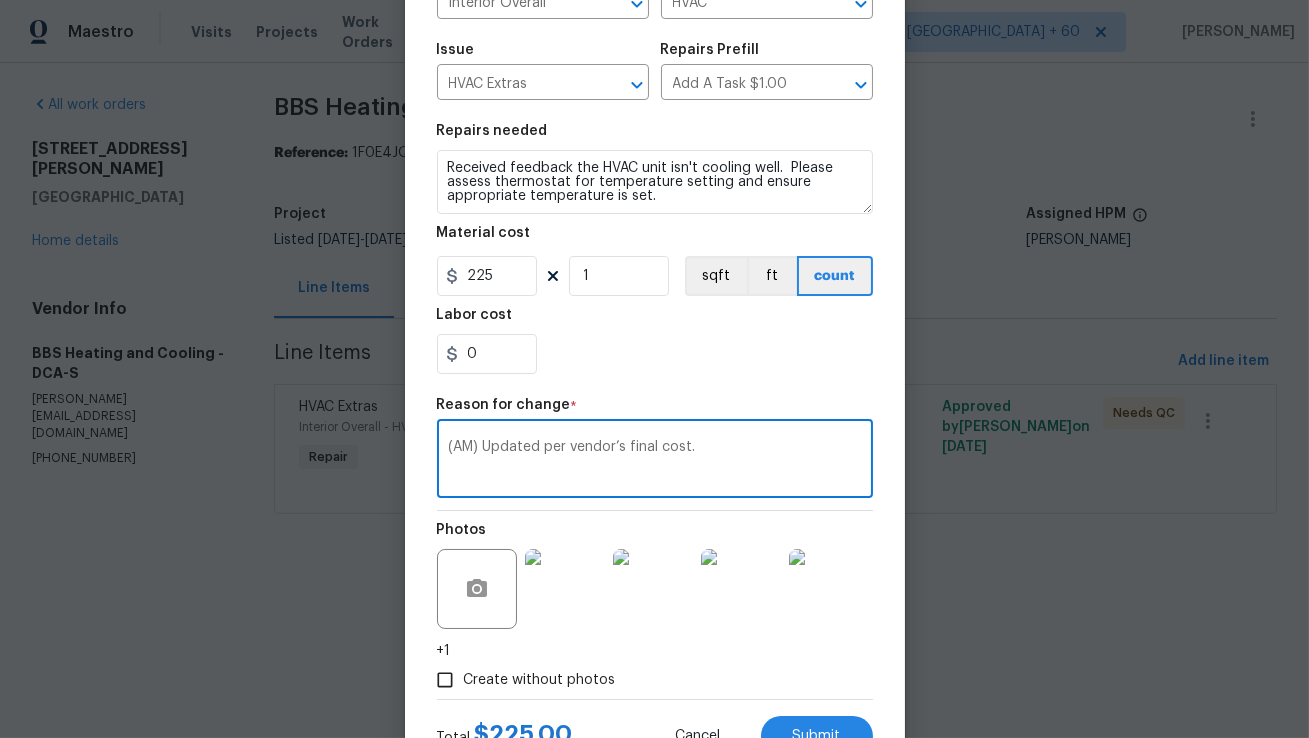 click on "(AM) Updated per vendor’s final cost." at bounding box center [655, 461] 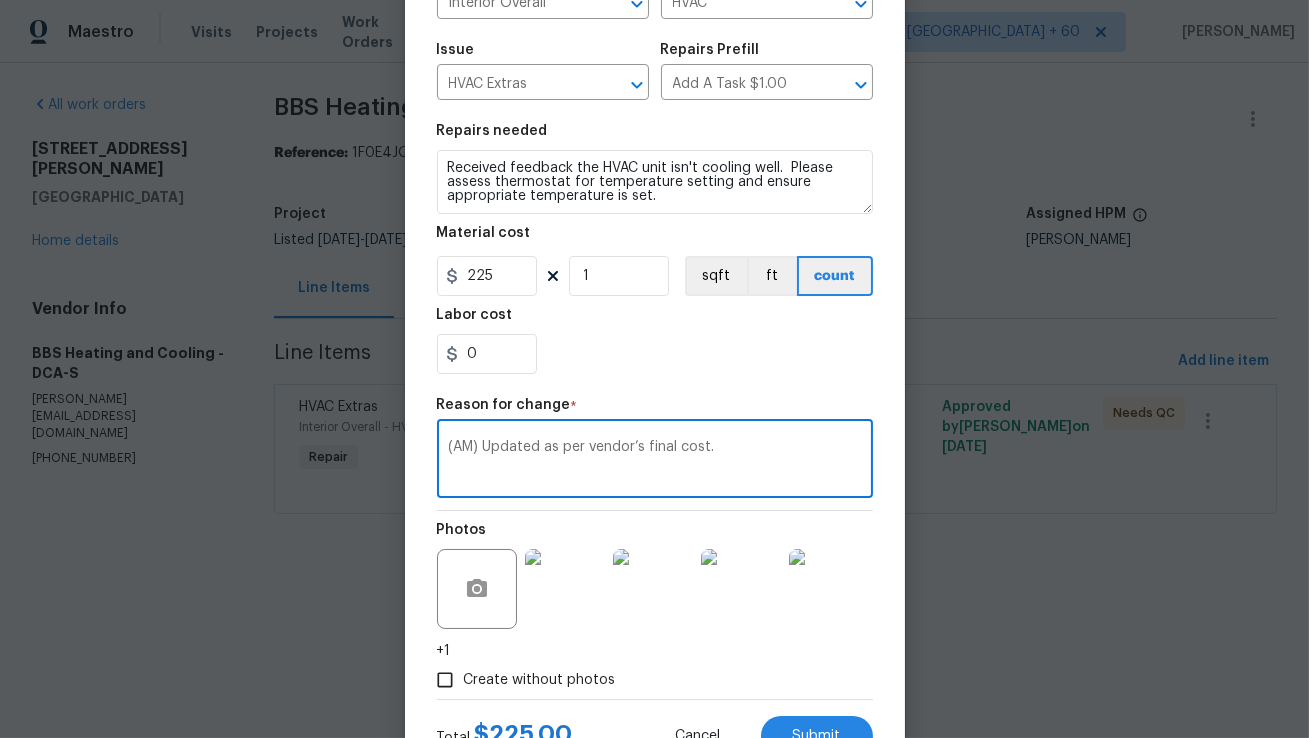 type on "(AM) Updated as per vendor’s final cost." 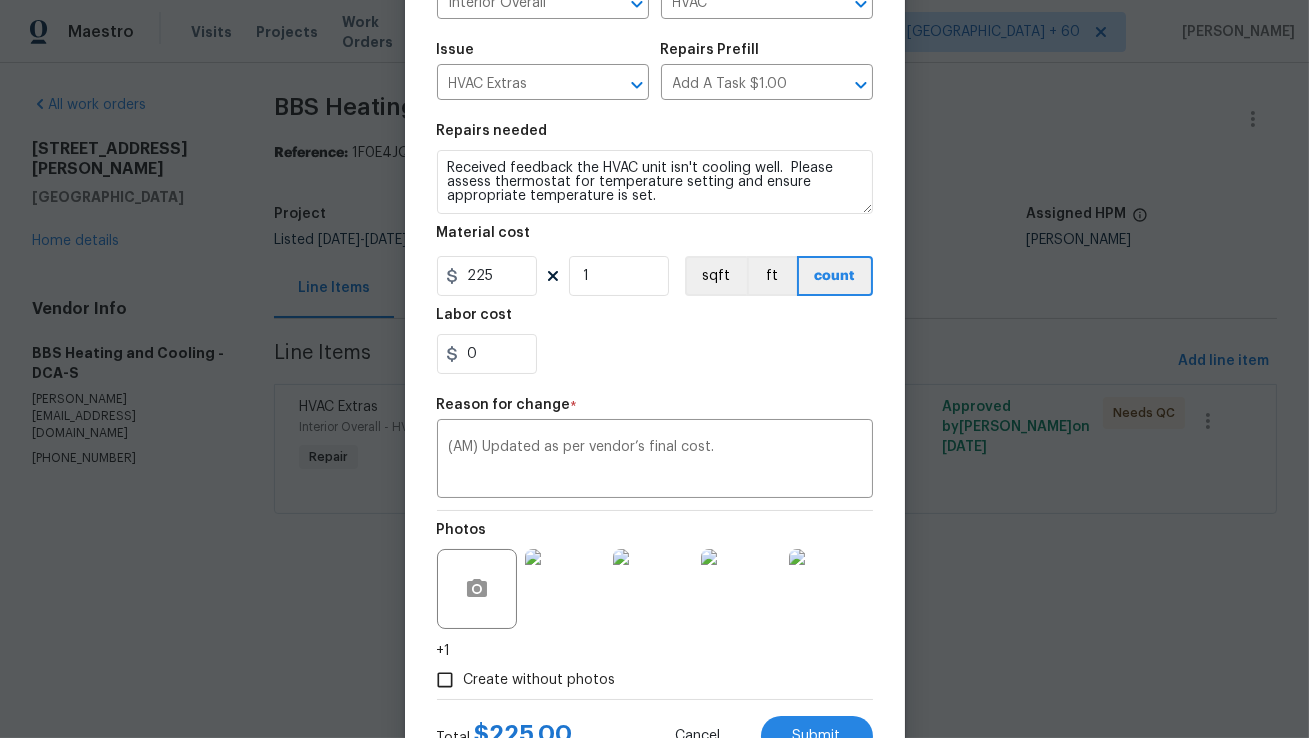 click on "Reason for change *" at bounding box center [655, 411] 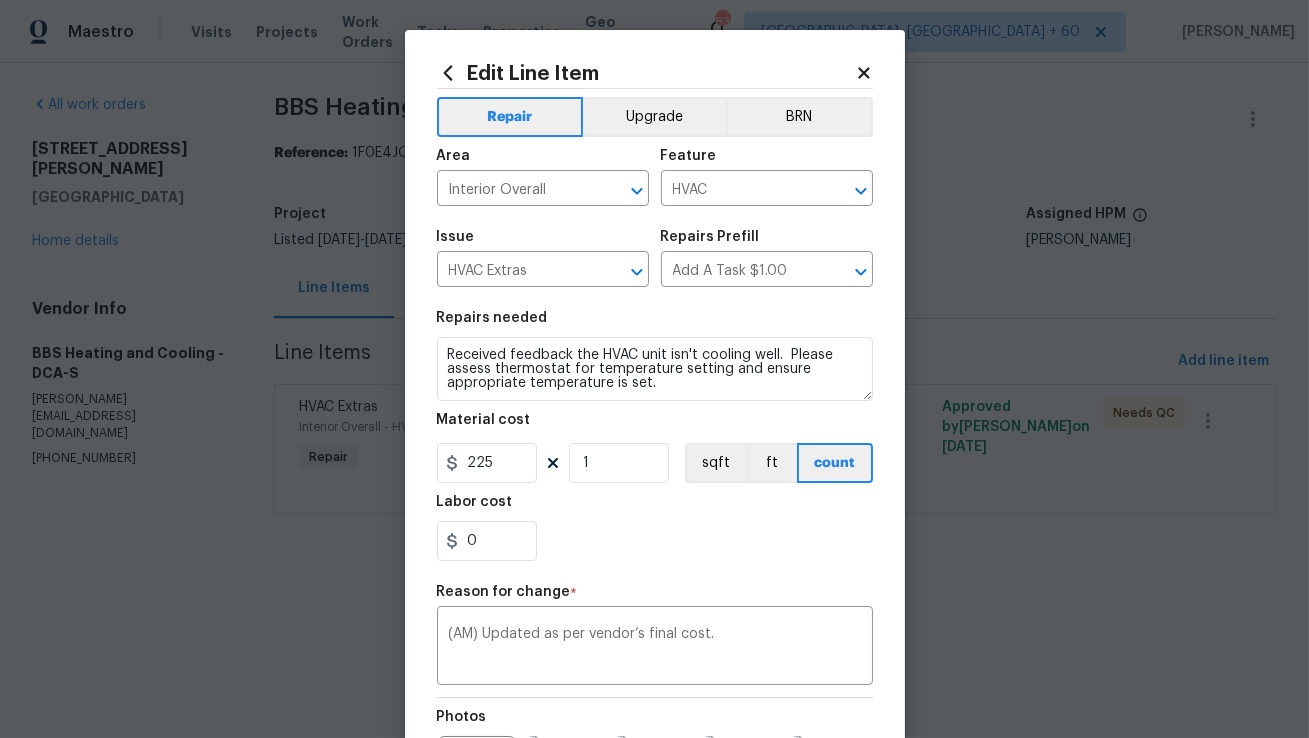 scroll, scrollTop: 267, scrollLeft: 0, axis: vertical 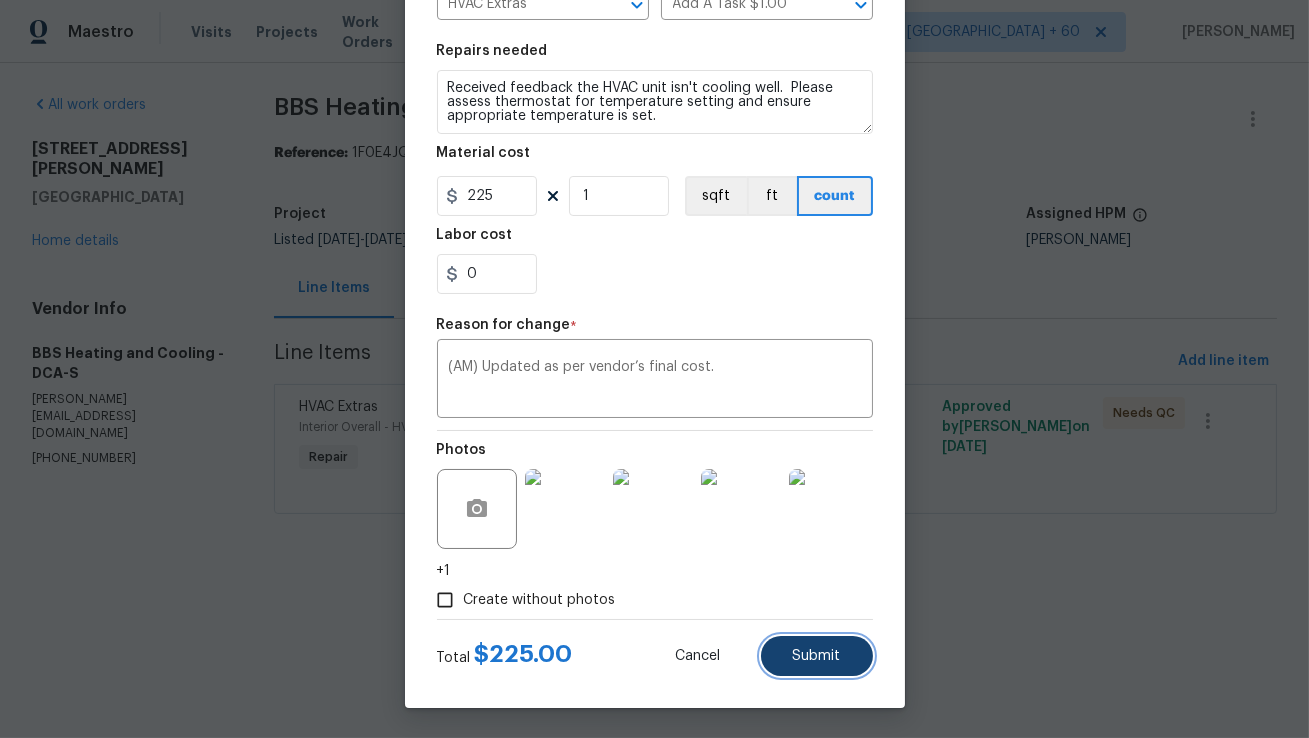 click on "Submit" at bounding box center [817, 656] 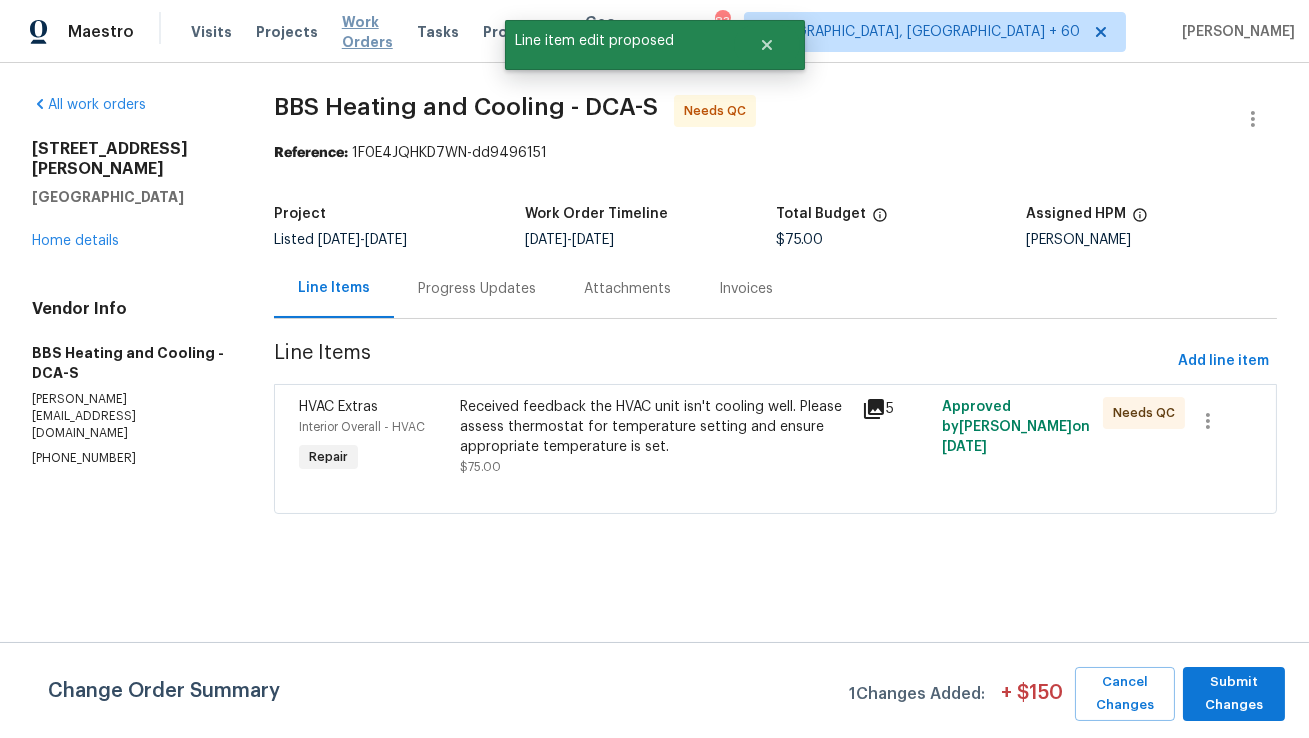 scroll, scrollTop: 0, scrollLeft: 0, axis: both 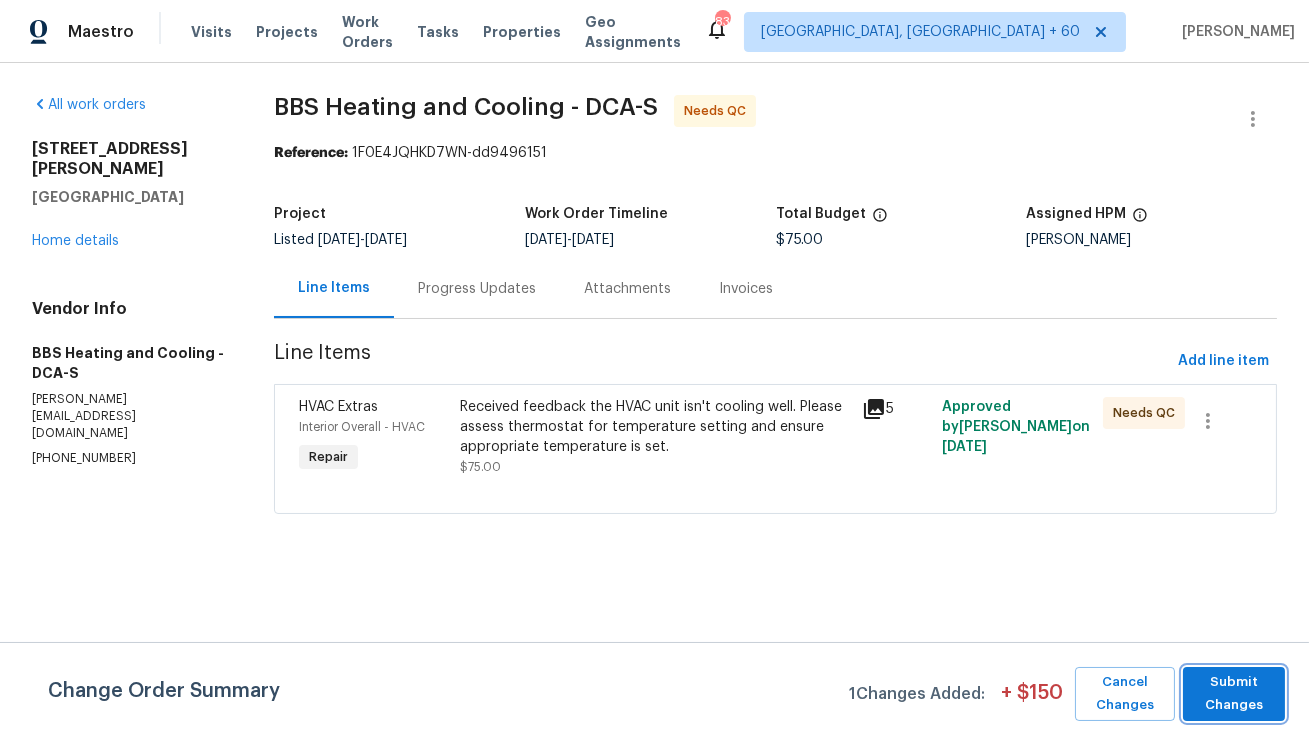 click on "Submit Changes" at bounding box center (1234, 694) 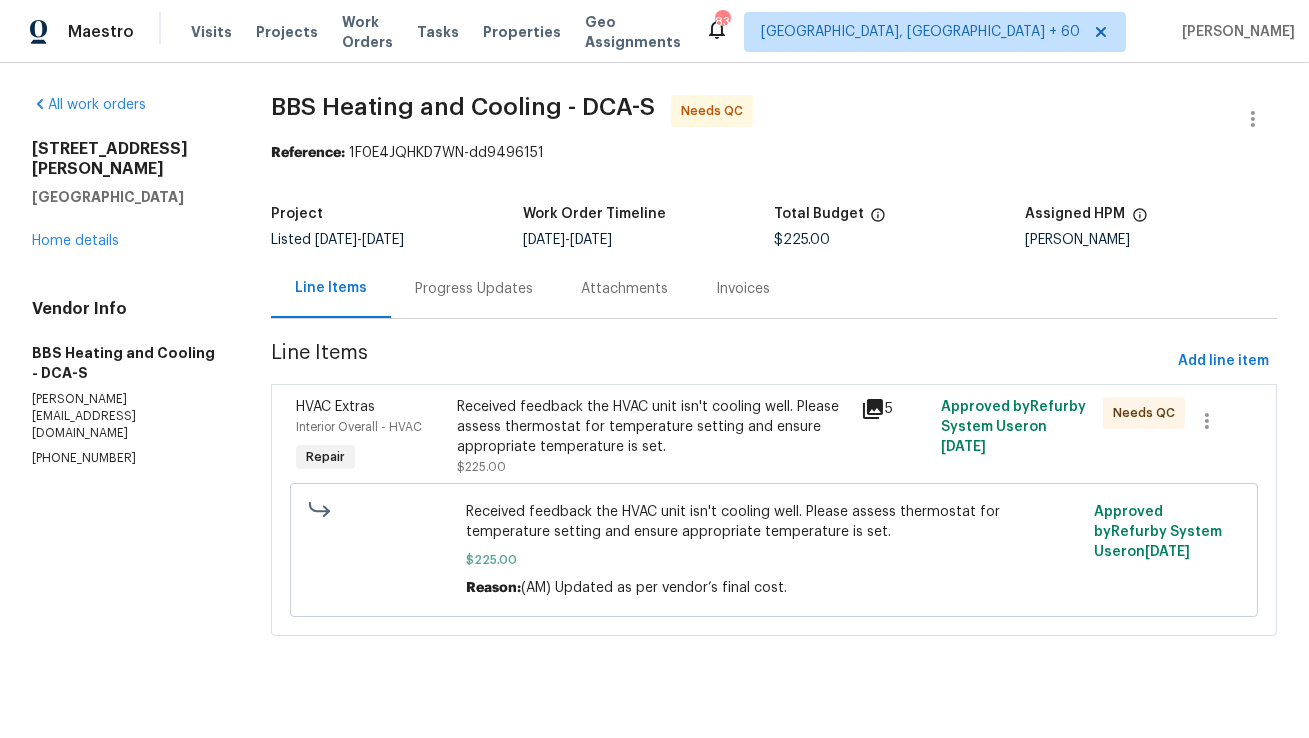 click on "Received feedback the HVAC unit isn't cooling well.  Please assess thermostat for temperature setting and ensure appropriate temperature is set." at bounding box center (652, 427) 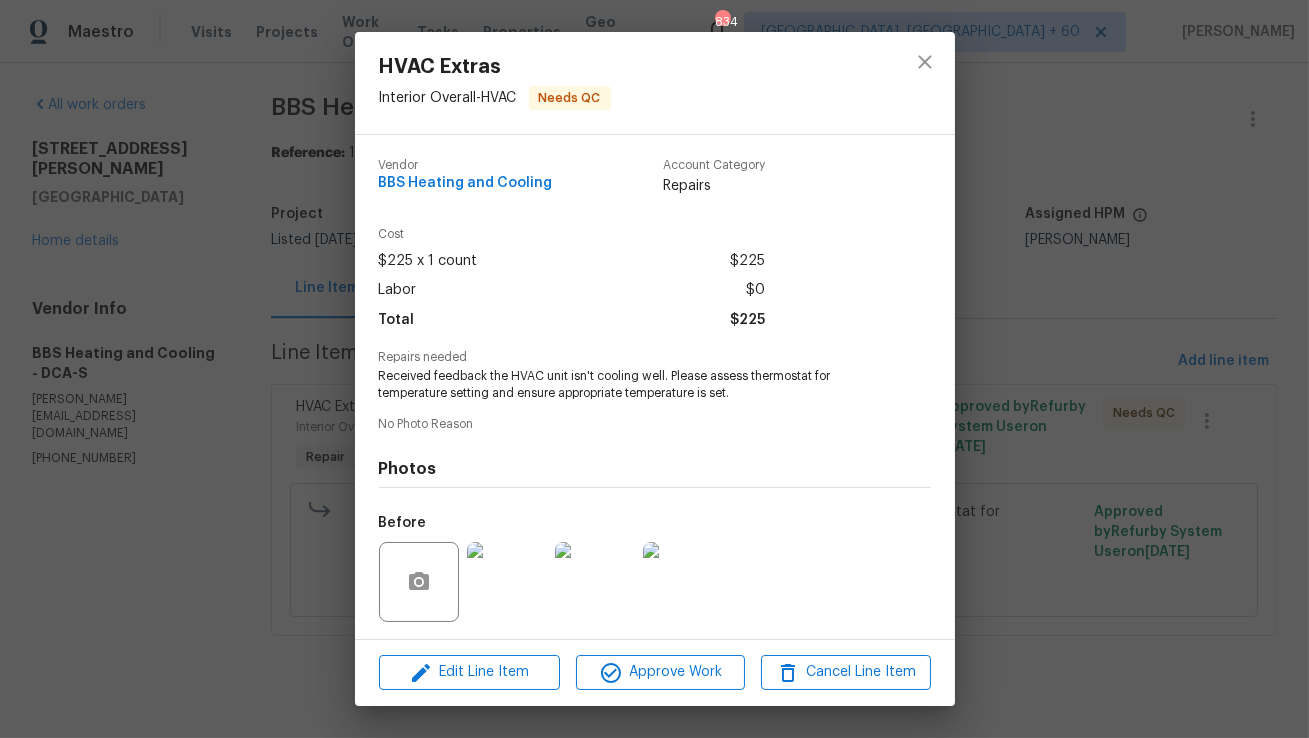 scroll, scrollTop: 134, scrollLeft: 0, axis: vertical 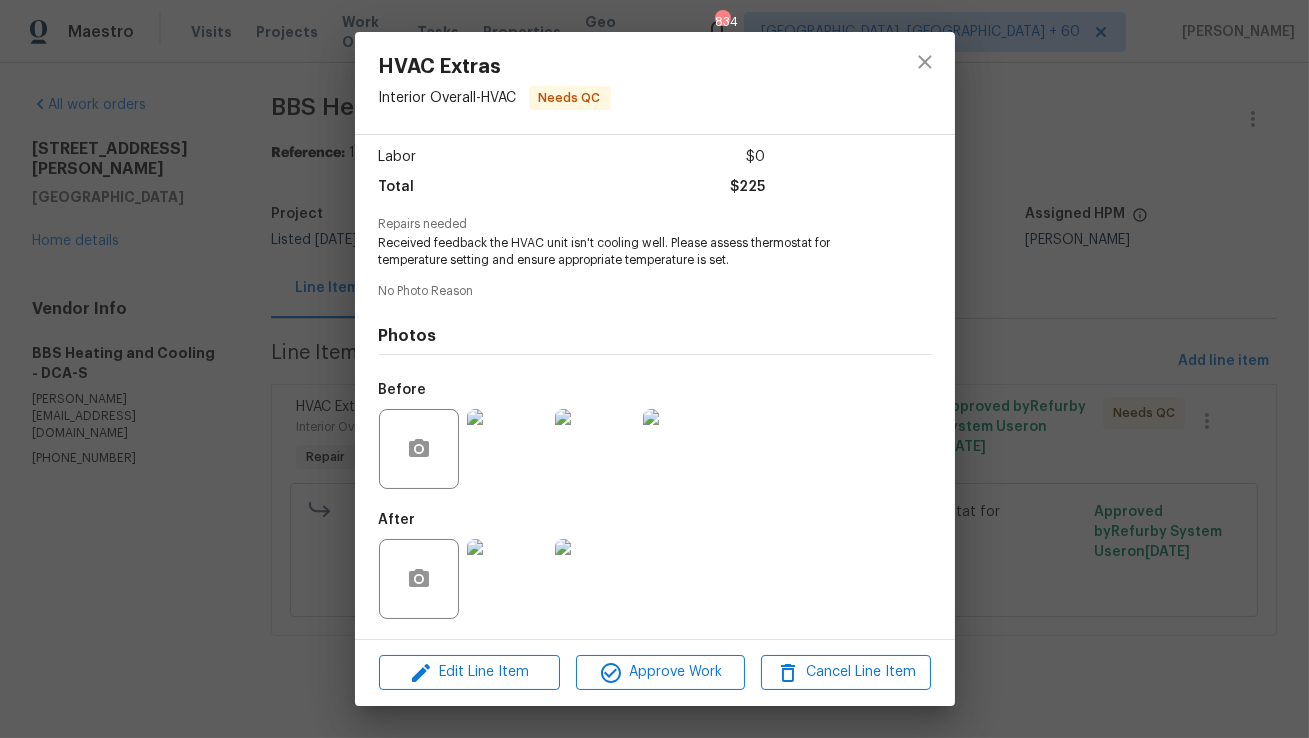click at bounding box center (507, 579) 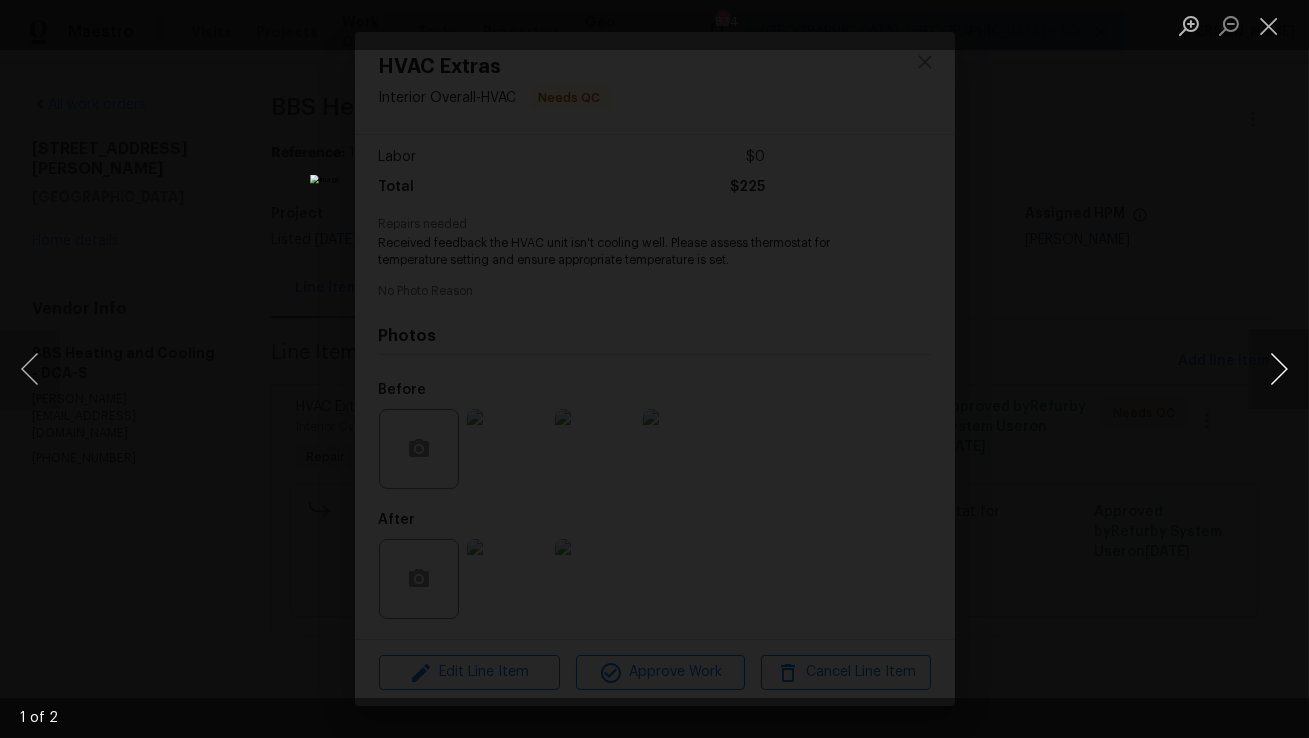 click at bounding box center [1279, 369] 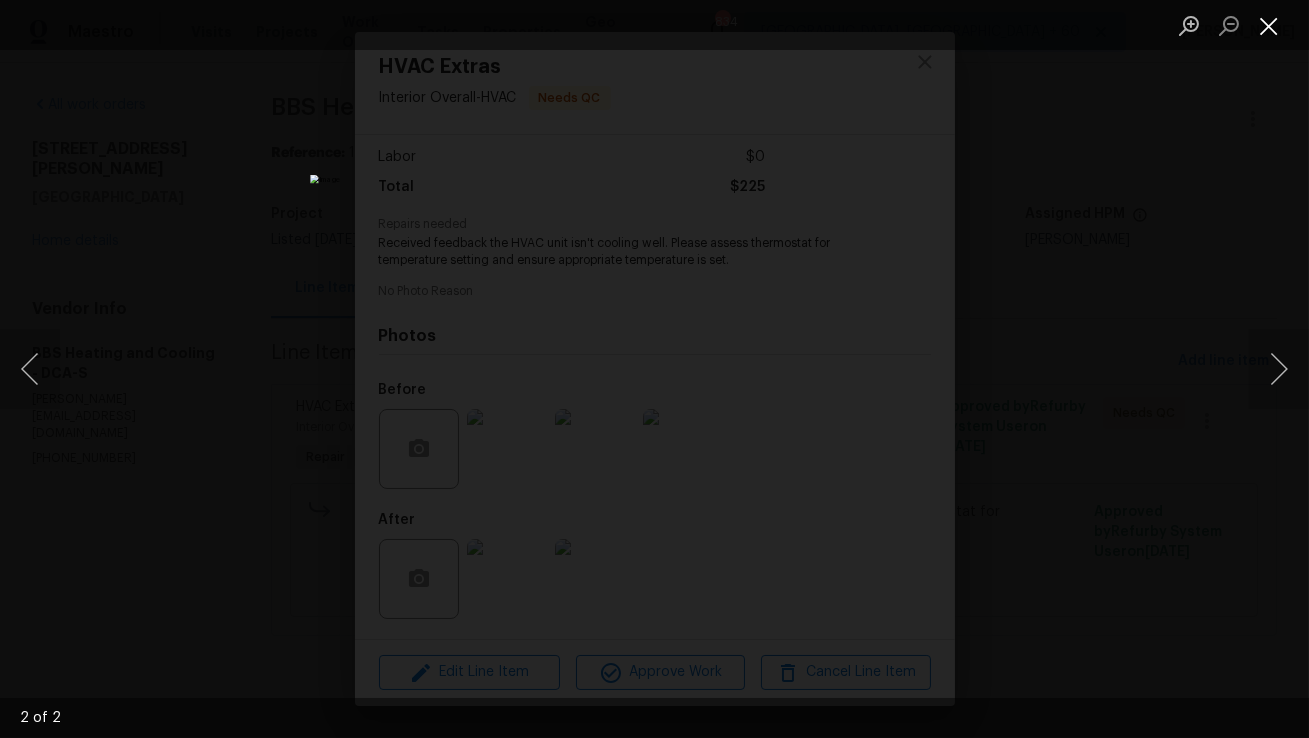 click at bounding box center (1269, 25) 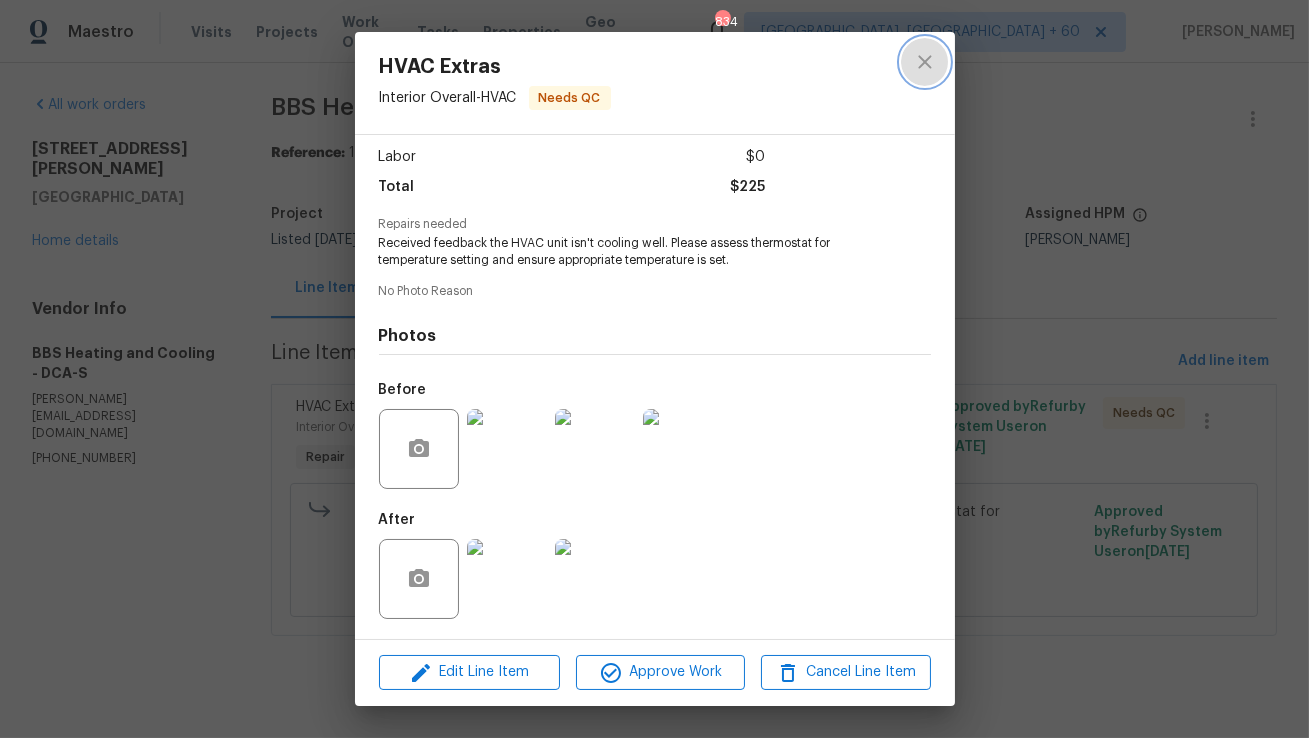 click 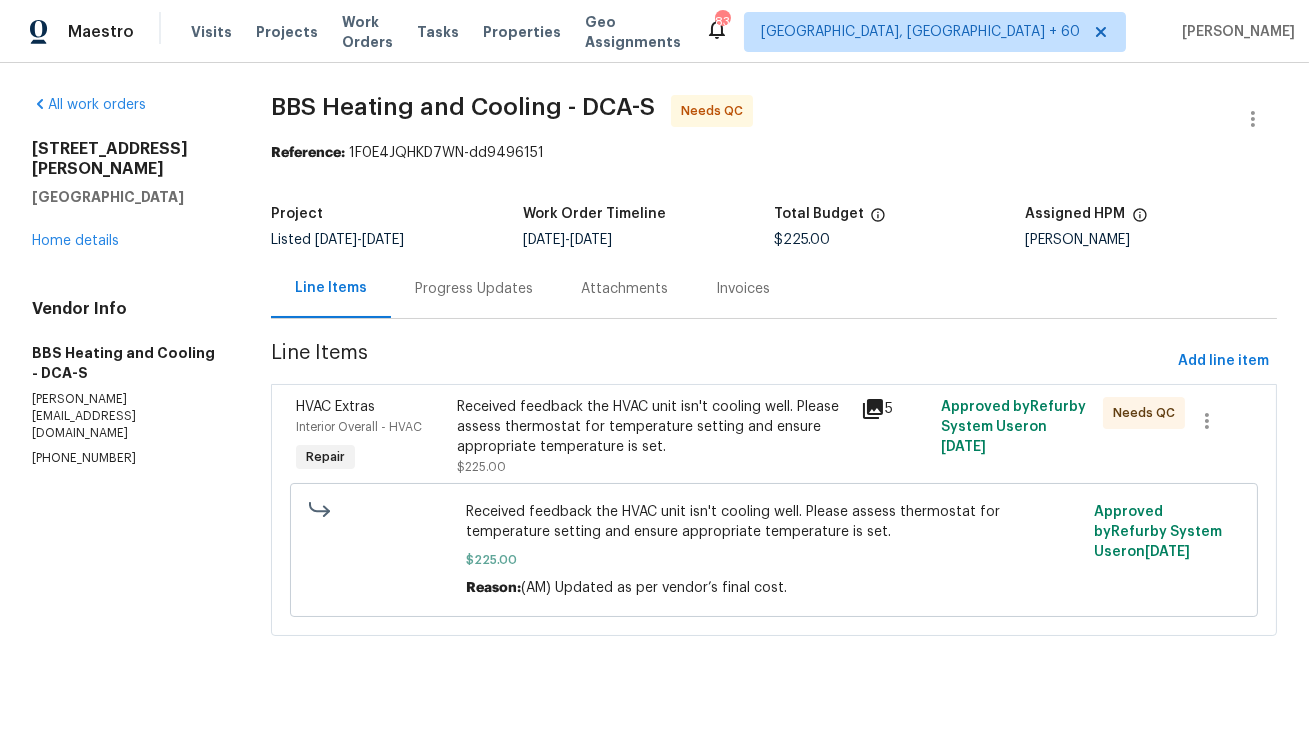 click on "Received feedback the HVAC unit isn't cooling well.  Please assess thermostat for temperature setting and ensure appropriate temperature is set." at bounding box center (652, 427) 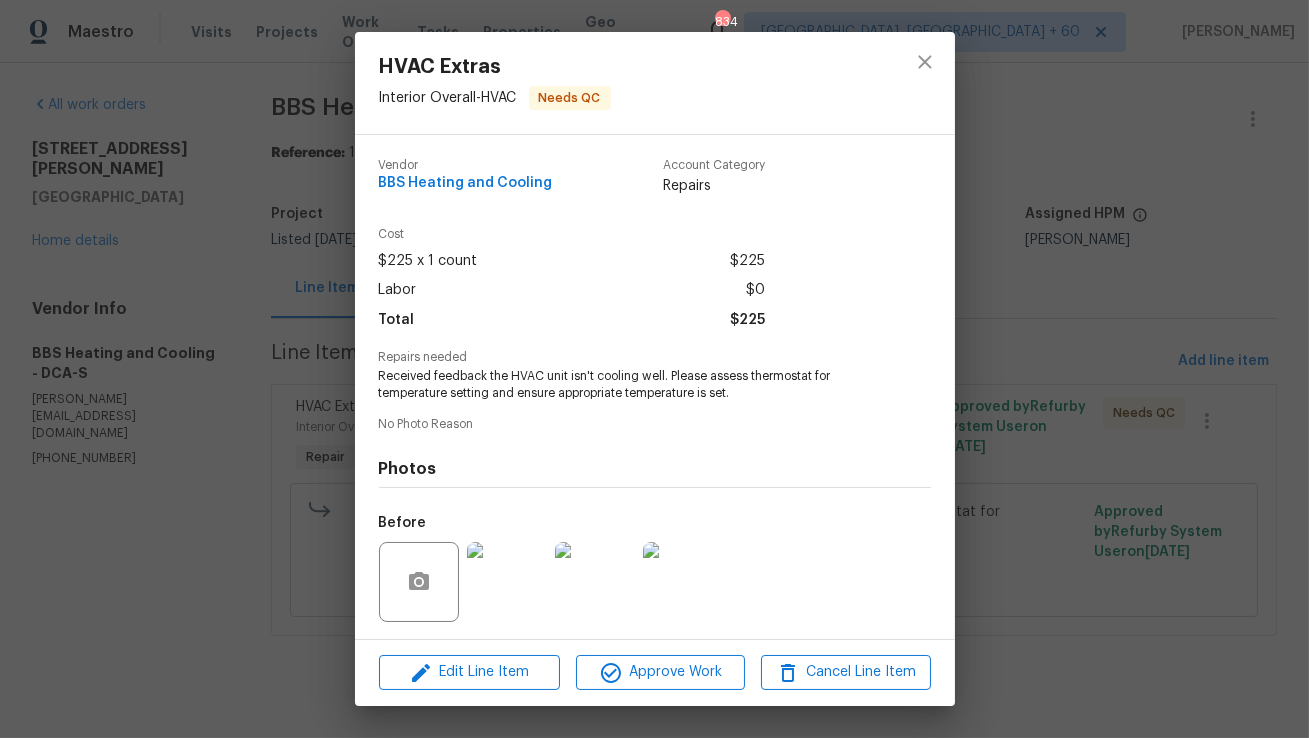 scroll, scrollTop: 134, scrollLeft: 0, axis: vertical 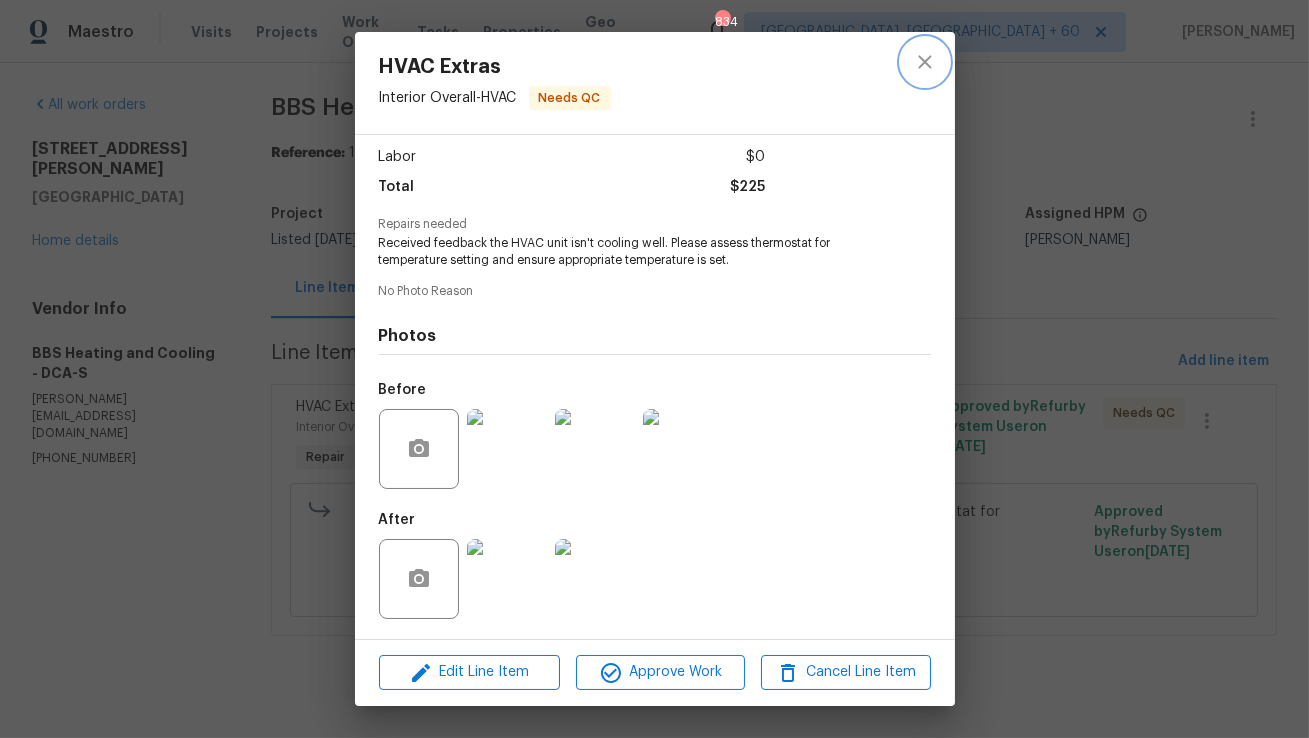 click 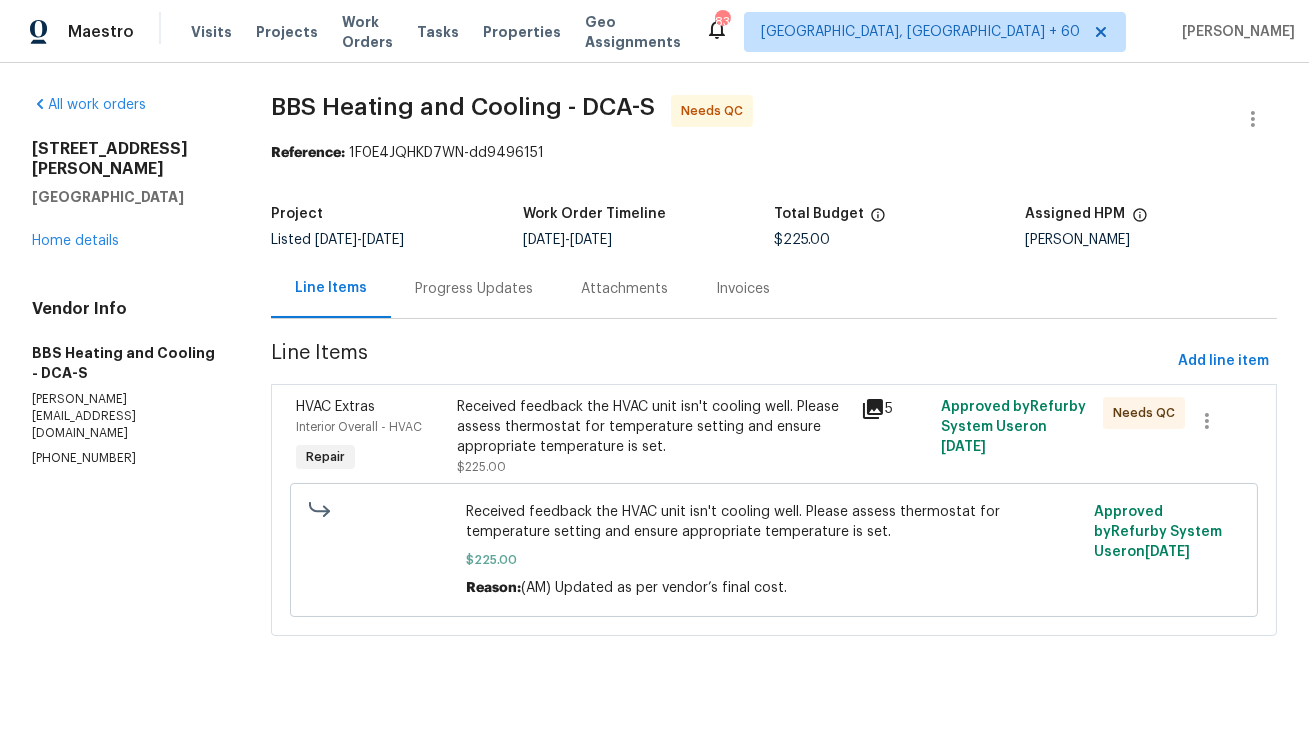 click on "Progress Updates" at bounding box center [474, 289] 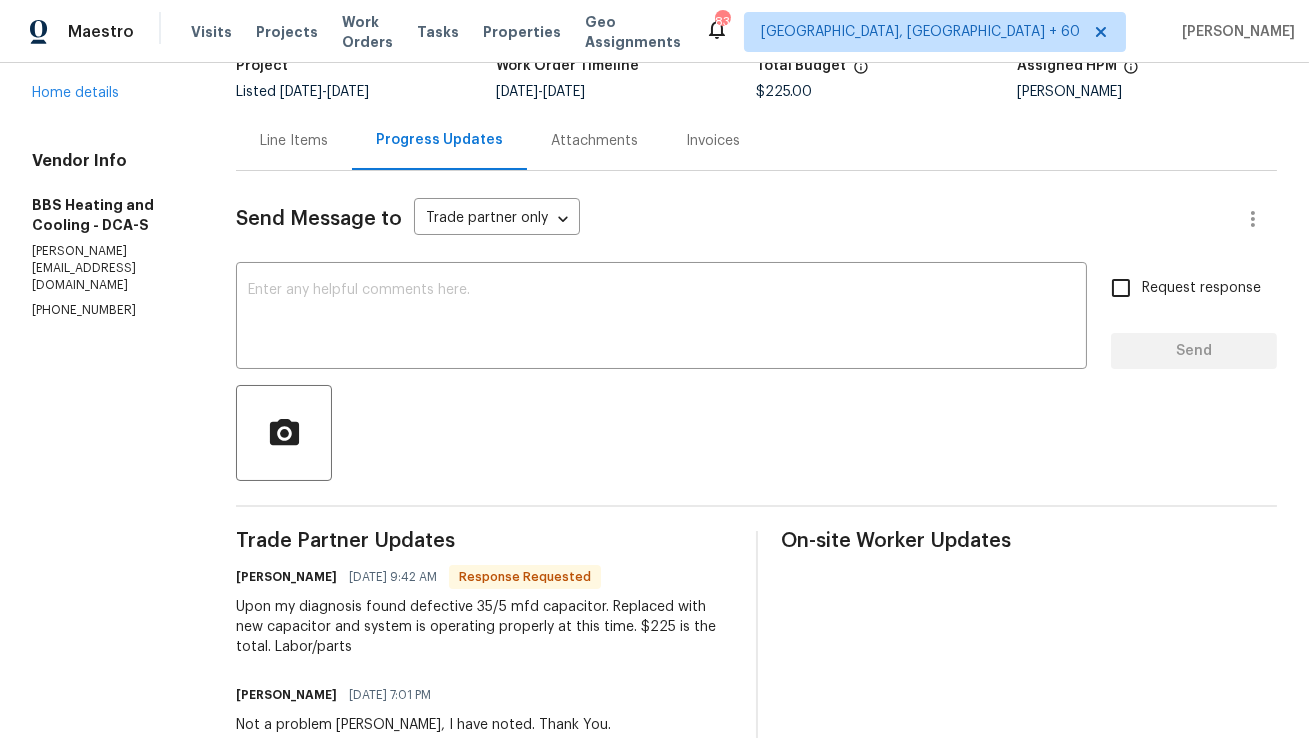 scroll, scrollTop: 0, scrollLeft: 0, axis: both 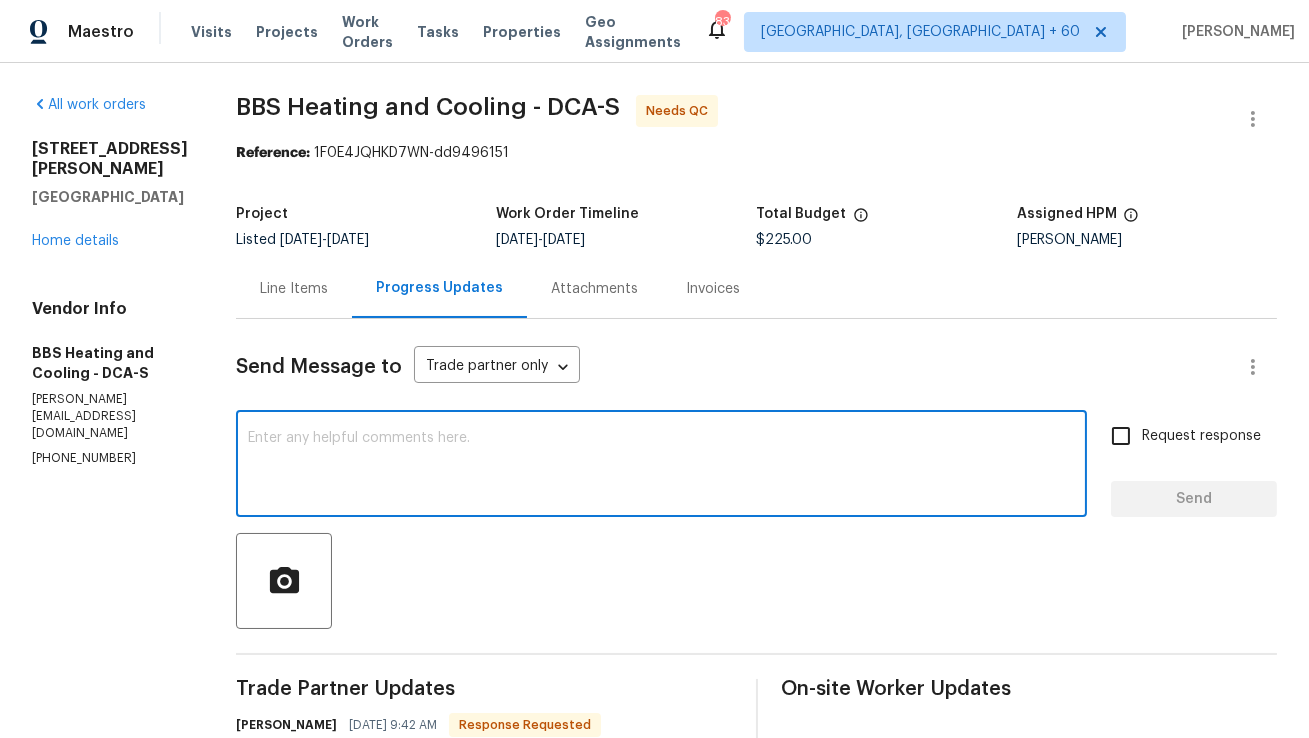 click at bounding box center (661, 466) 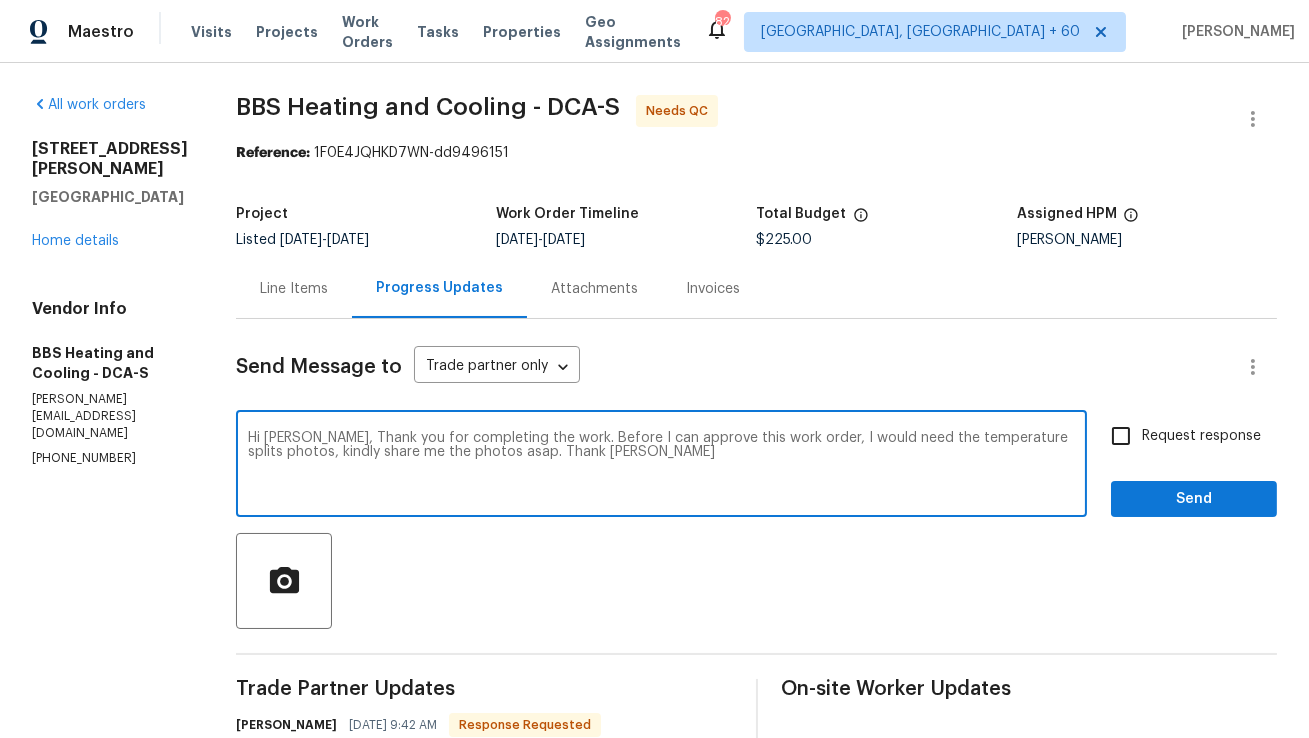 type on "Hi Steve, Thank you for completing the work. Before I can approve this work order, I would need the temperature splits photos, kindly share me the photos asap. Thank You" 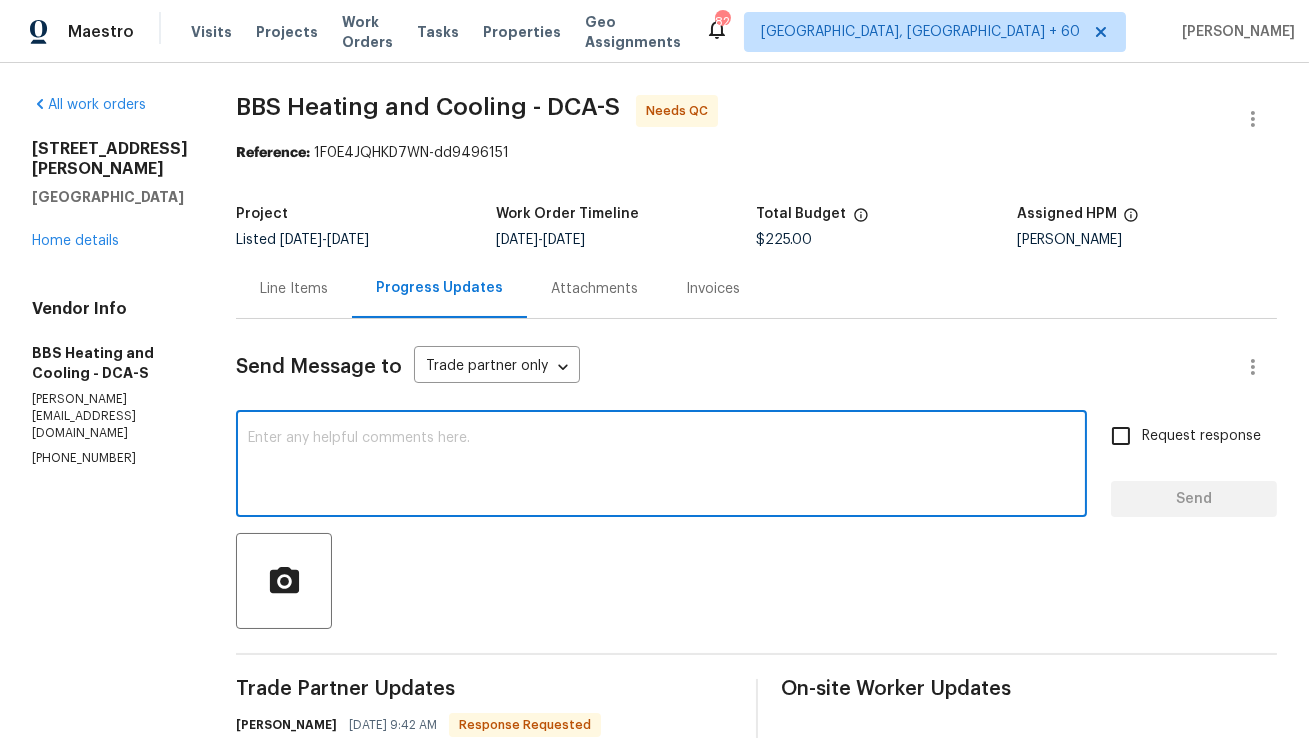 paste on "Hi Steve,
Thank you for completing the work. I’ve updated the cost accordingly.
Before I can approve the work order, I’ll need the temperature splits photos. Kindly share them with me as soon as possible." 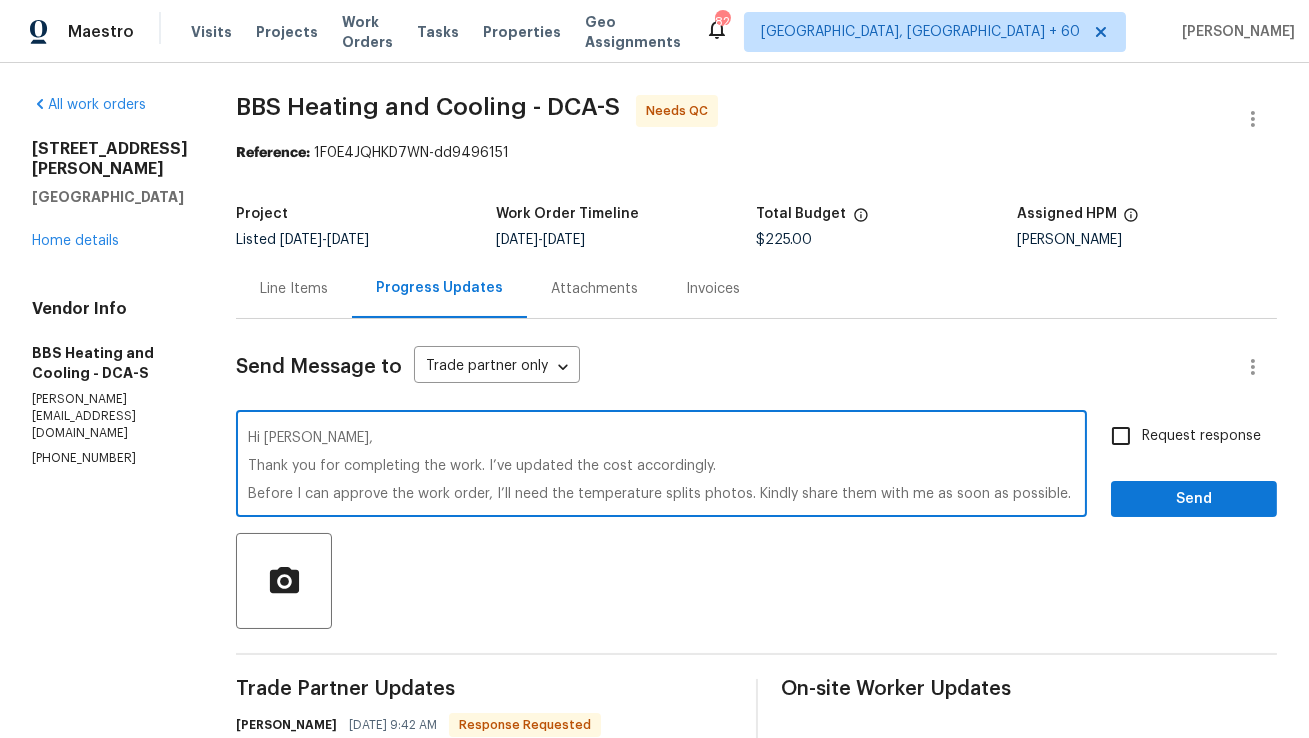 scroll, scrollTop: 0, scrollLeft: 0, axis: both 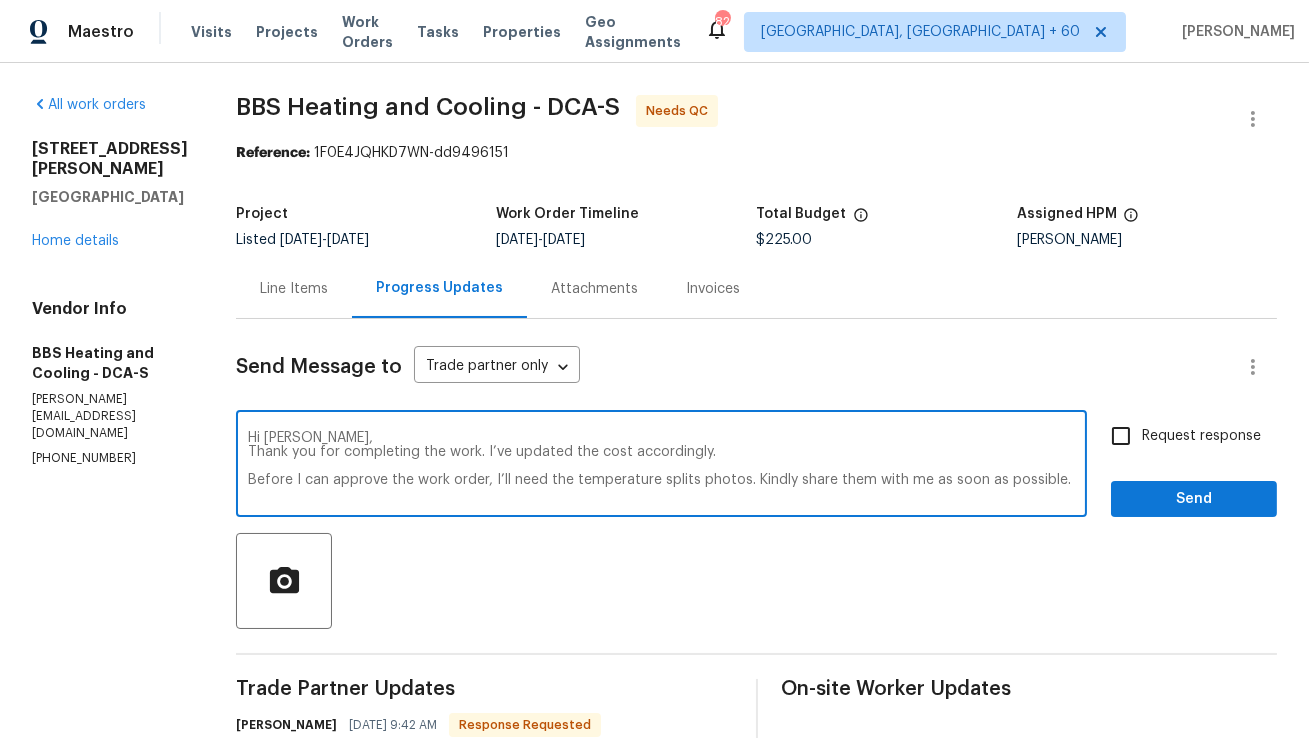 click on "Hi Steve,
Thank you for completing the work. I’ve updated the cost accordingly.
Before I can approve the work order, I’ll need the temperature splits photos. Kindly share them with me as soon as possible." at bounding box center (661, 466) 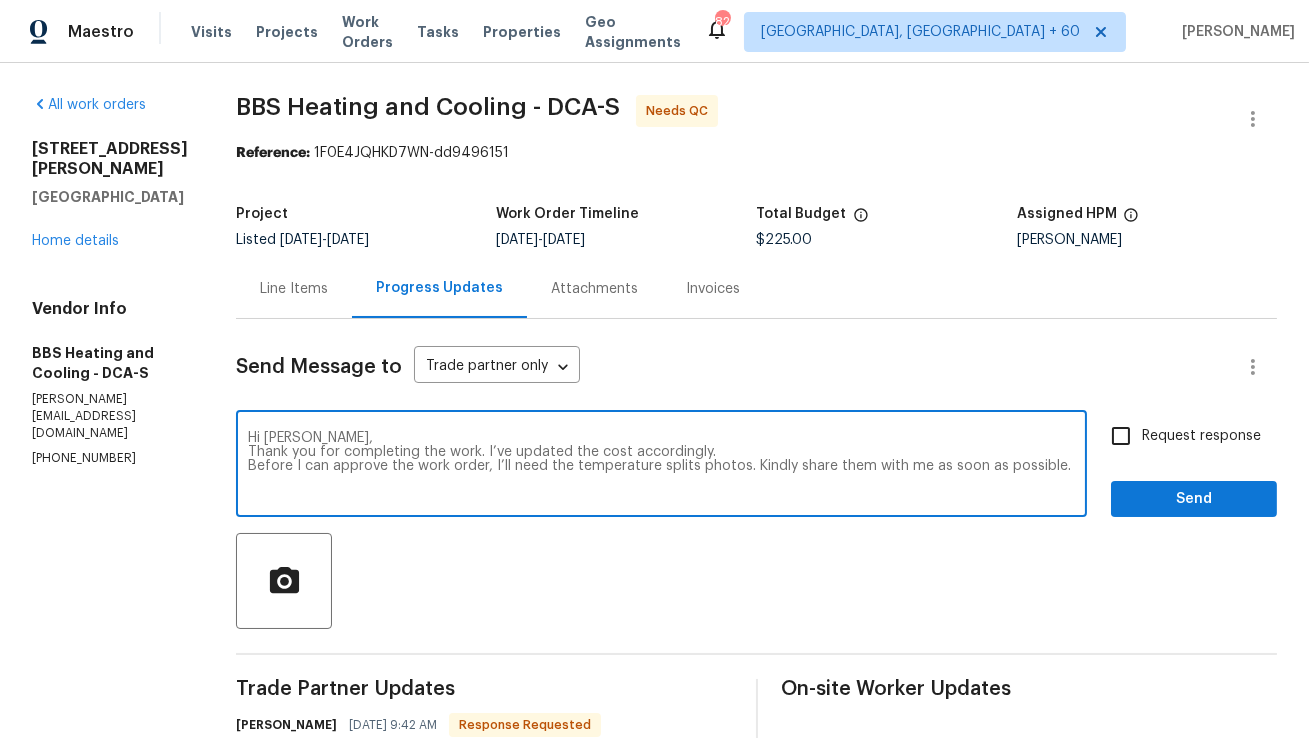 type on "Hi Steve,
Thank you for completing the work. I’ve updated the cost accordingly.
Before I can approve the work order, I’ll need the temperature splits photos. Kindly share them with me as soon as possible." 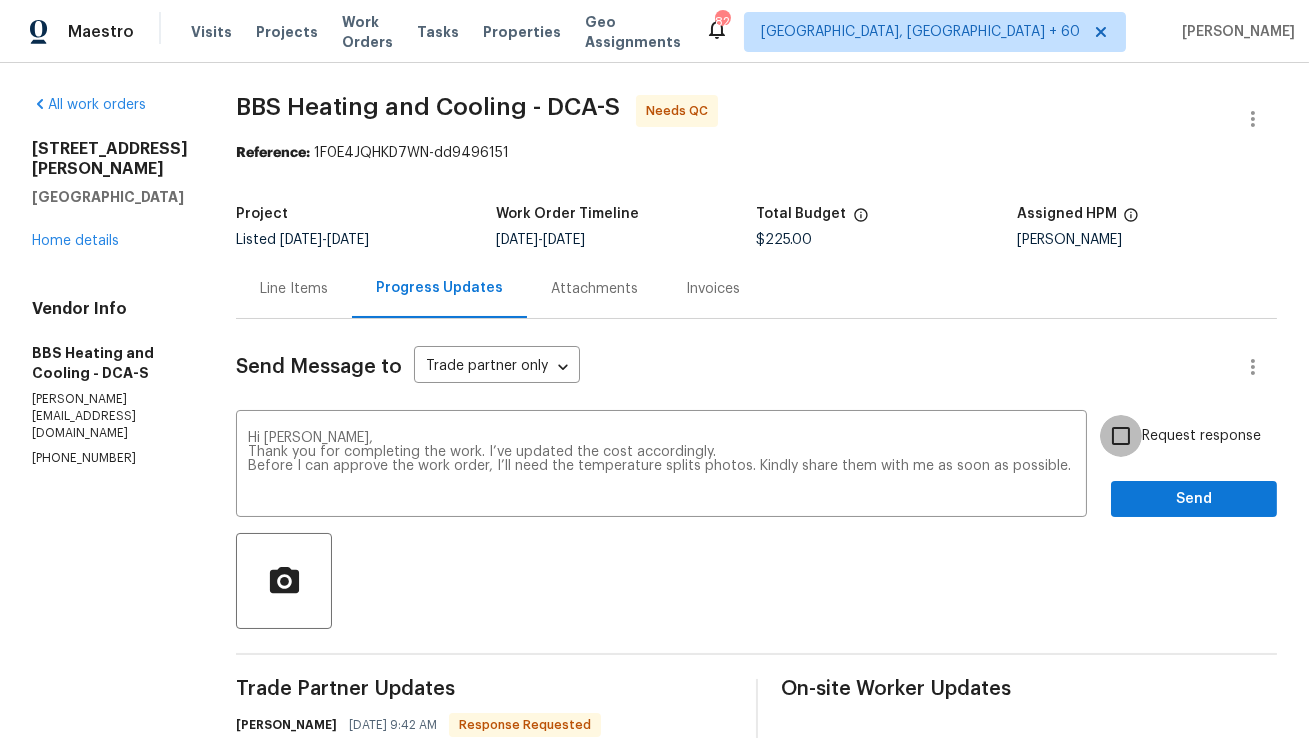 click on "Request response" at bounding box center [1121, 436] 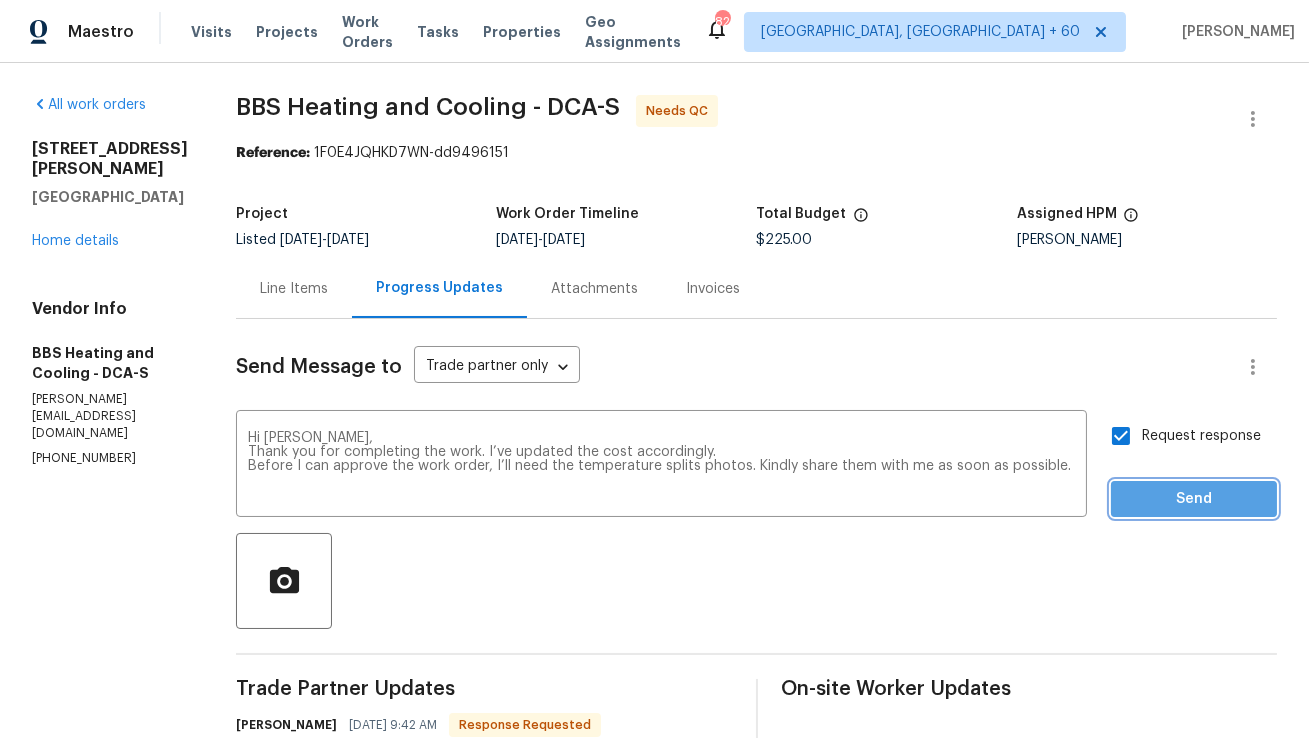click on "Send" at bounding box center [1194, 499] 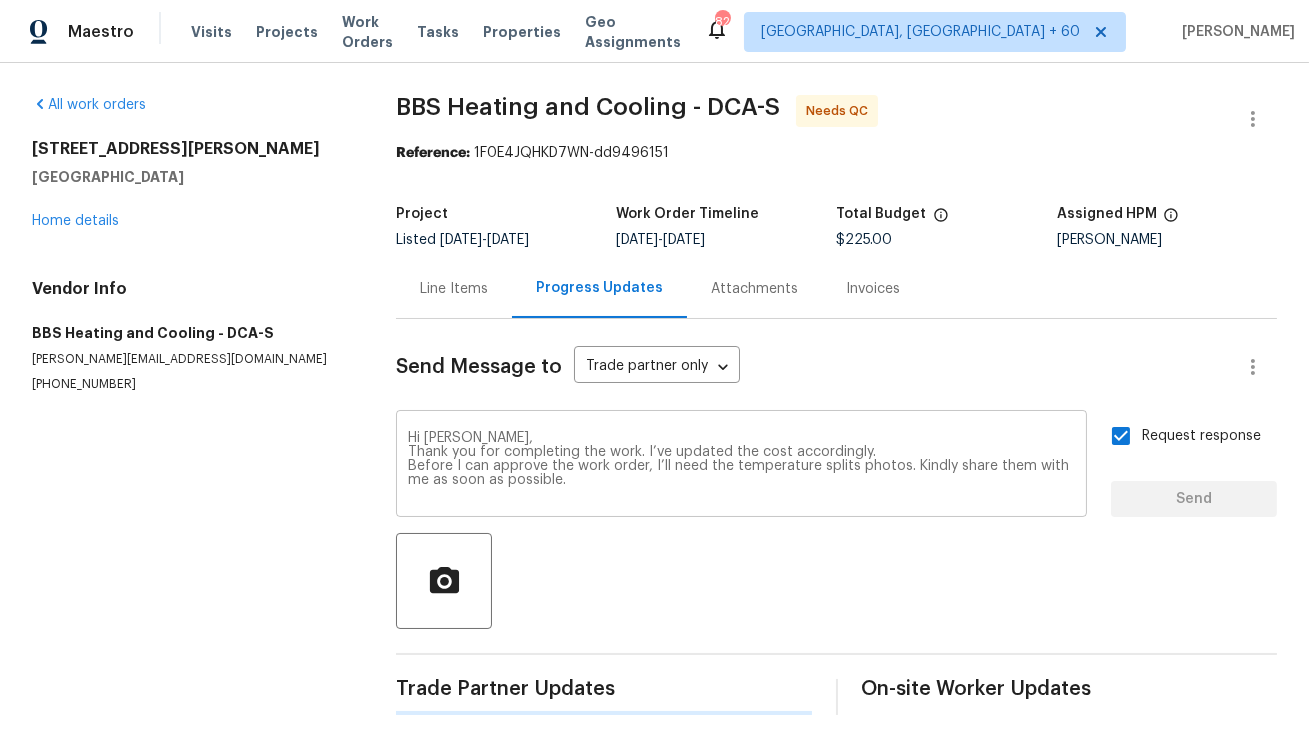 type 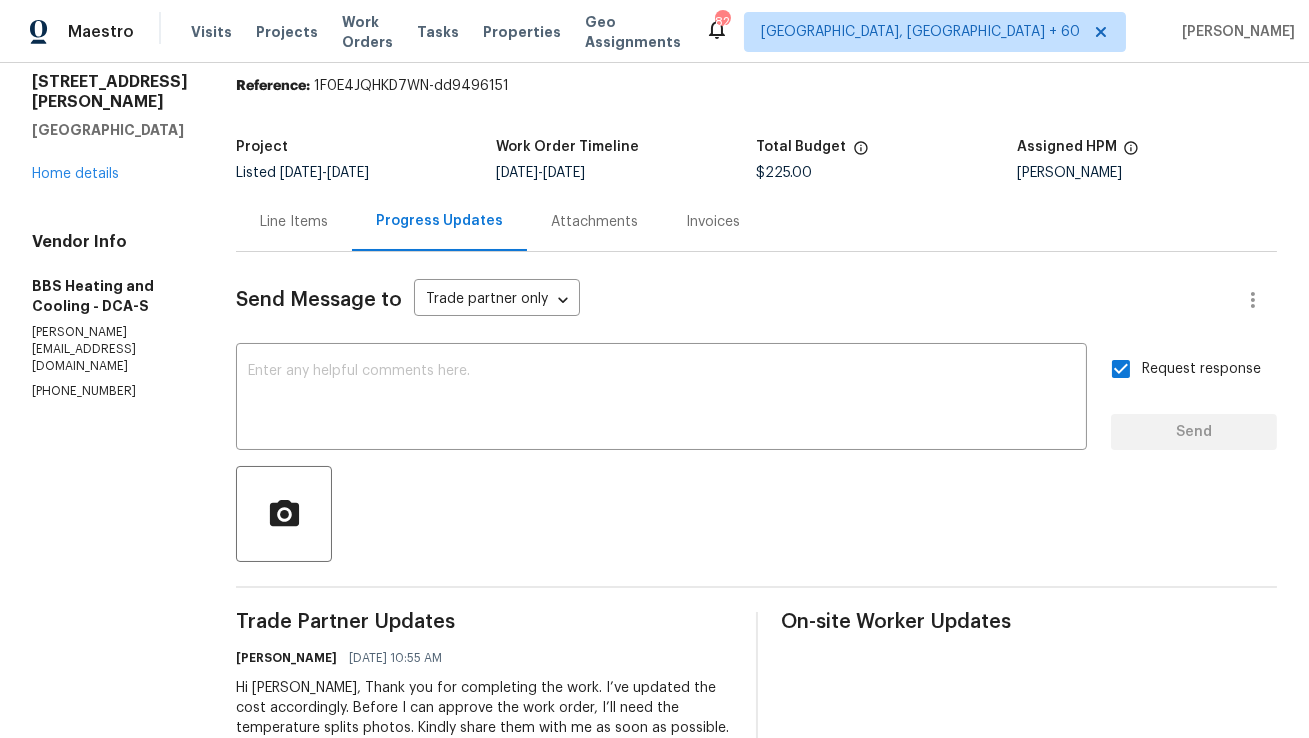 scroll, scrollTop: 0, scrollLeft: 0, axis: both 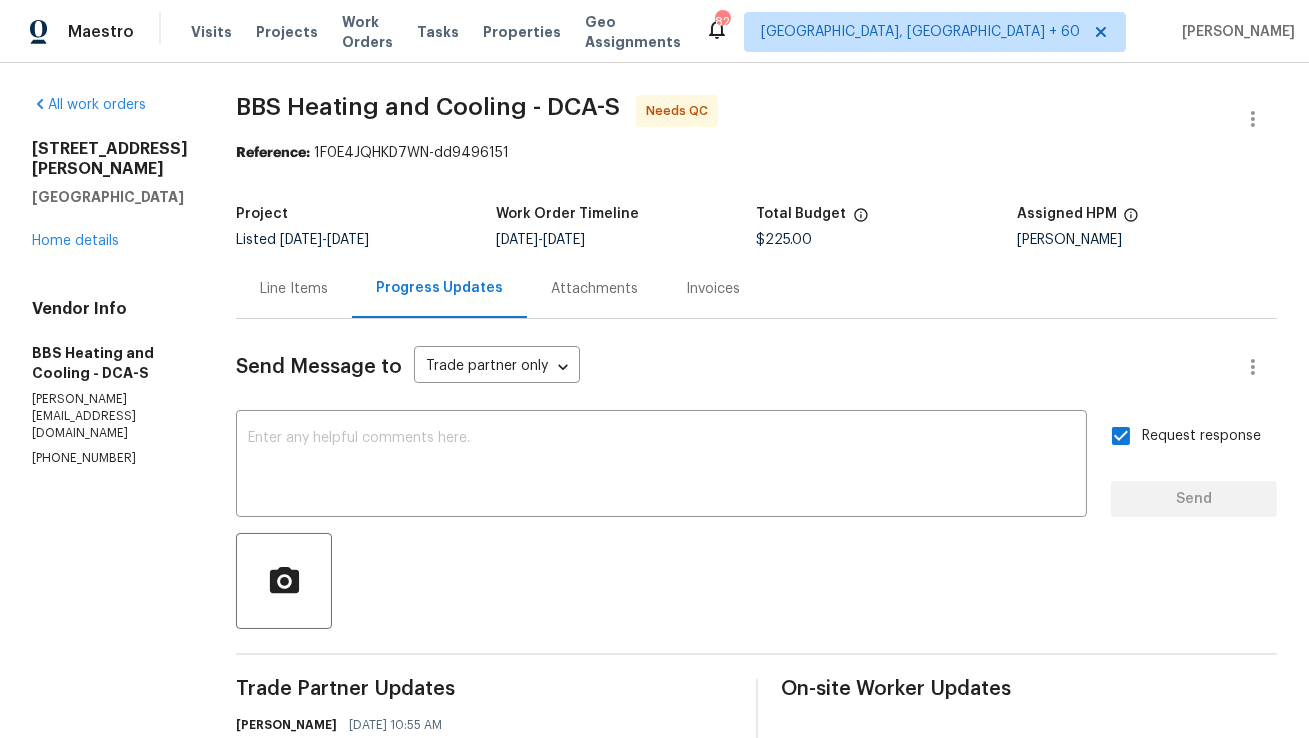 click on "Line Items" at bounding box center [294, 289] 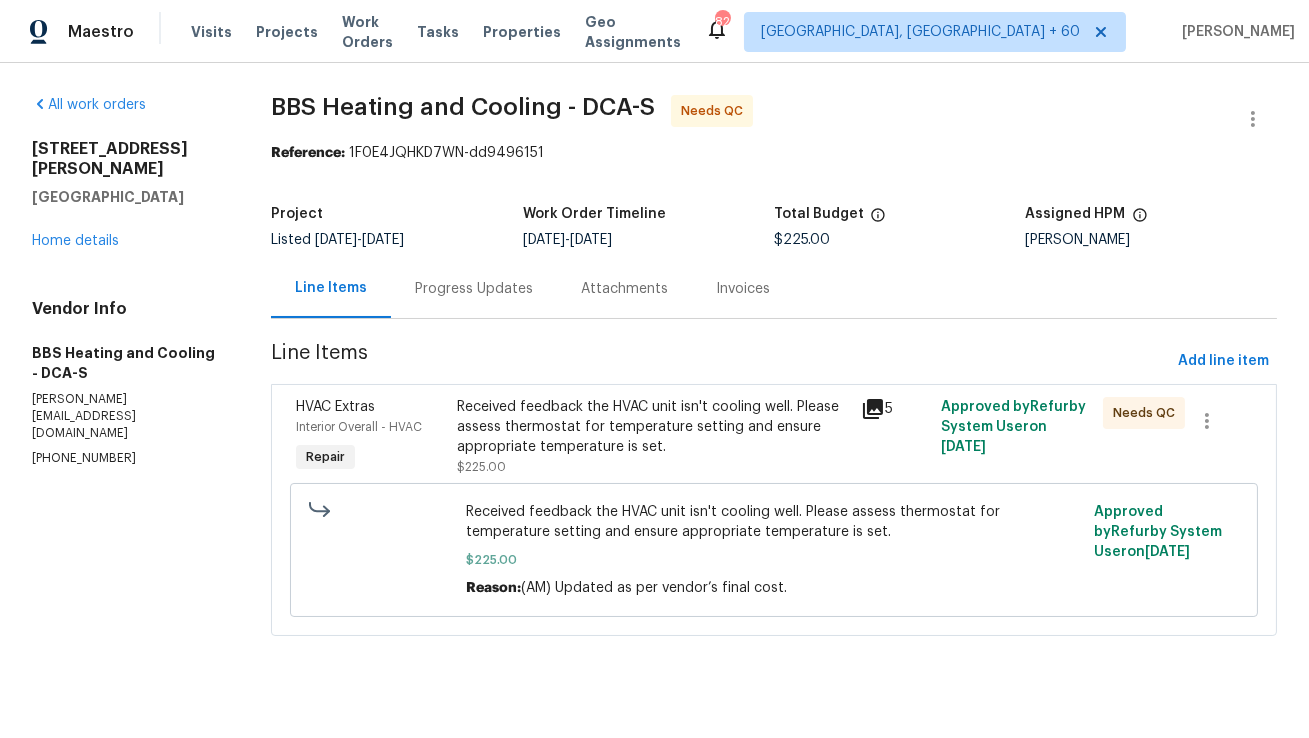 click on "Progress Updates" at bounding box center [474, 289] 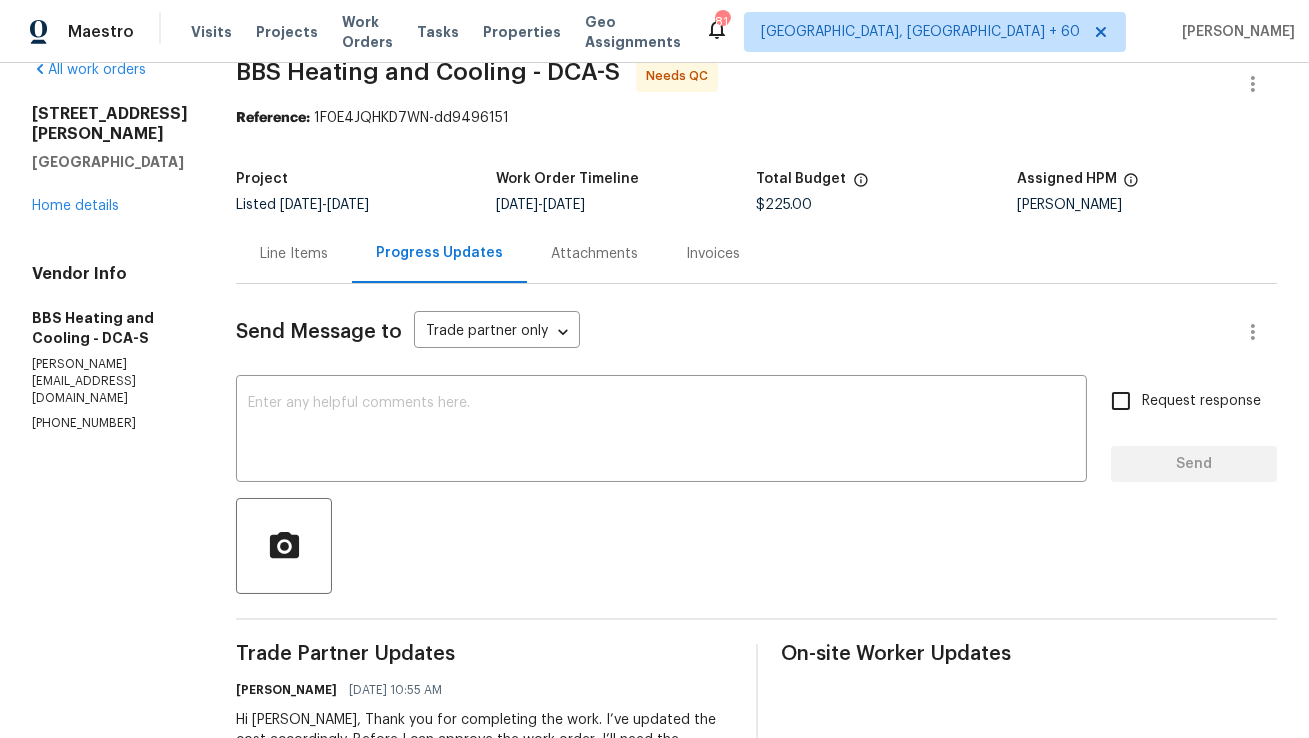 scroll, scrollTop: 0, scrollLeft: 0, axis: both 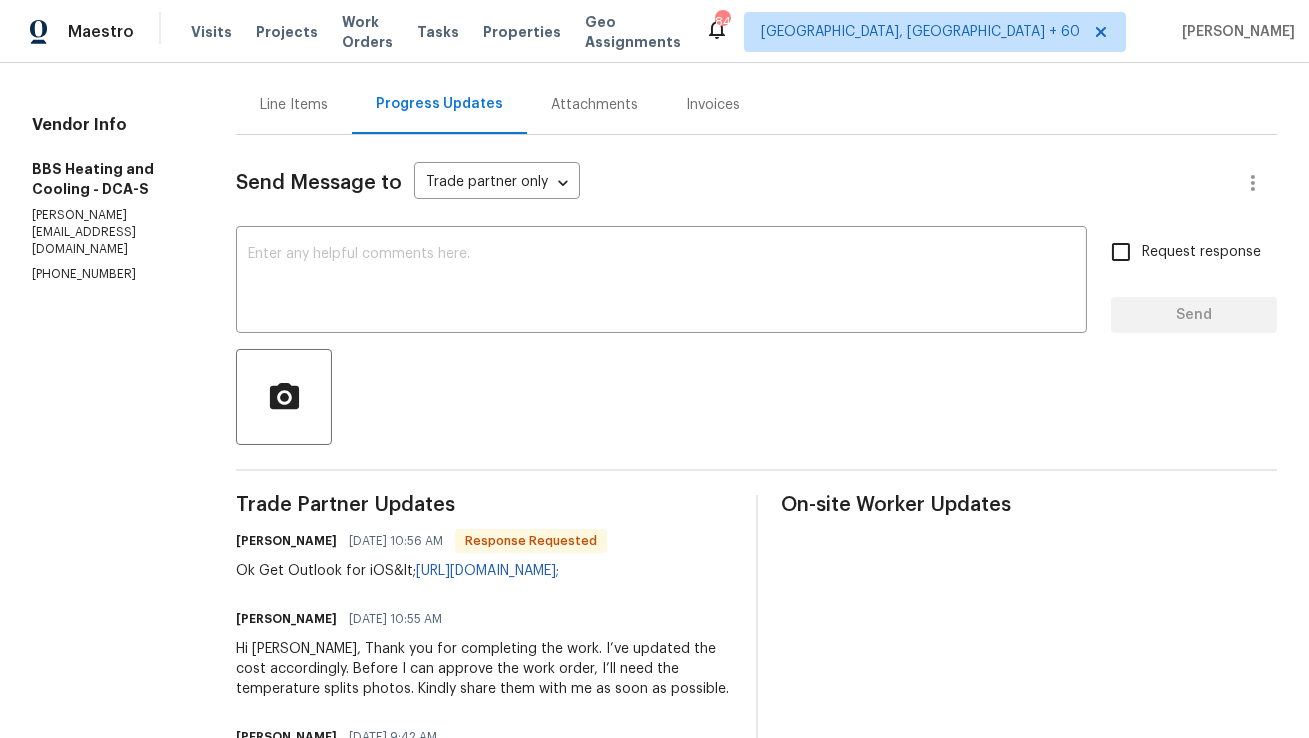 click on "Line Items" at bounding box center (294, 105) 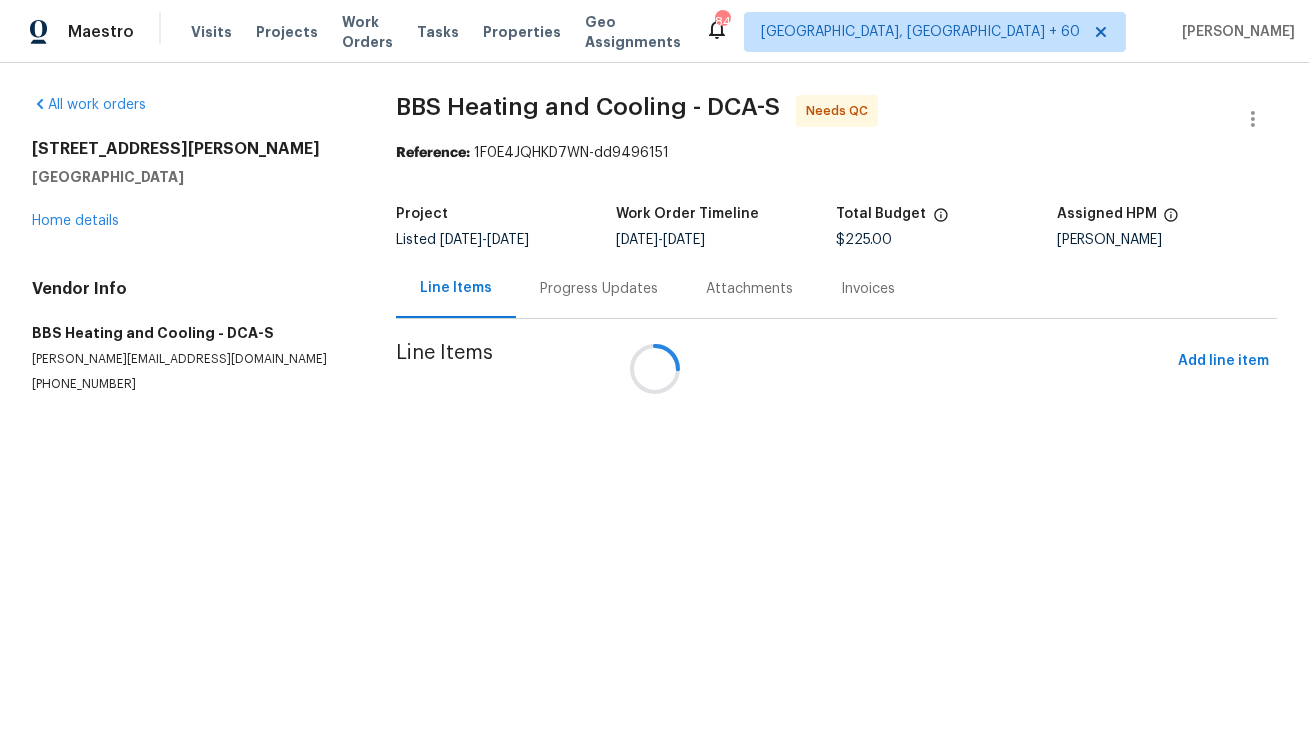 scroll, scrollTop: 0, scrollLeft: 0, axis: both 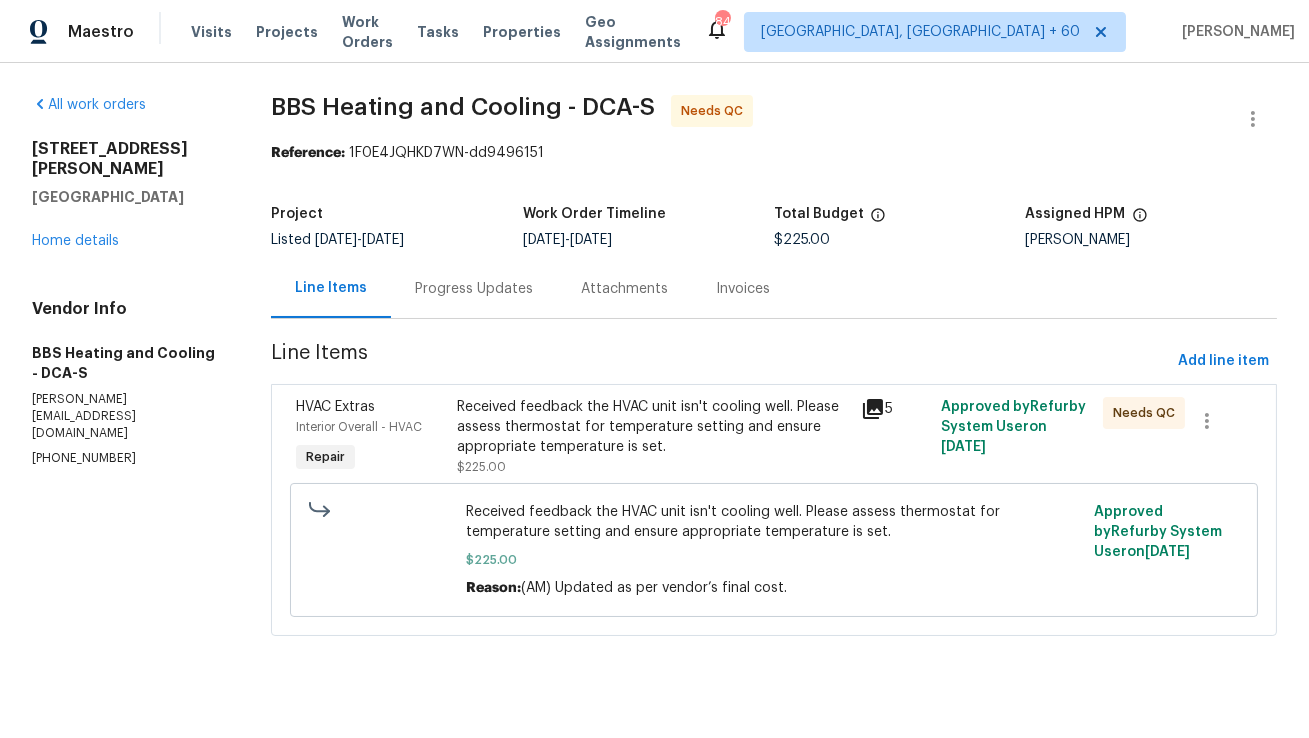 click on "Progress Updates" at bounding box center [474, 289] 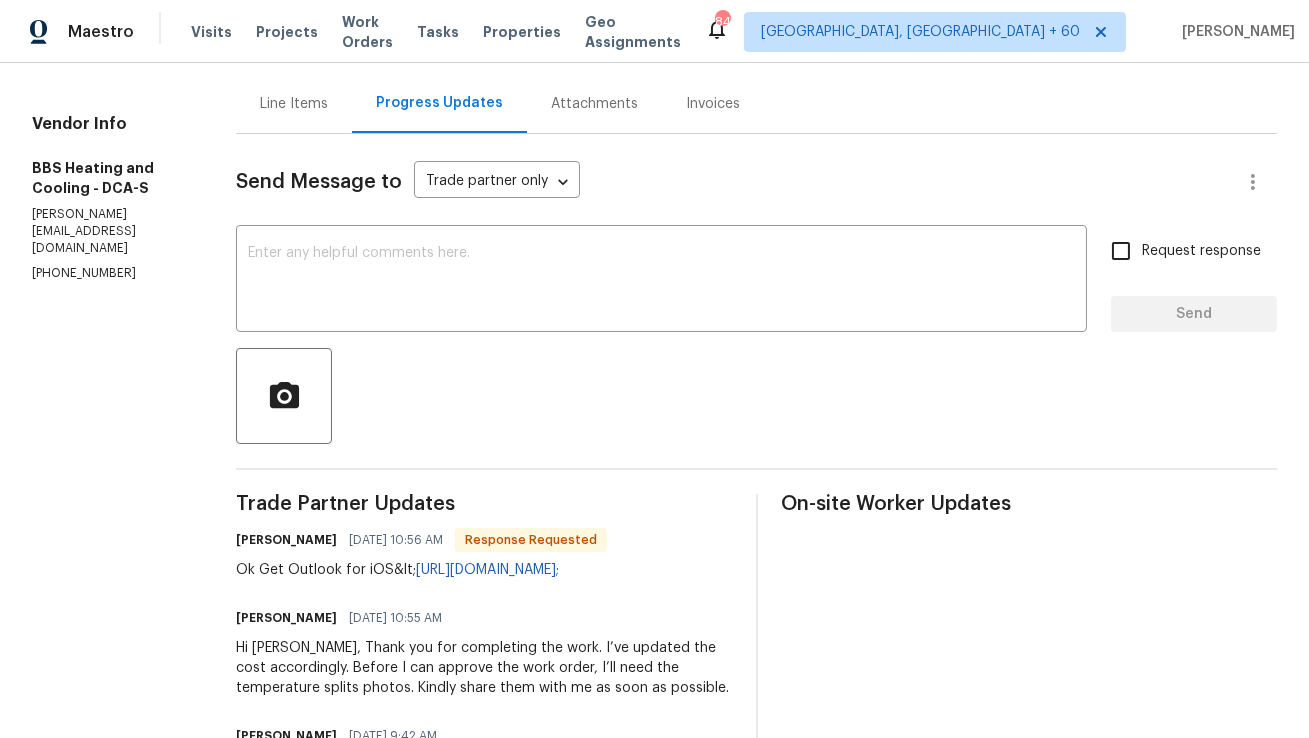 scroll, scrollTop: 193, scrollLeft: 0, axis: vertical 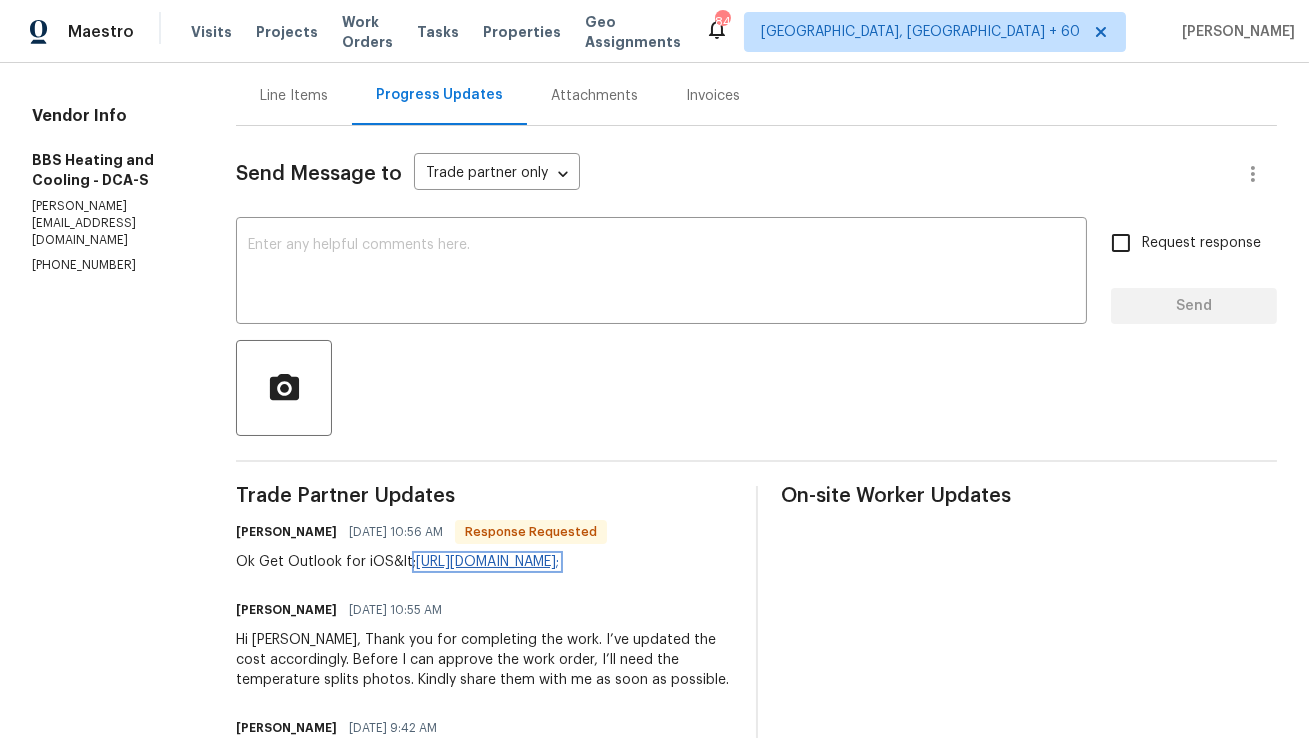 click on "https://aka.ms/o0ukef&gt;" at bounding box center [487, 562] 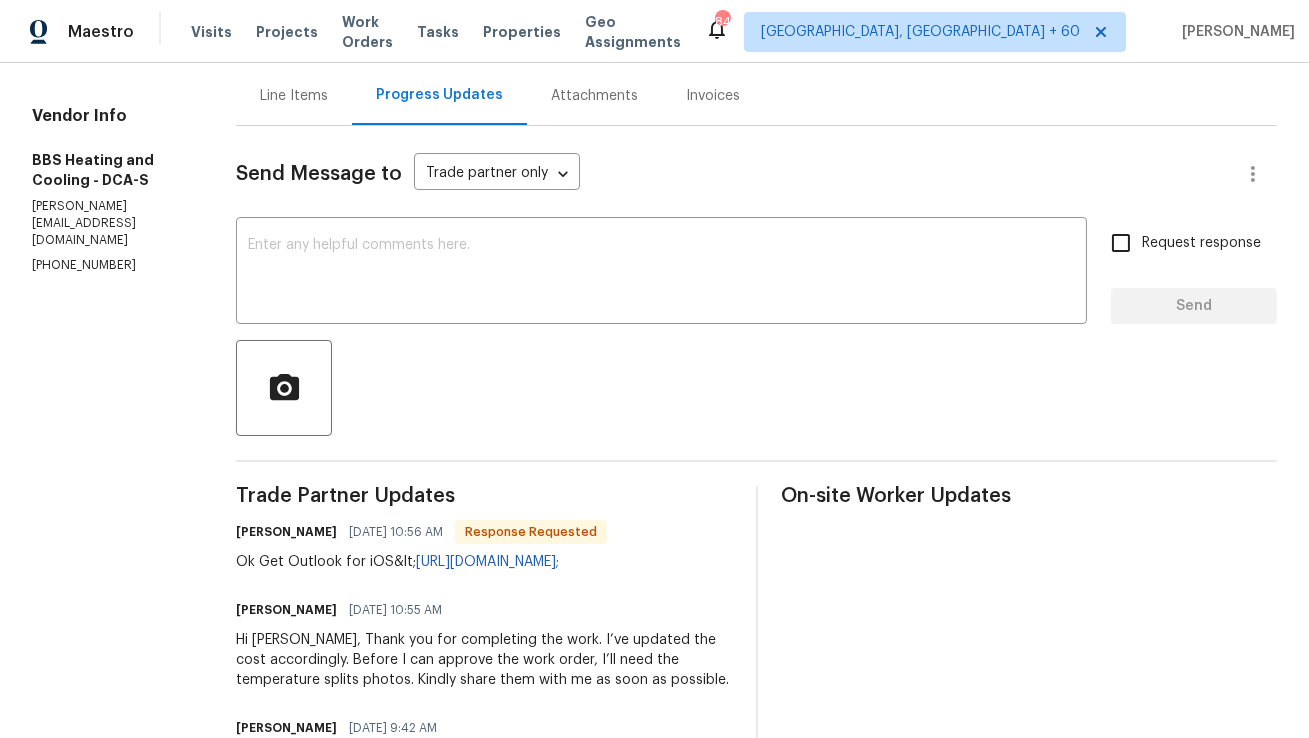 click on "07/15/2025 10:55 AM" at bounding box center [395, 610] 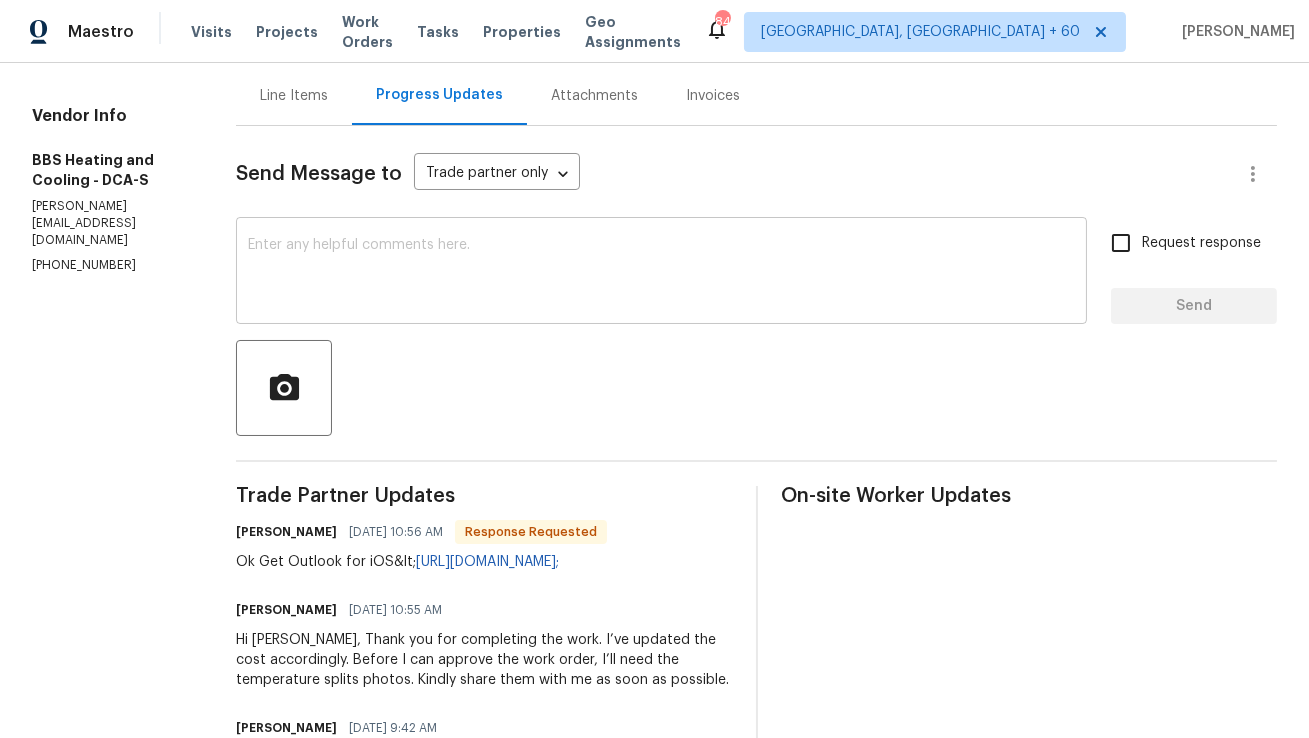 click at bounding box center [661, 273] 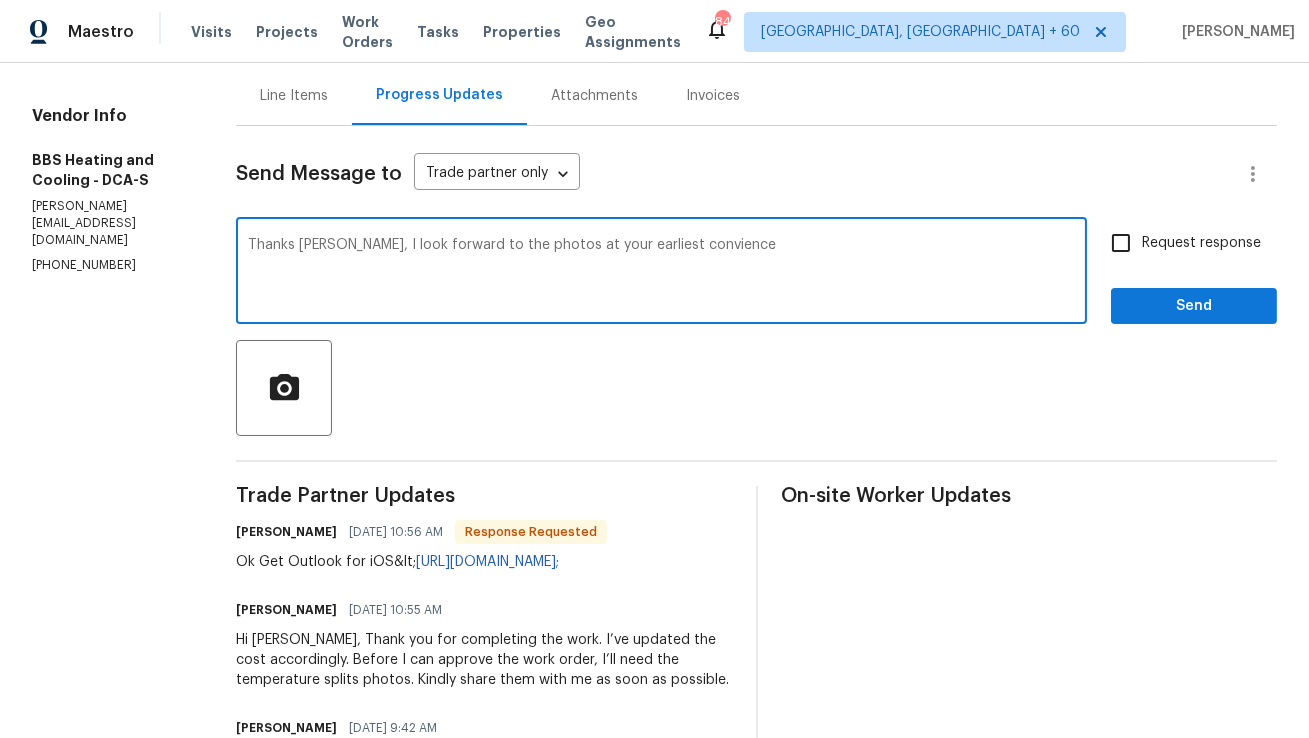 click on "Thanks Steve, I look forward to the photos at your earliest convience" at bounding box center [661, 273] 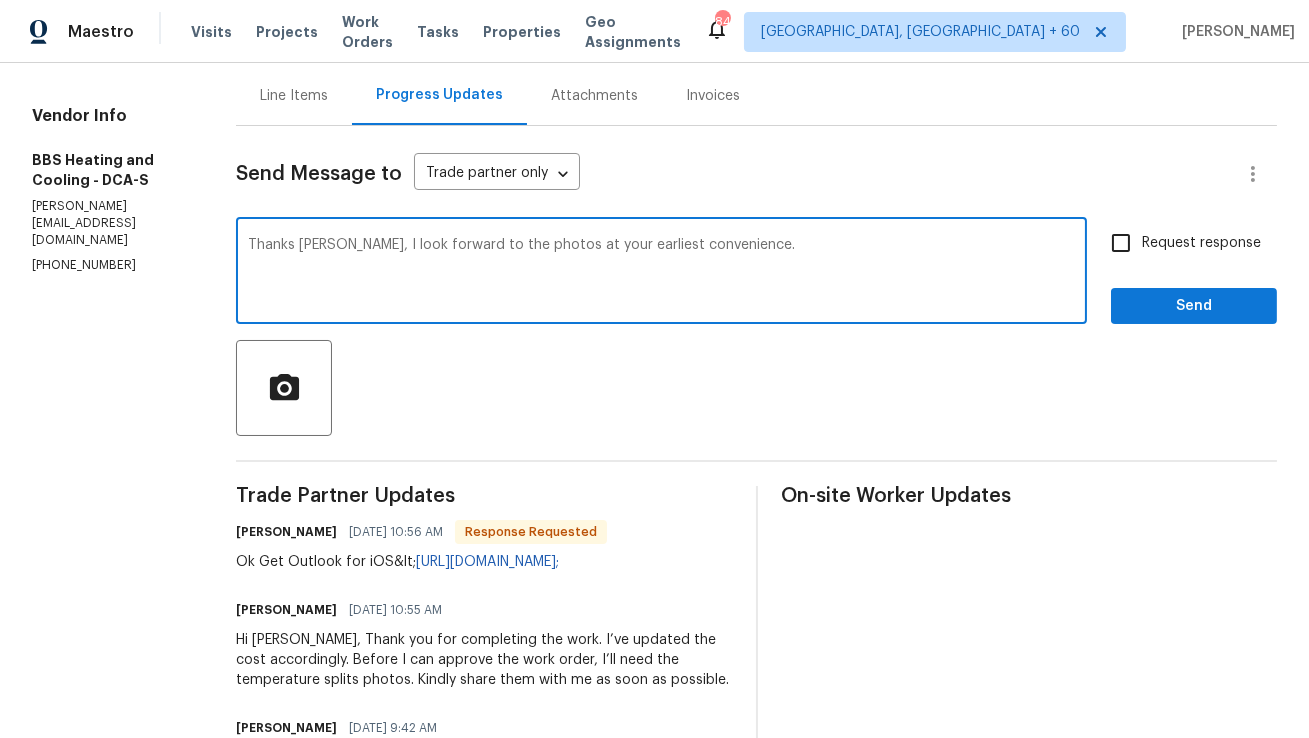 drag, startPoint x: 825, startPoint y: 251, endPoint x: 260, endPoint y: 251, distance: 565 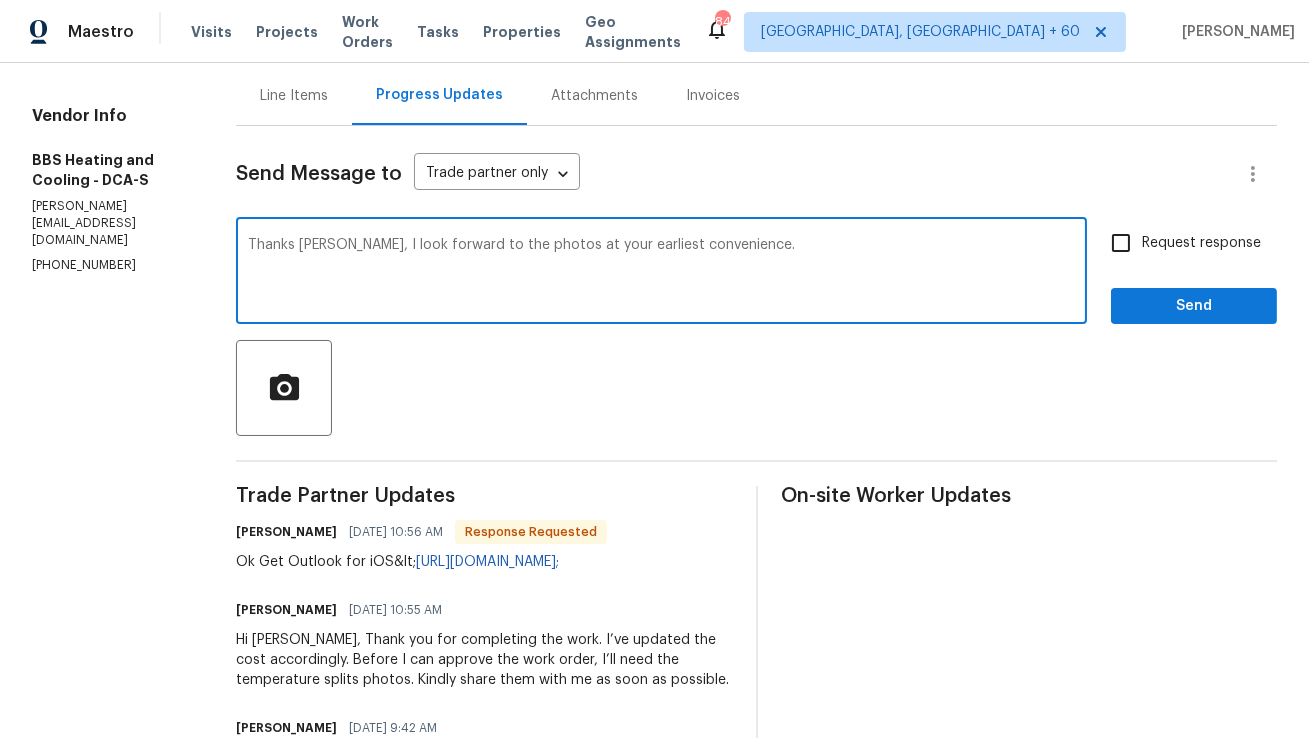 click on "Thanks Steve, I look forward to the photos at your earliest convenience." at bounding box center [661, 273] 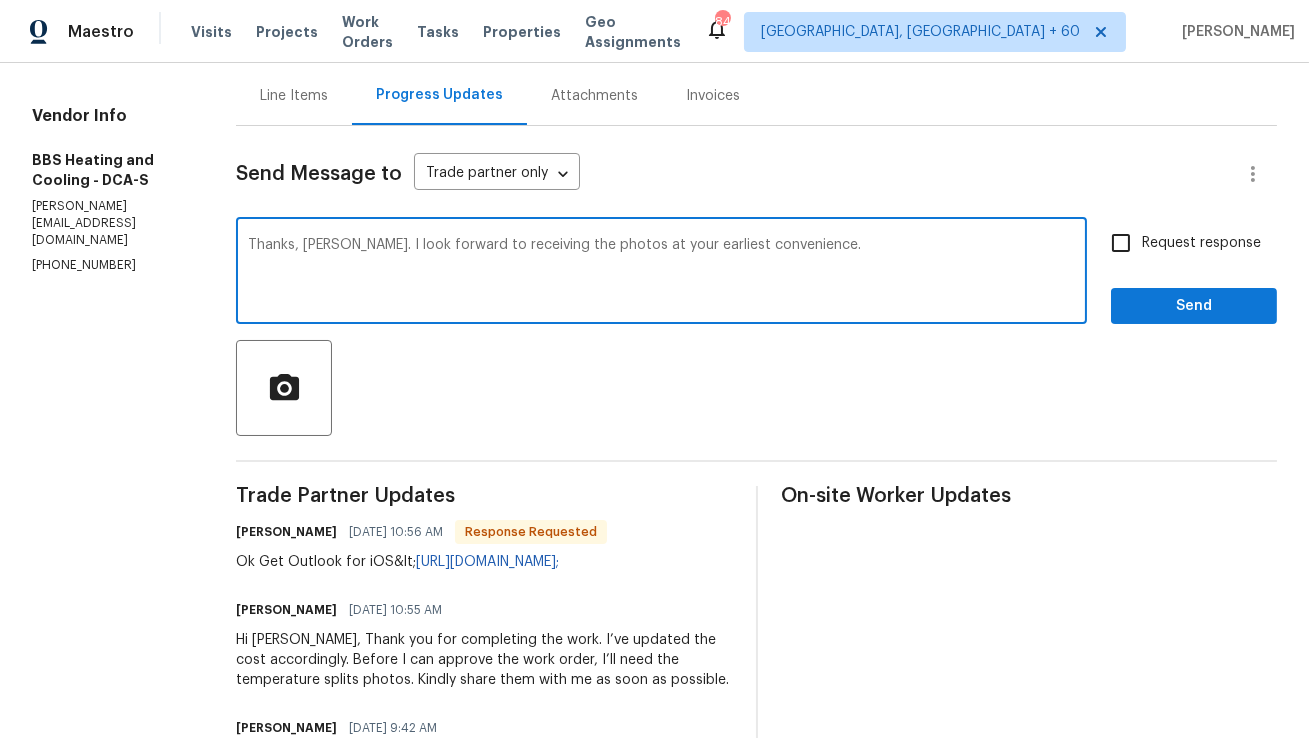 type on "Thanks, [PERSON_NAME]. I look forward to receiving the photos at your earliest convenience." 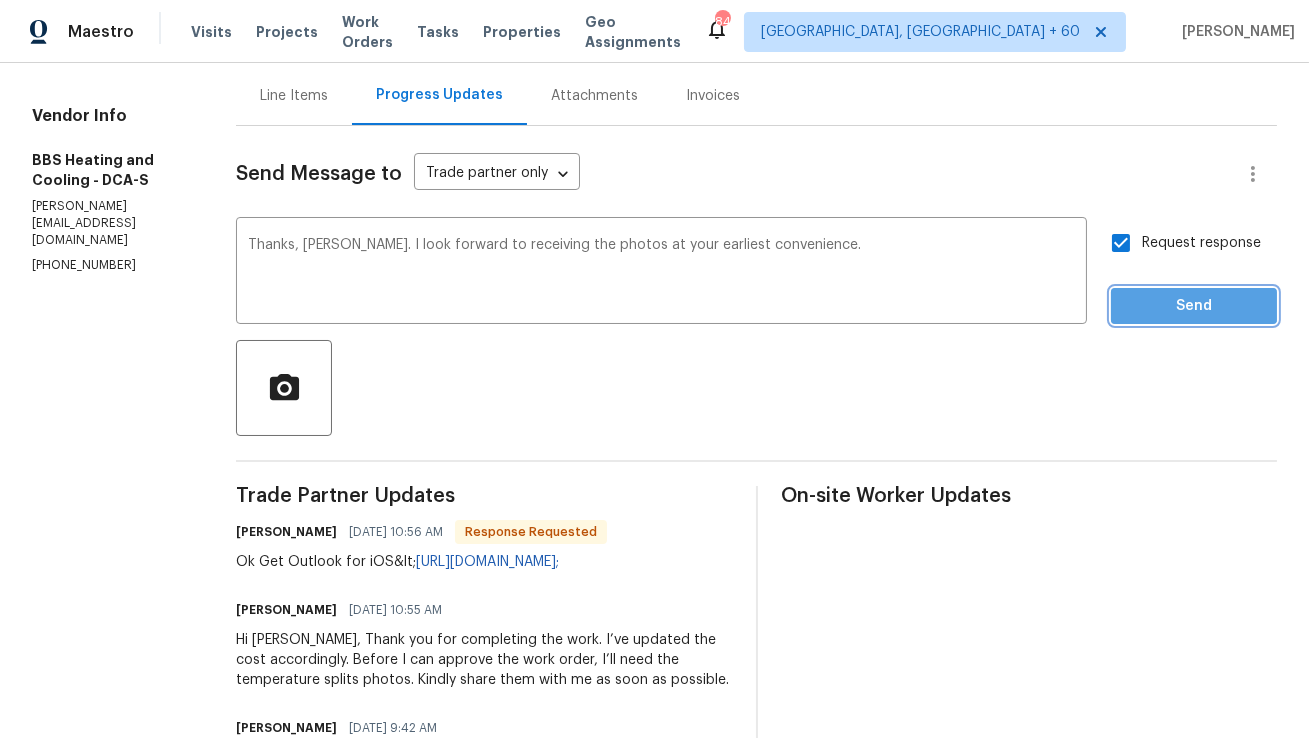 click on "Send" at bounding box center (1194, 306) 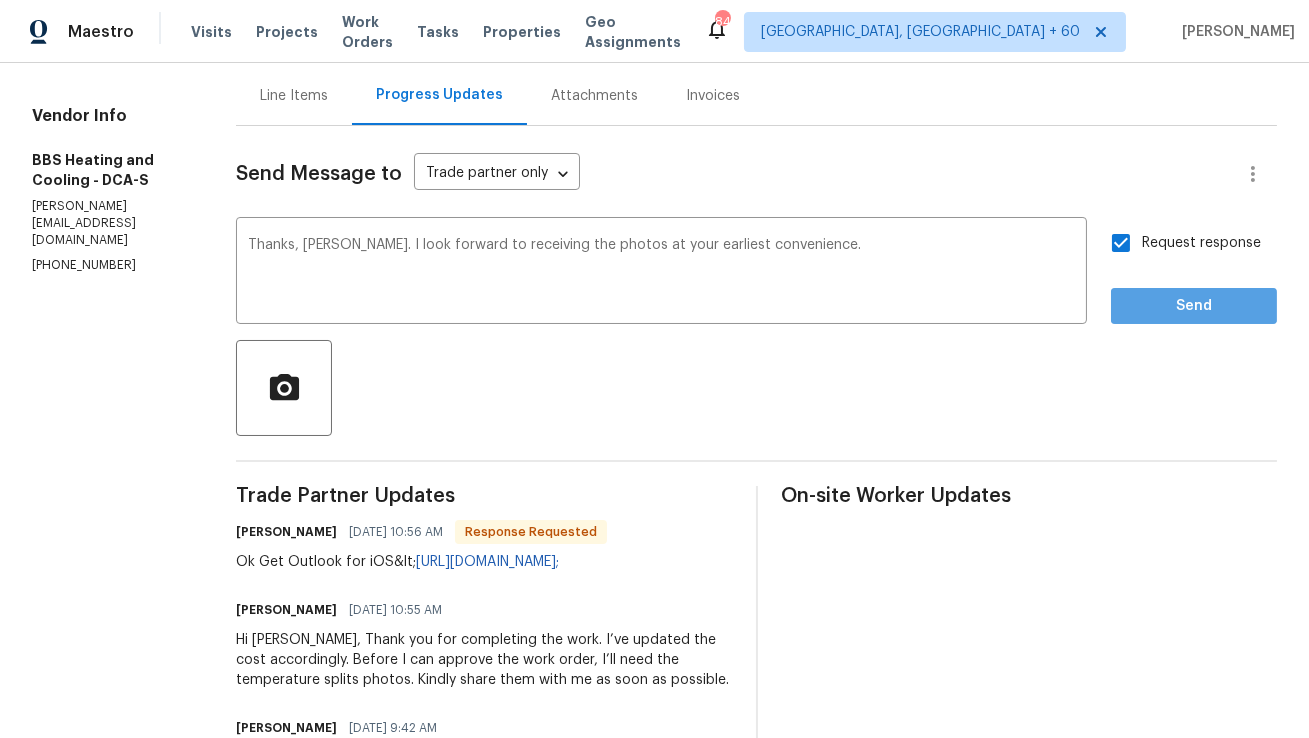 scroll, scrollTop: 9, scrollLeft: 0, axis: vertical 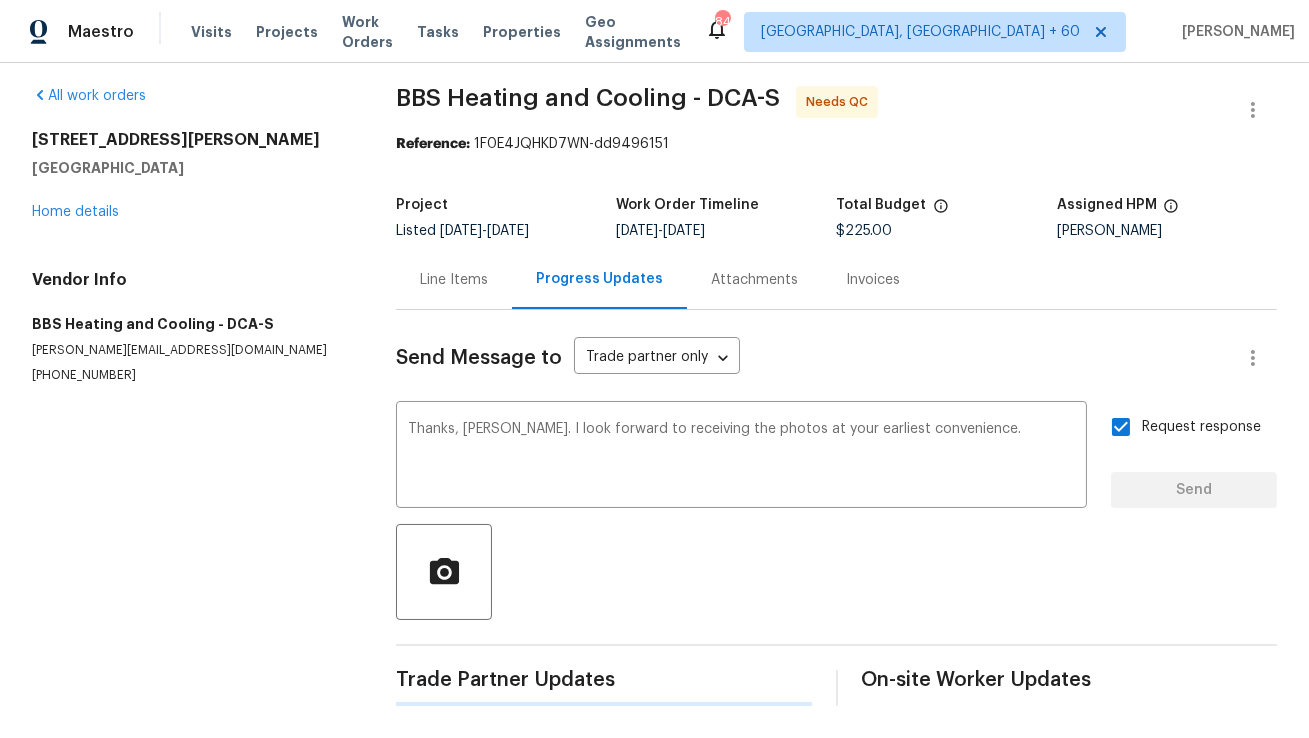 type 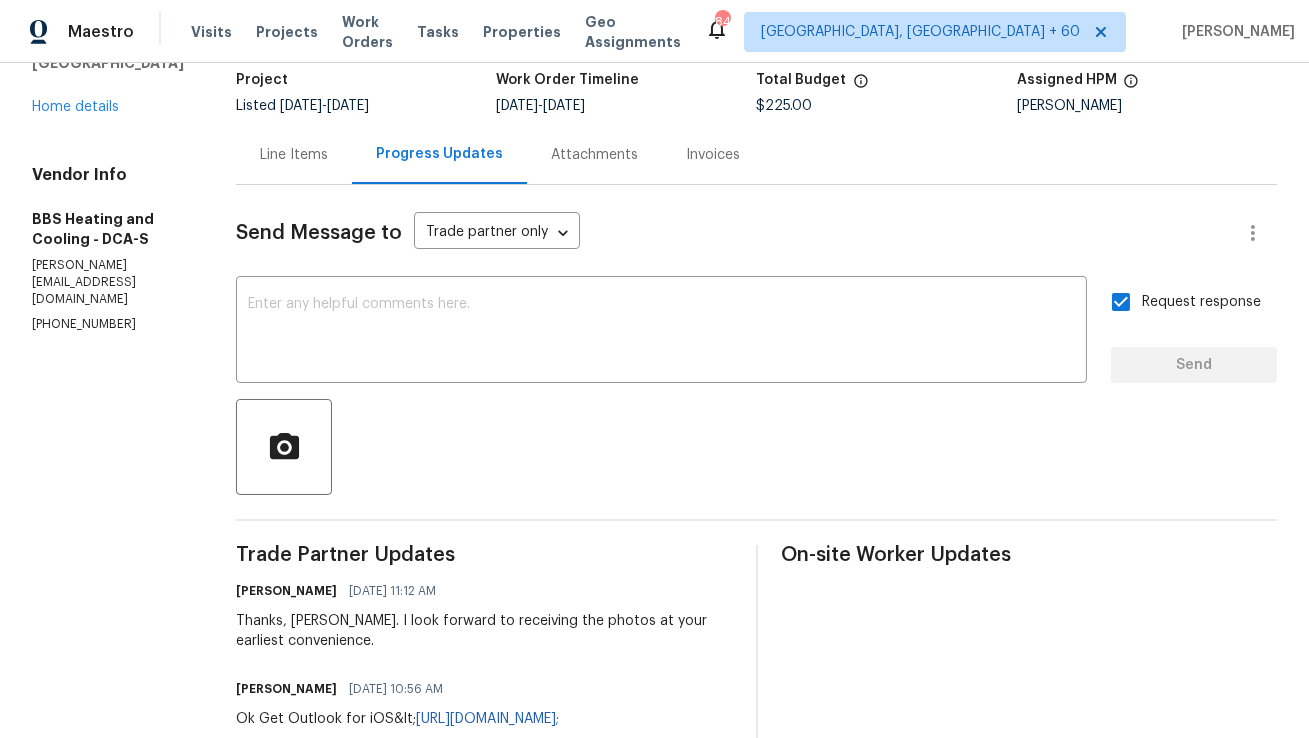 scroll, scrollTop: 111, scrollLeft: 0, axis: vertical 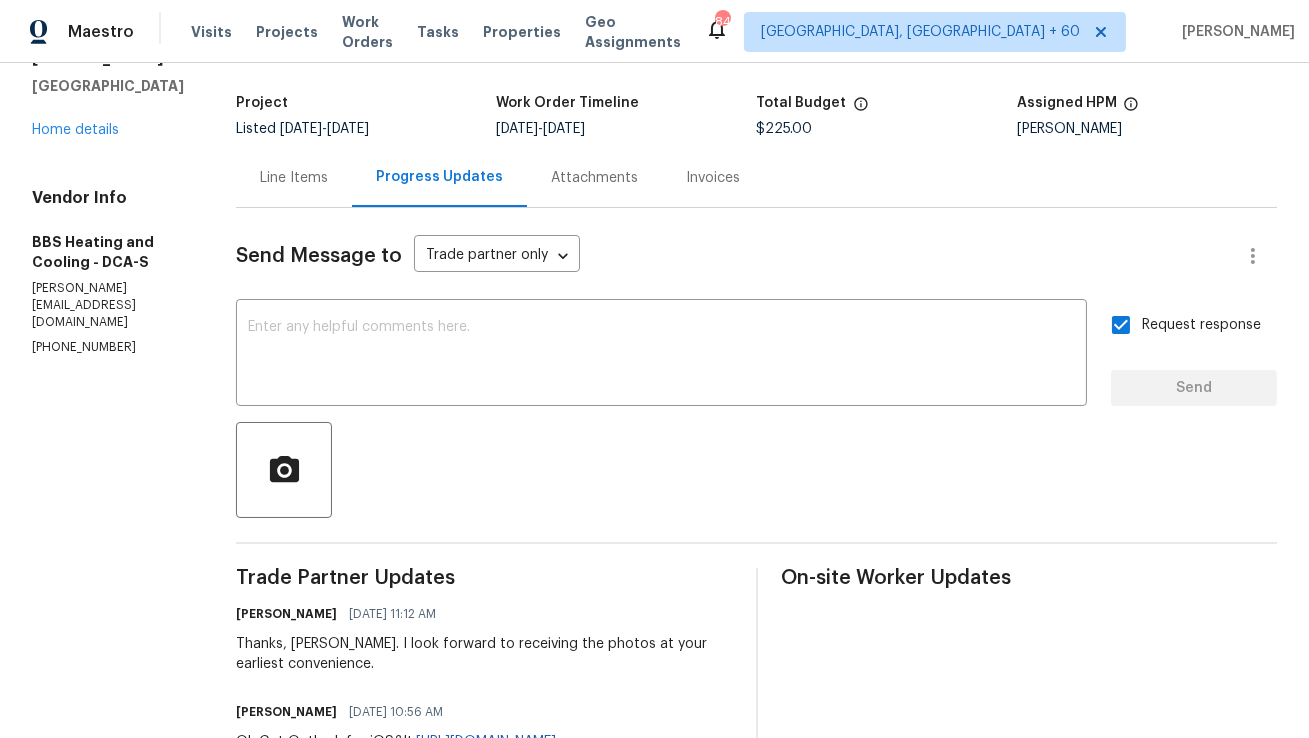 click on "Line Items" at bounding box center (294, 177) 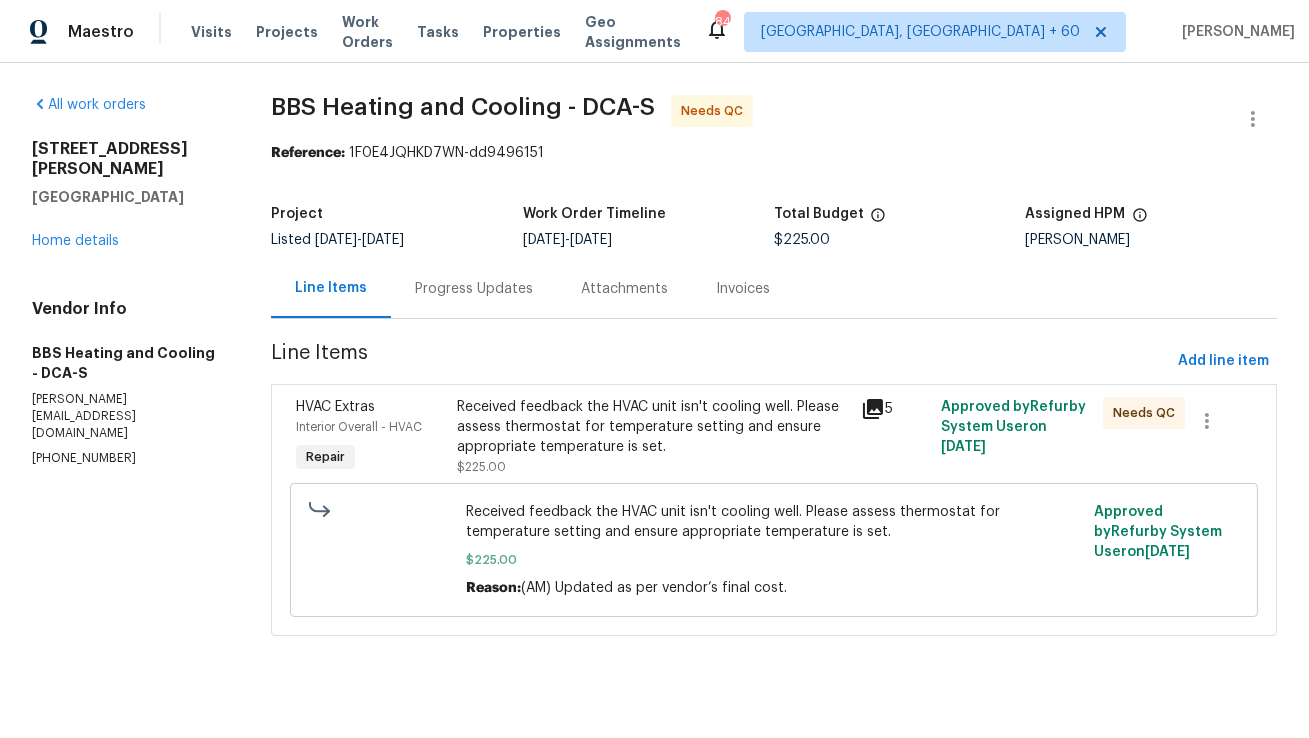 scroll, scrollTop: 0, scrollLeft: 0, axis: both 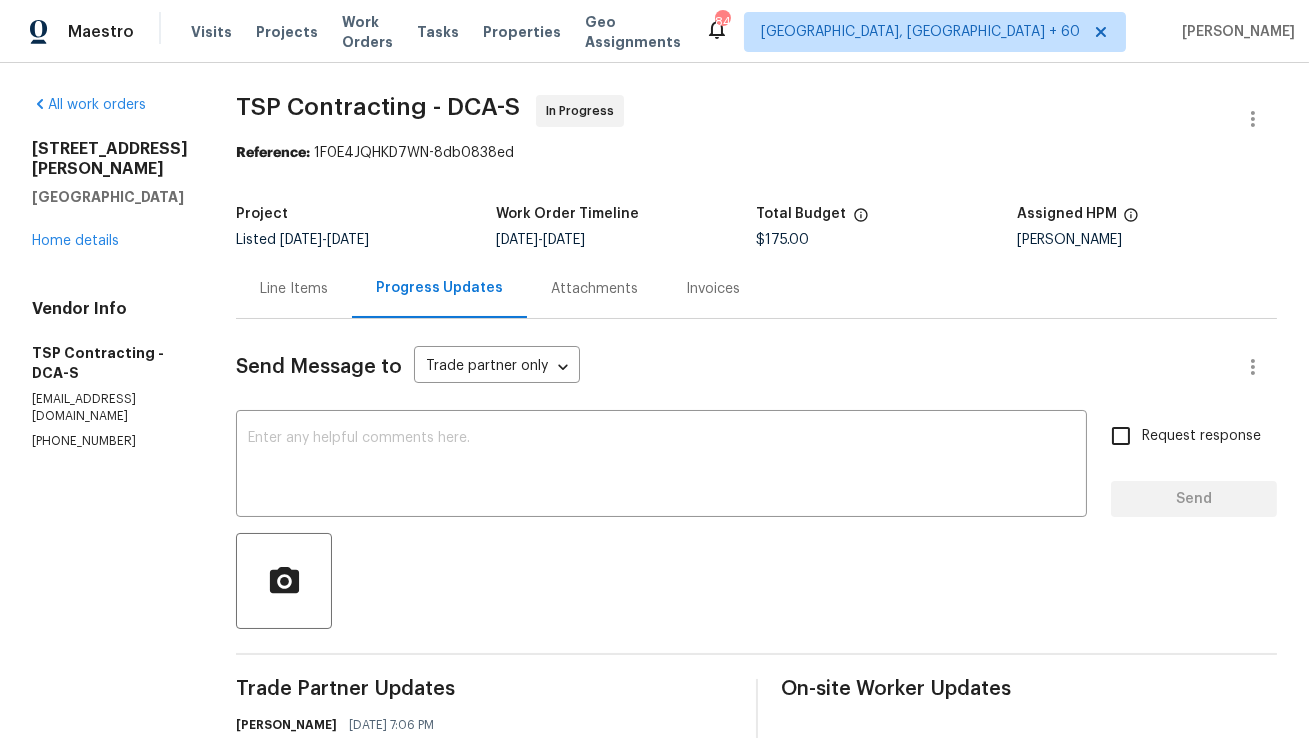 click on "Line Items" at bounding box center [294, 289] 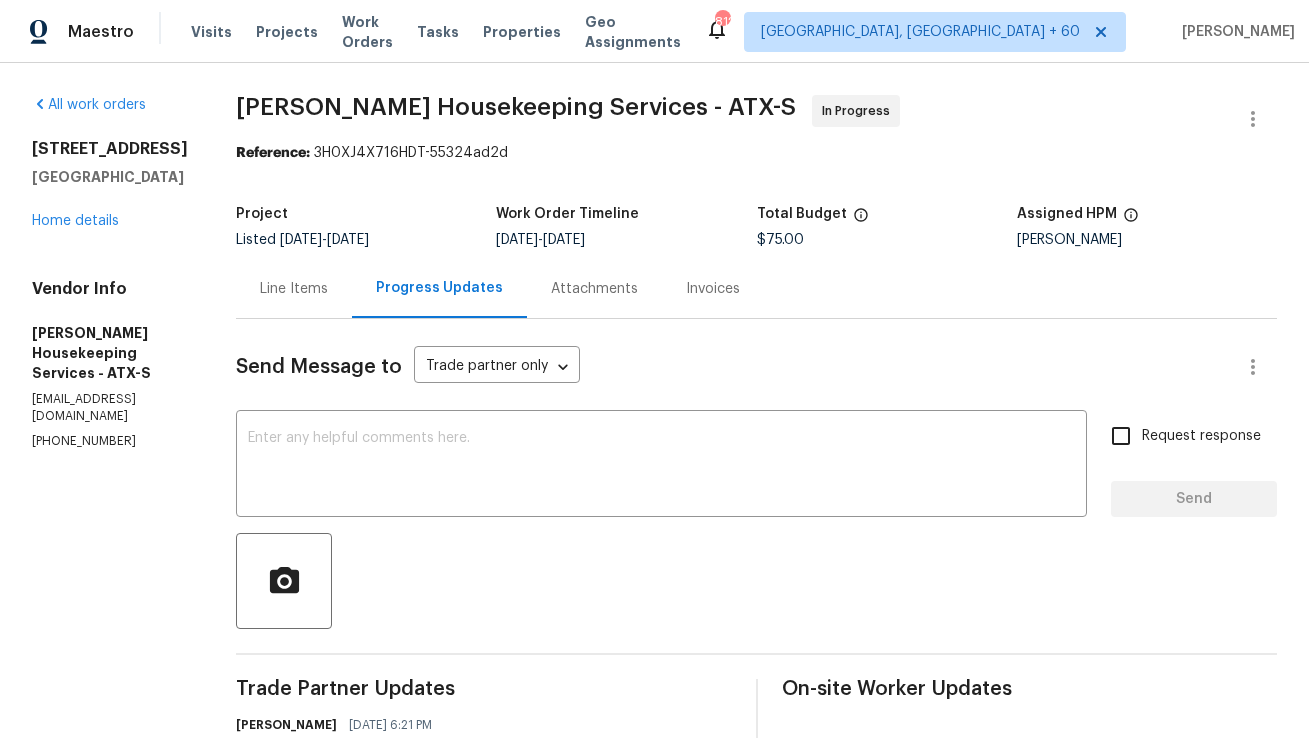 scroll, scrollTop: 0, scrollLeft: 0, axis: both 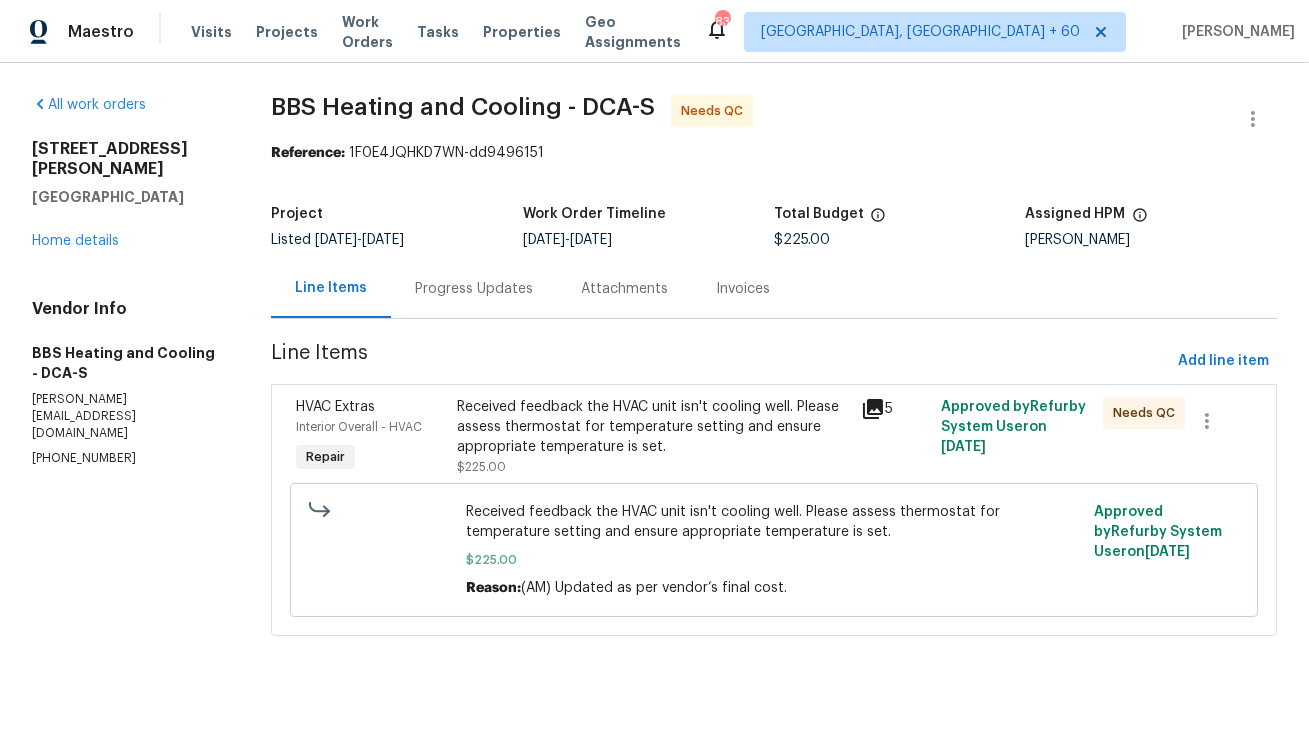 click on "Progress Updates" at bounding box center (474, 288) 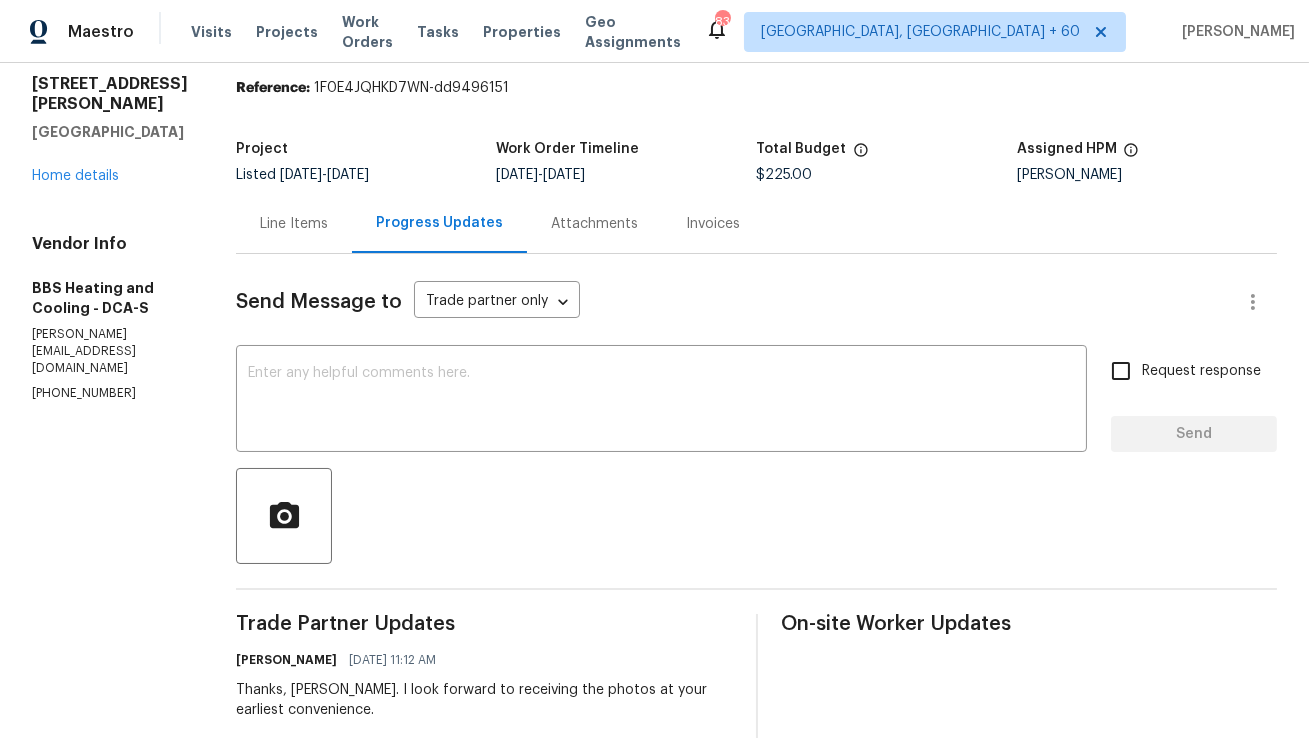scroll, scrollTop: 0, scrollLeft: 0, axis: both 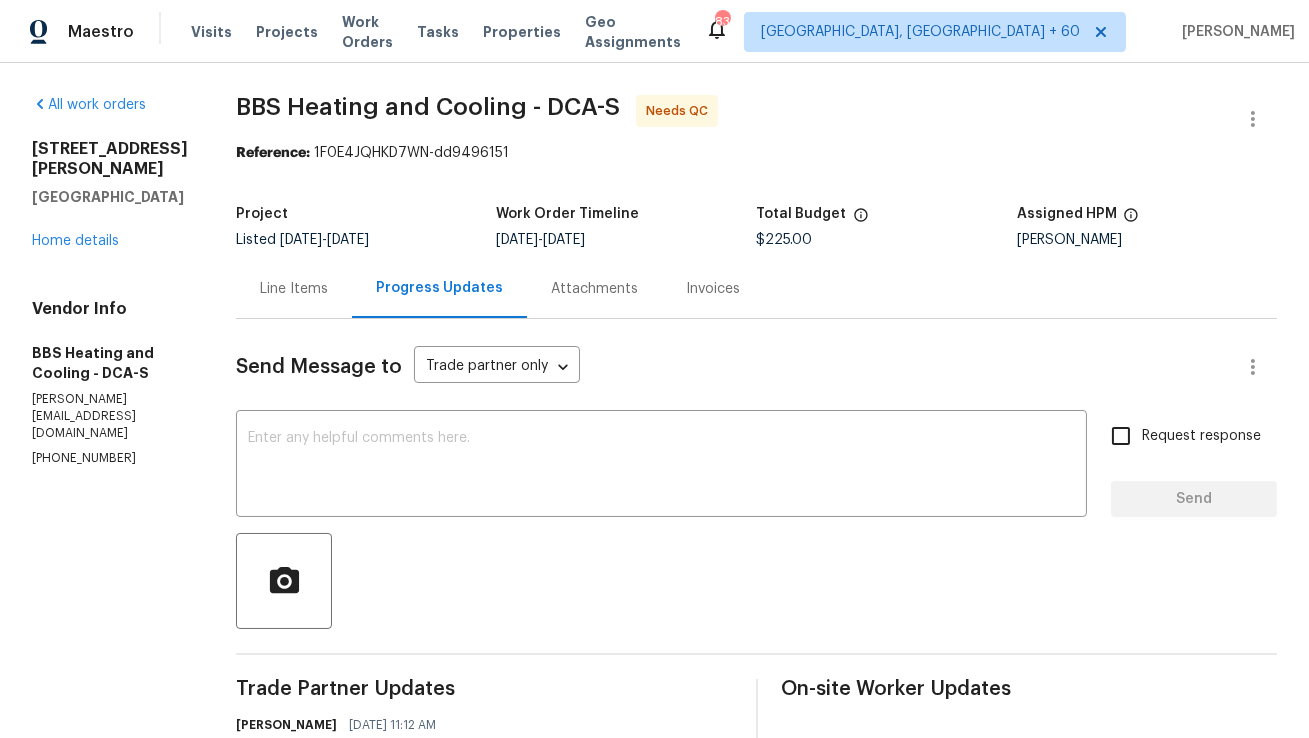 click on "Line Items" at bounding box center (294, 289) 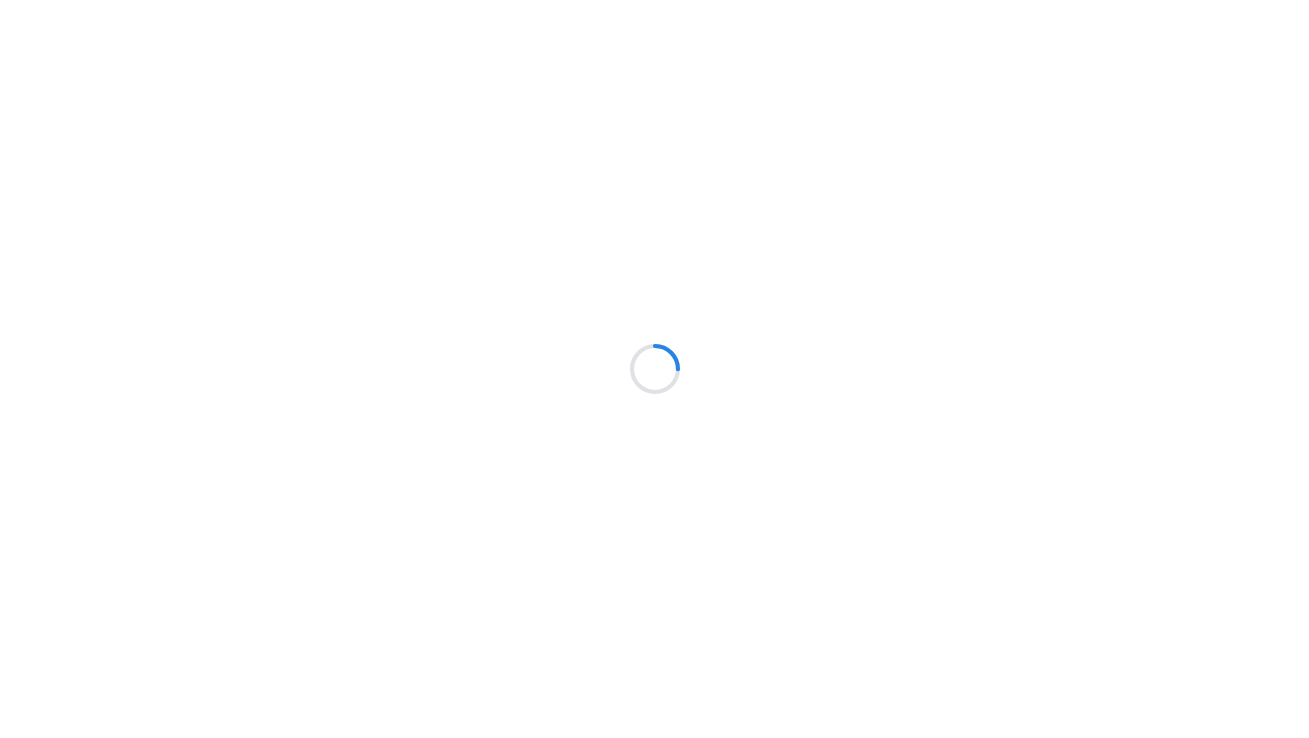 scroll, scrollTop: 0, scrollLeft: 0, axis: both 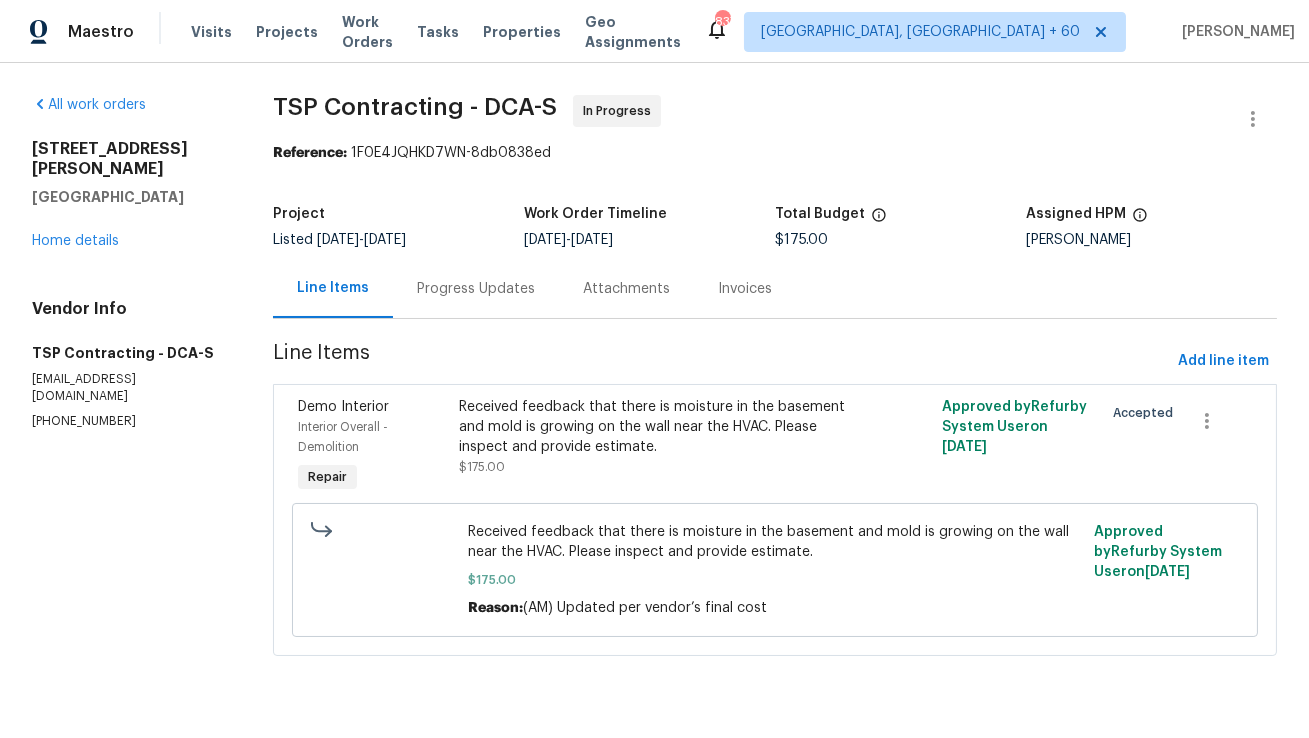 click on "Progress Updates" at bounding box center (476, 289) 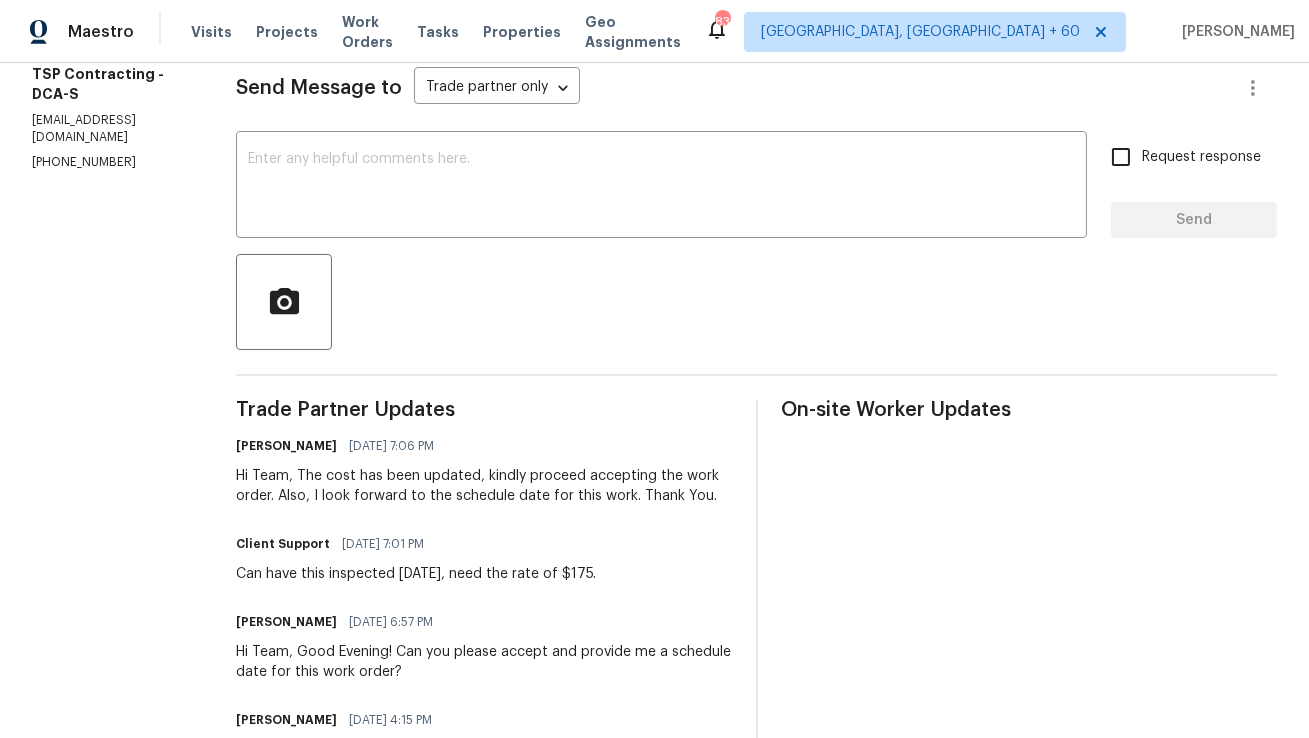 scroll, scrollTop: 0, scrollLeft: 0, axis: both 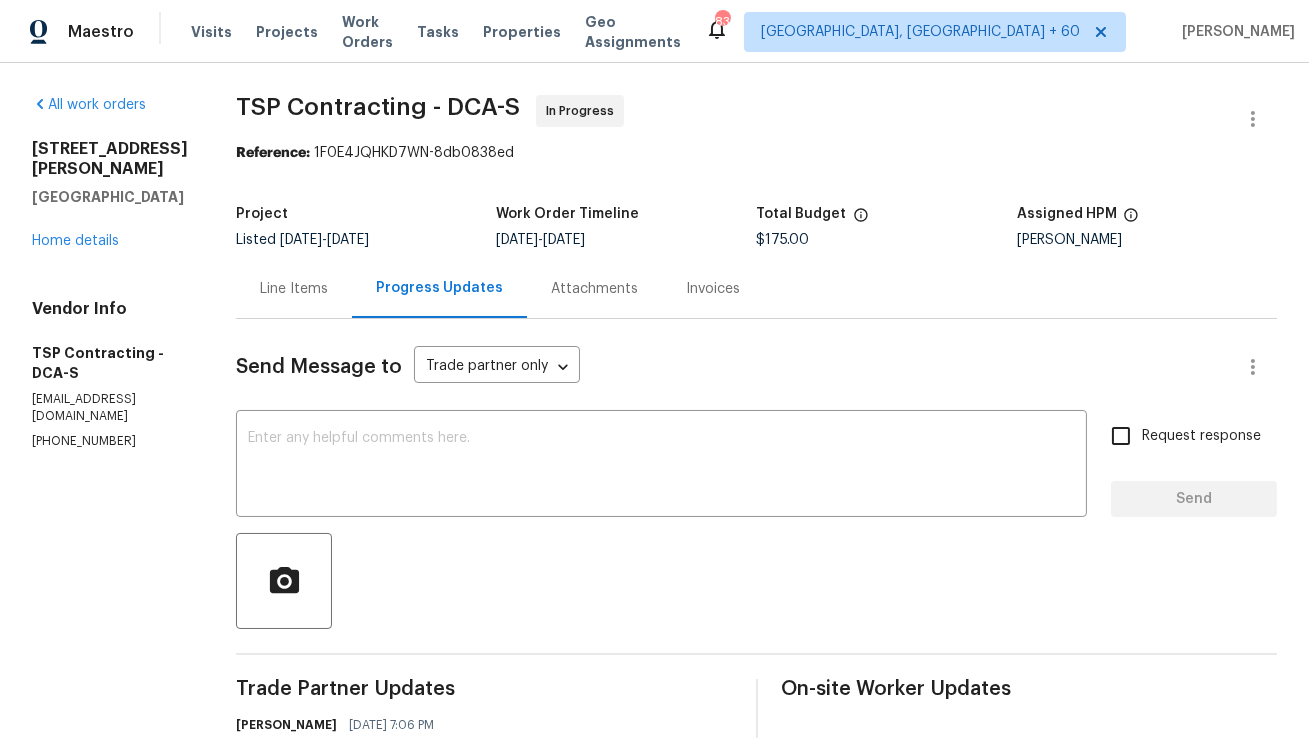 click on "Line Items" at bounding box center [294, 288] 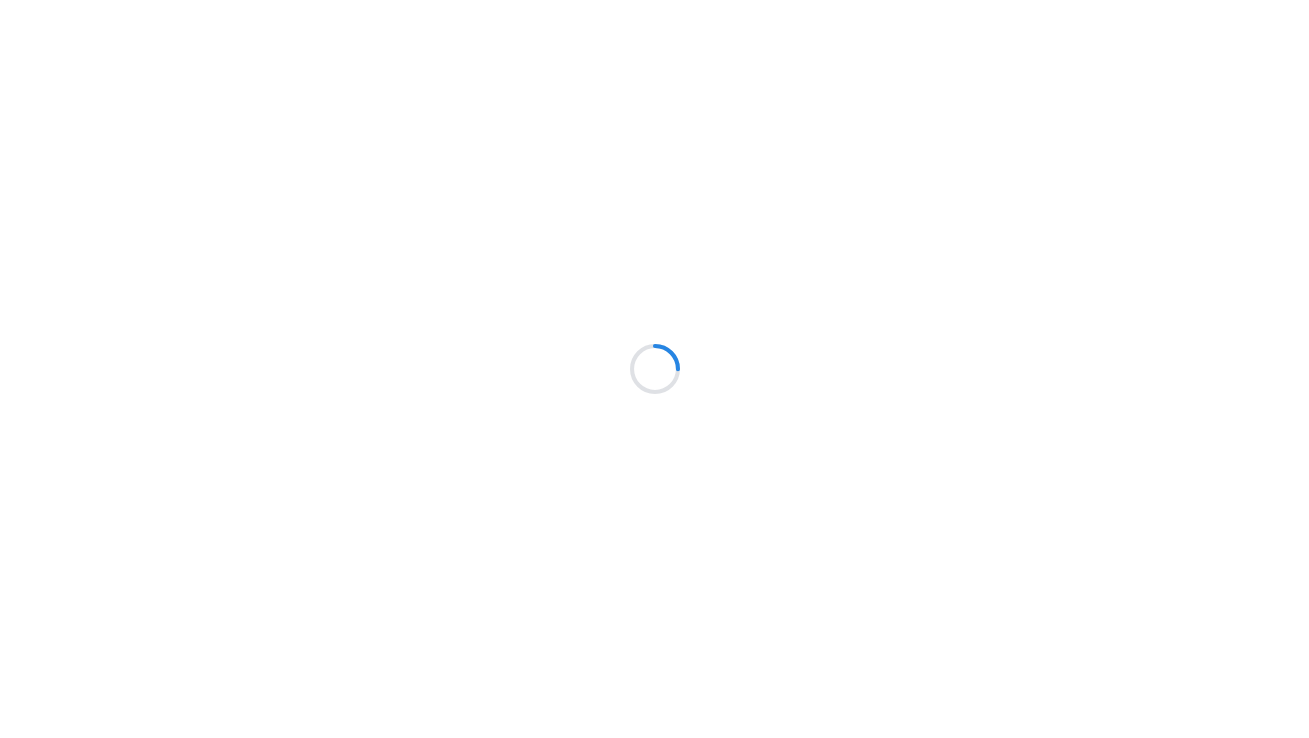 scroll, scrollTop: 0, scrollLeft: 0, axis: both 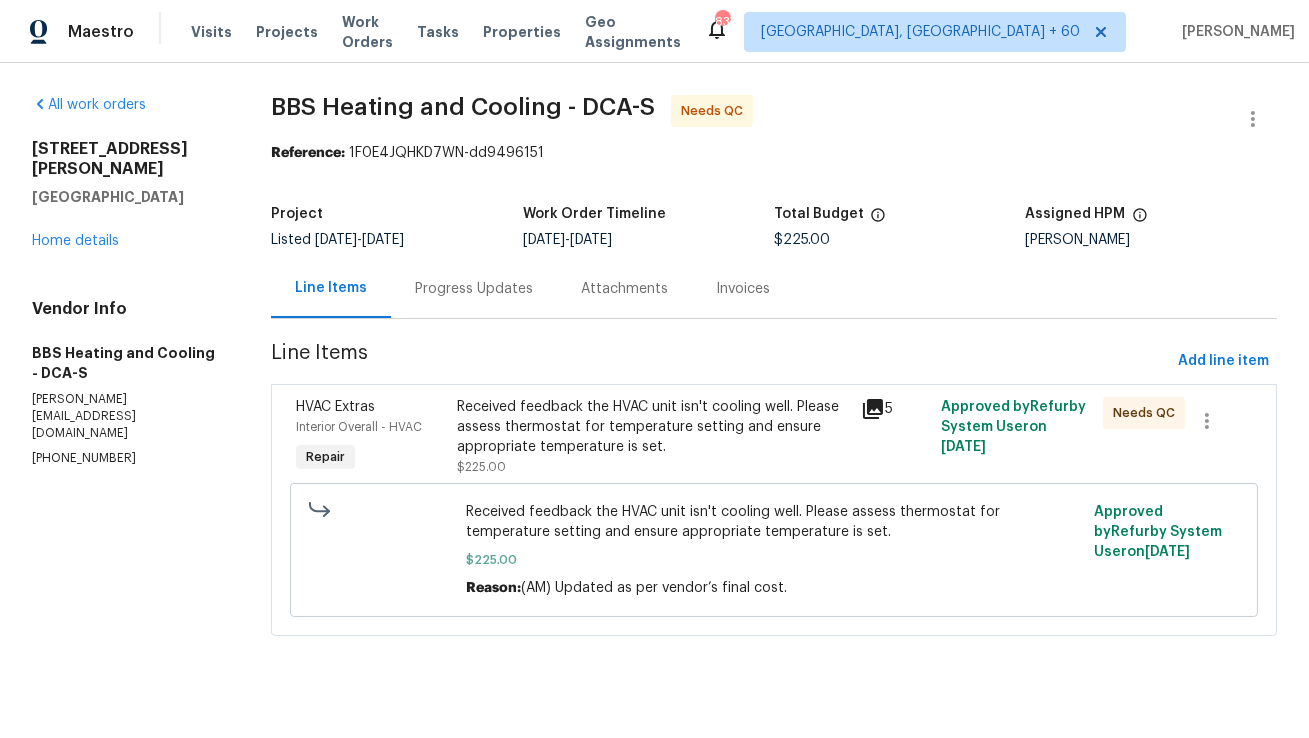click on "Progress Updates" at bounding box center (474, 289) 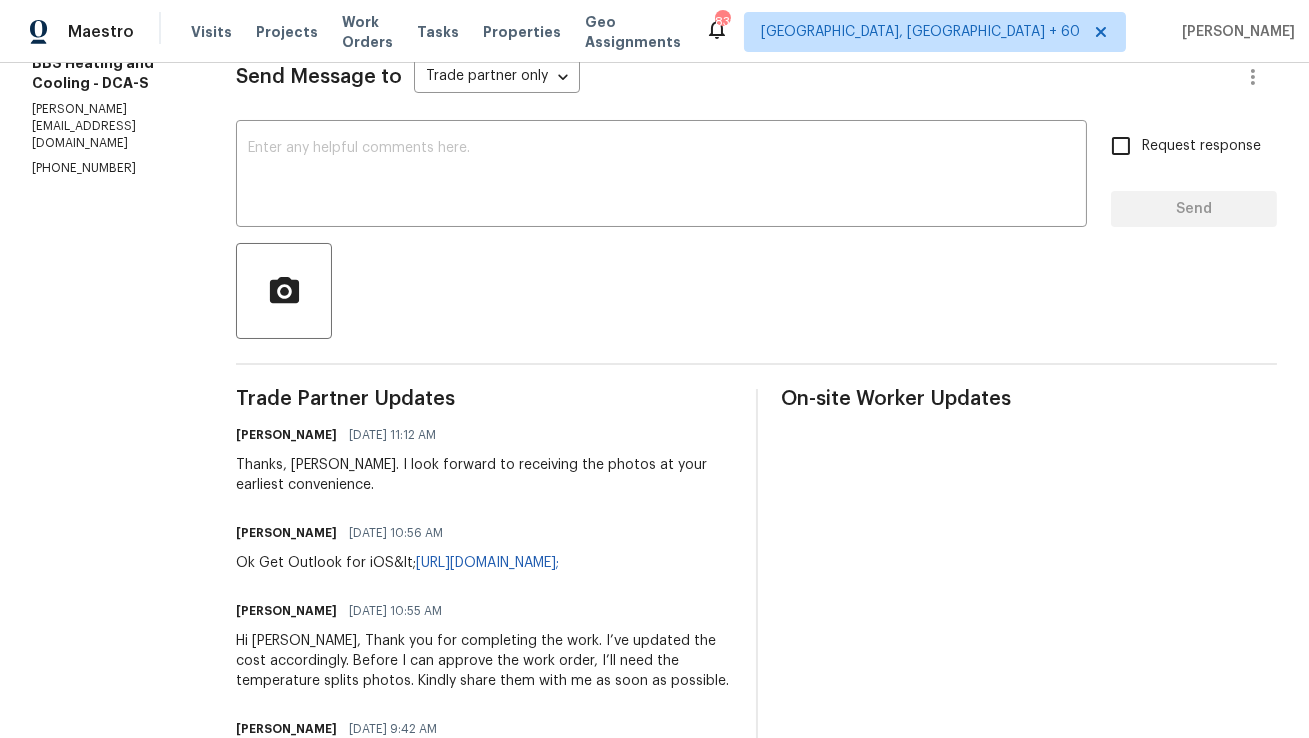 scroll, scrollTop: 0, scrollLeft: 0, axis: both 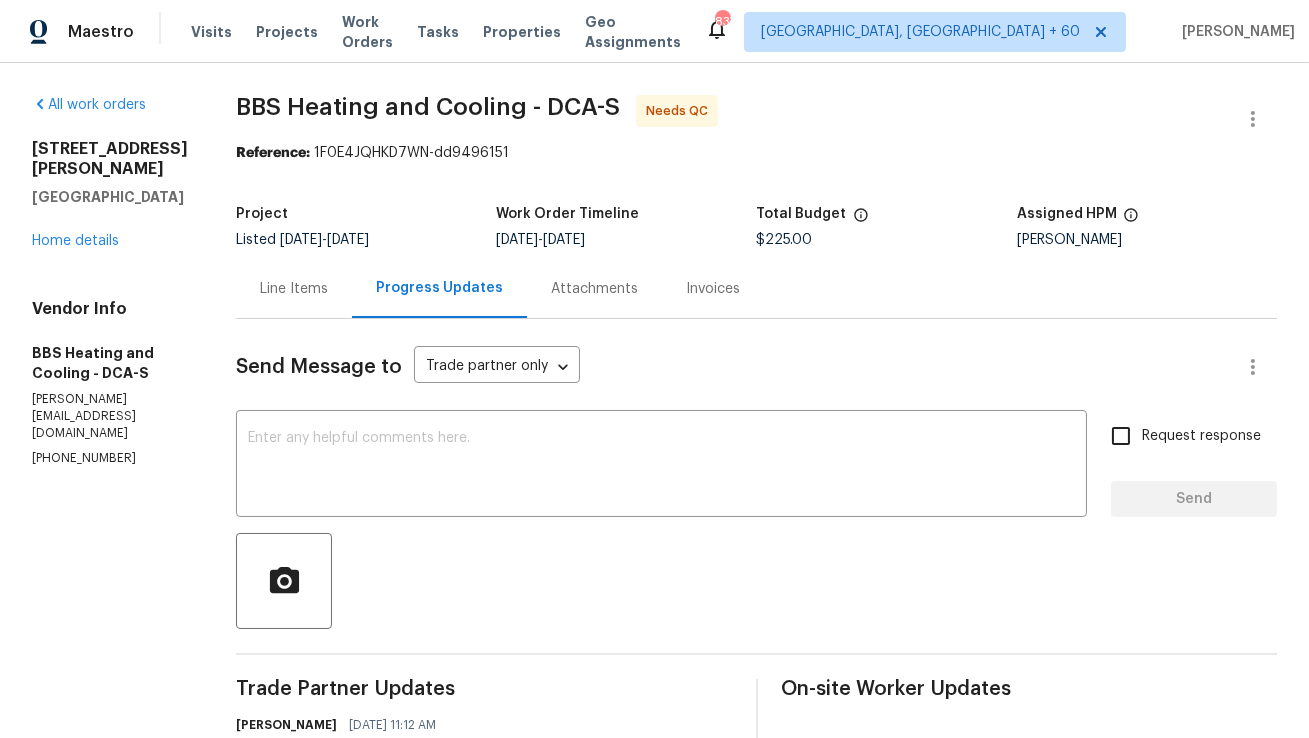 click on "Line Items" at bounding box center [294, 289] 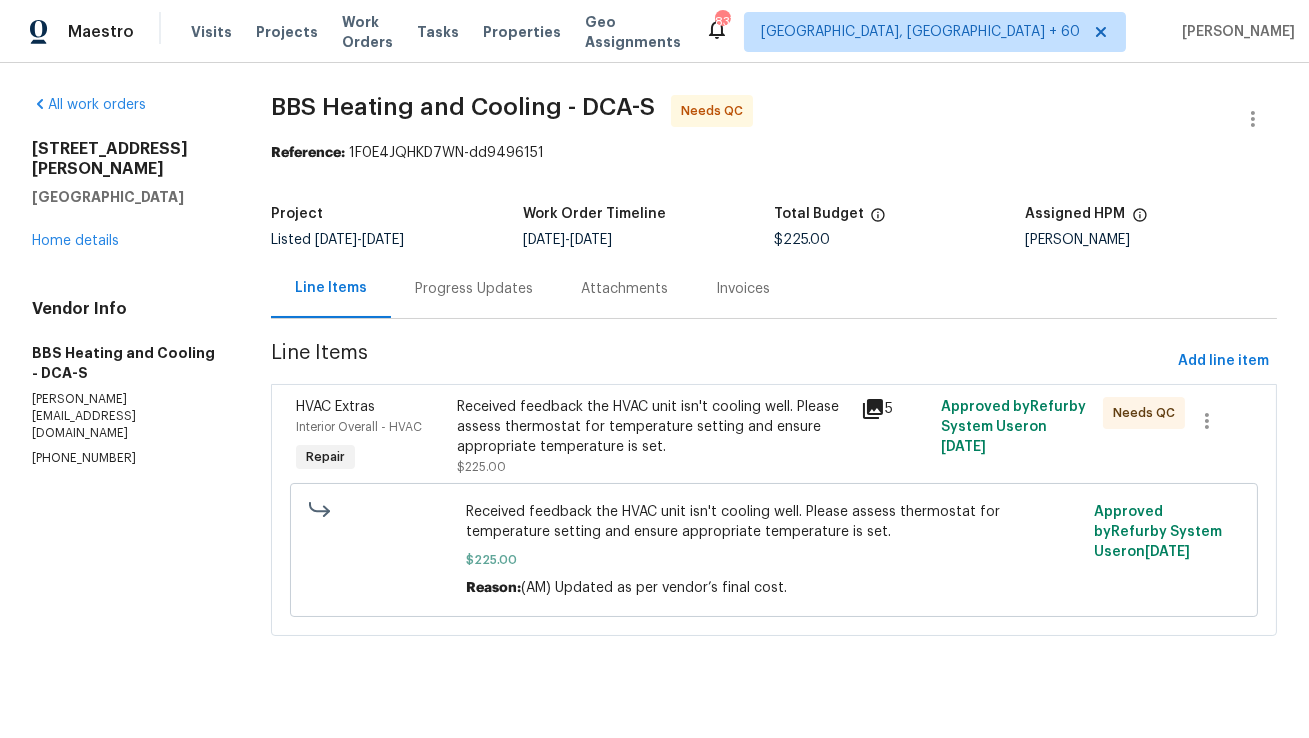 click 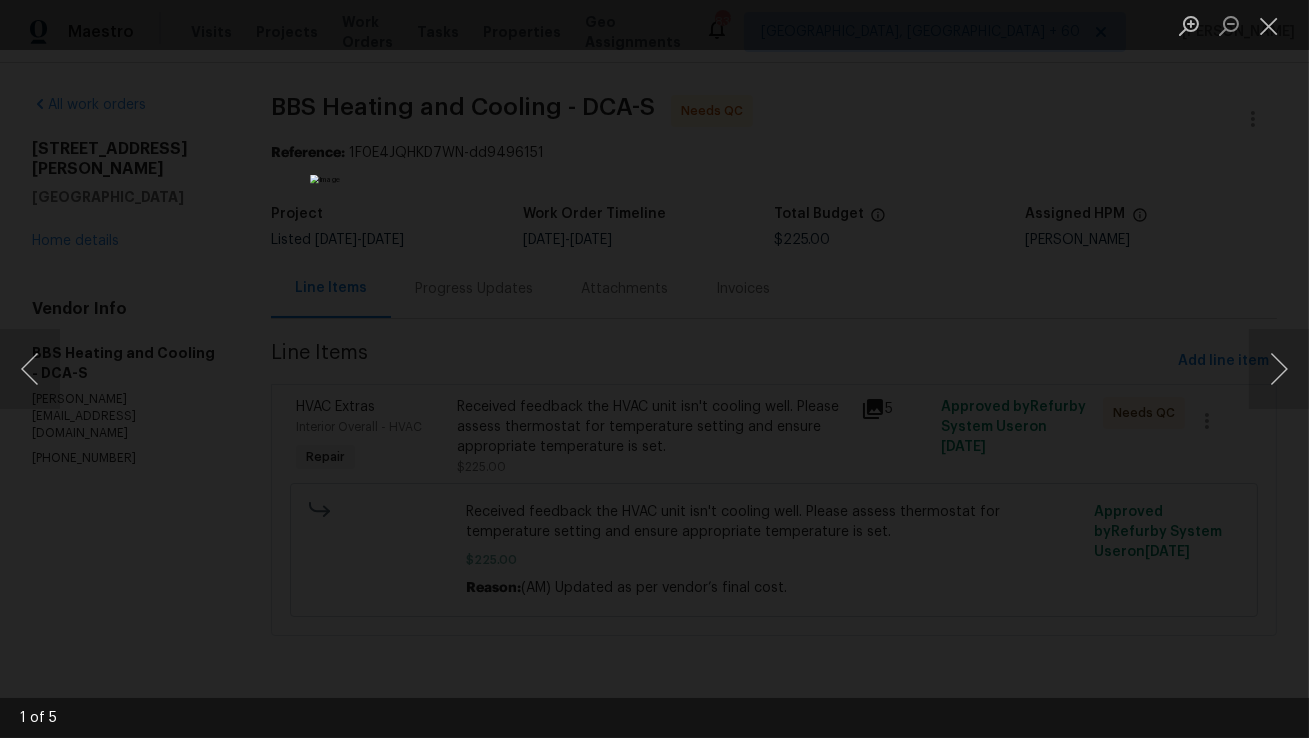 click at bounding box center [654, 369] 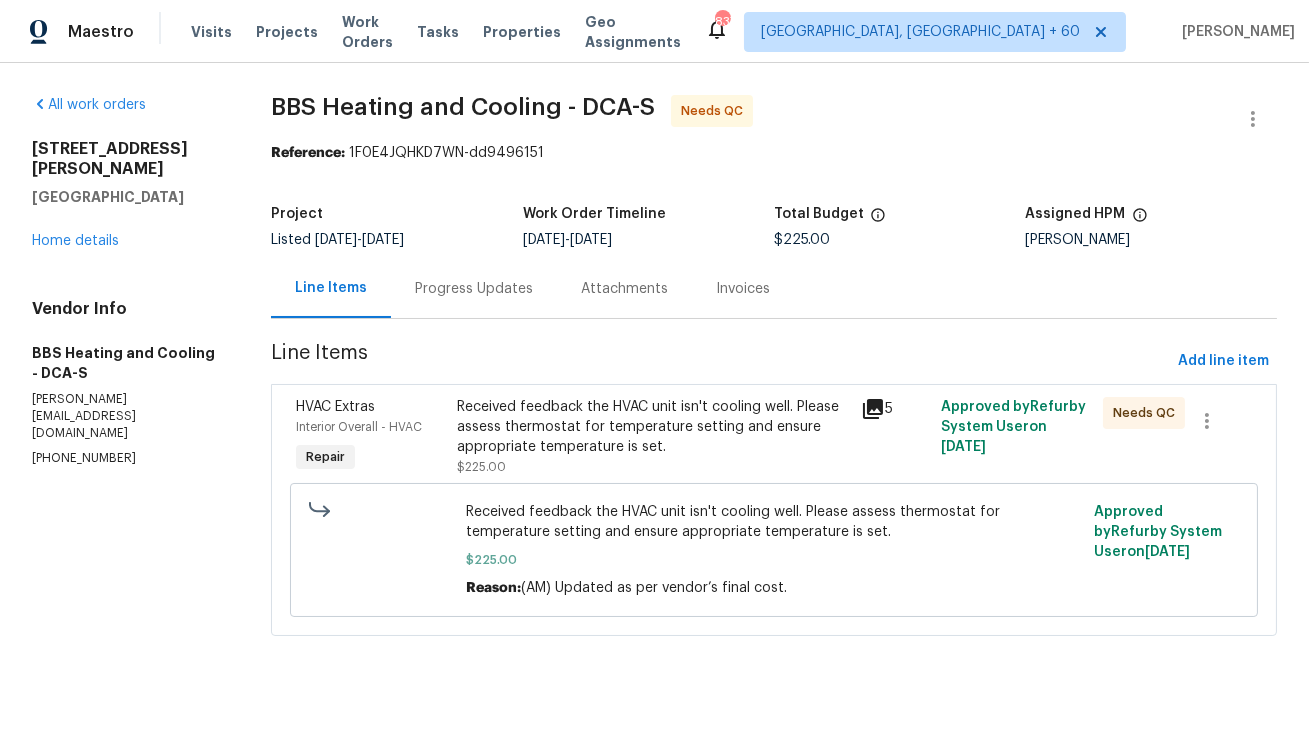 click on "Received feedback the HVAC unit isn't cooling well.  Please assess thermostat for temperature setting and ensure appropriate temperature is set." at bounding box center (652, 427) 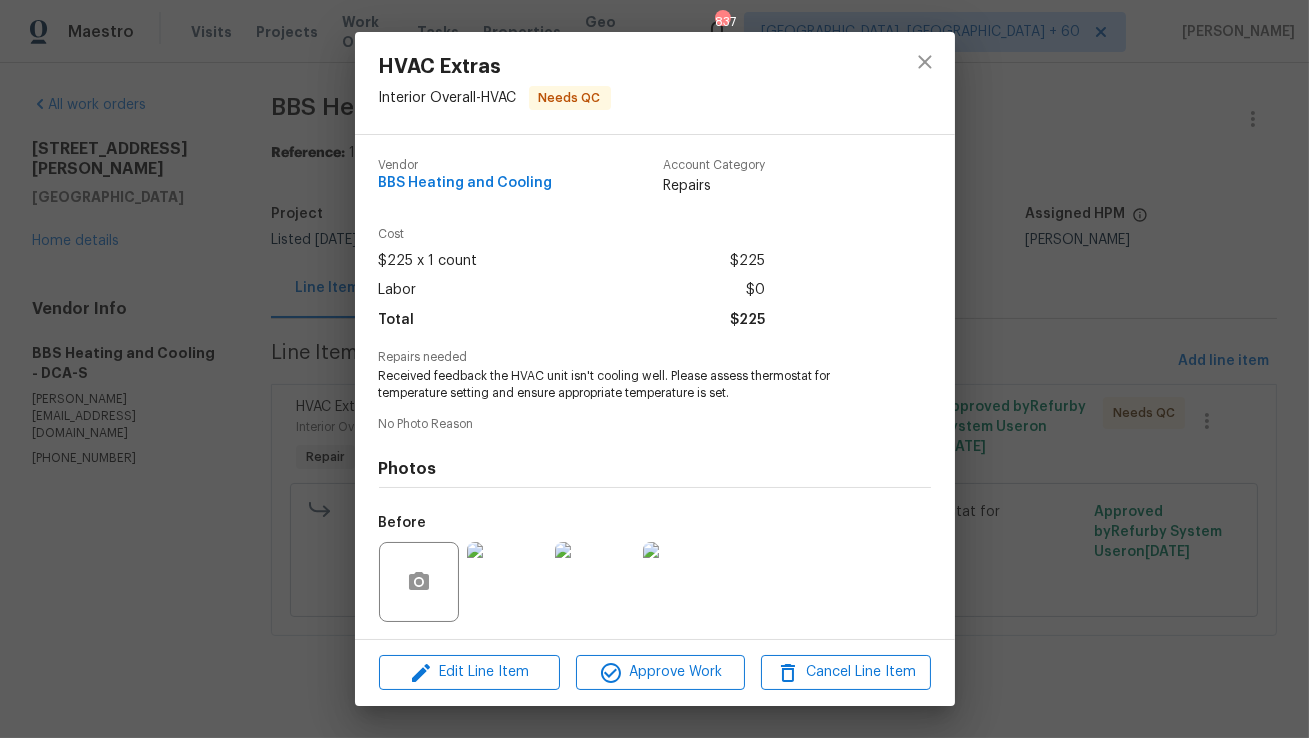 scroll, scrollTop: 134, scrollLeft: 0, axis: vertical 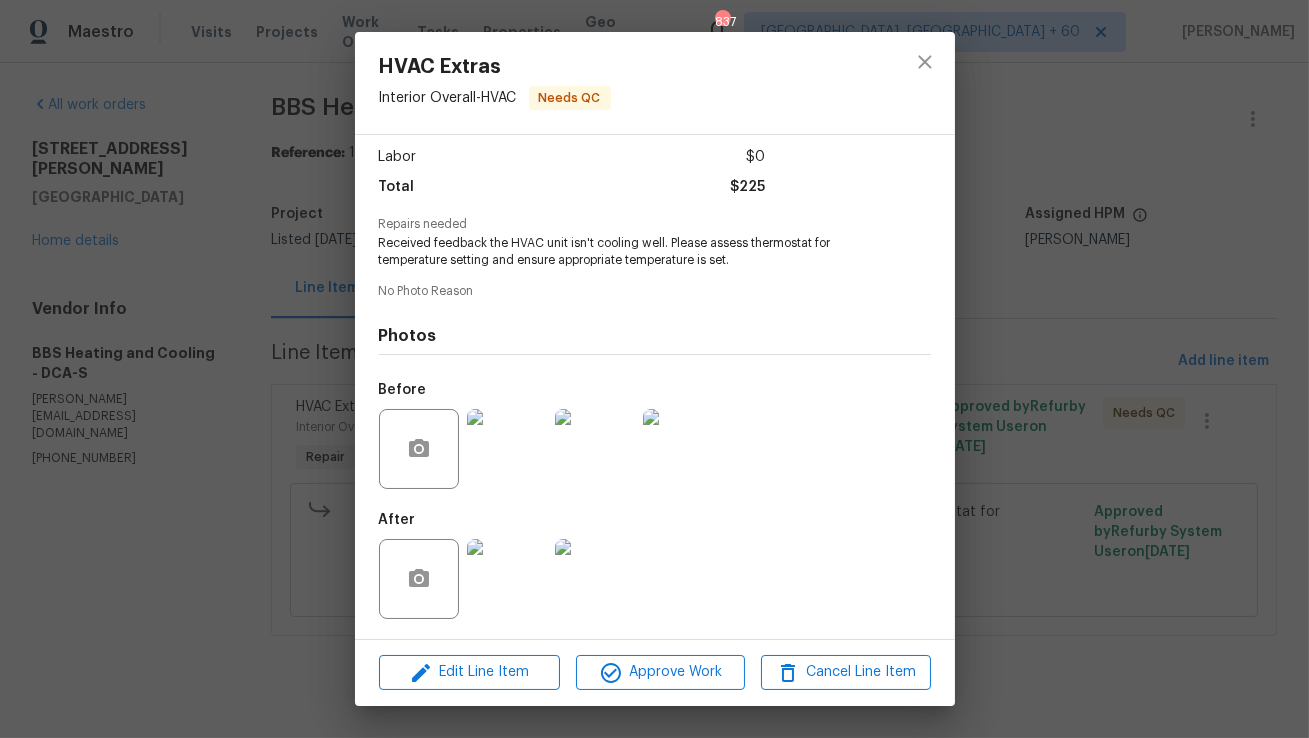 click at bounding box center [507, 579] 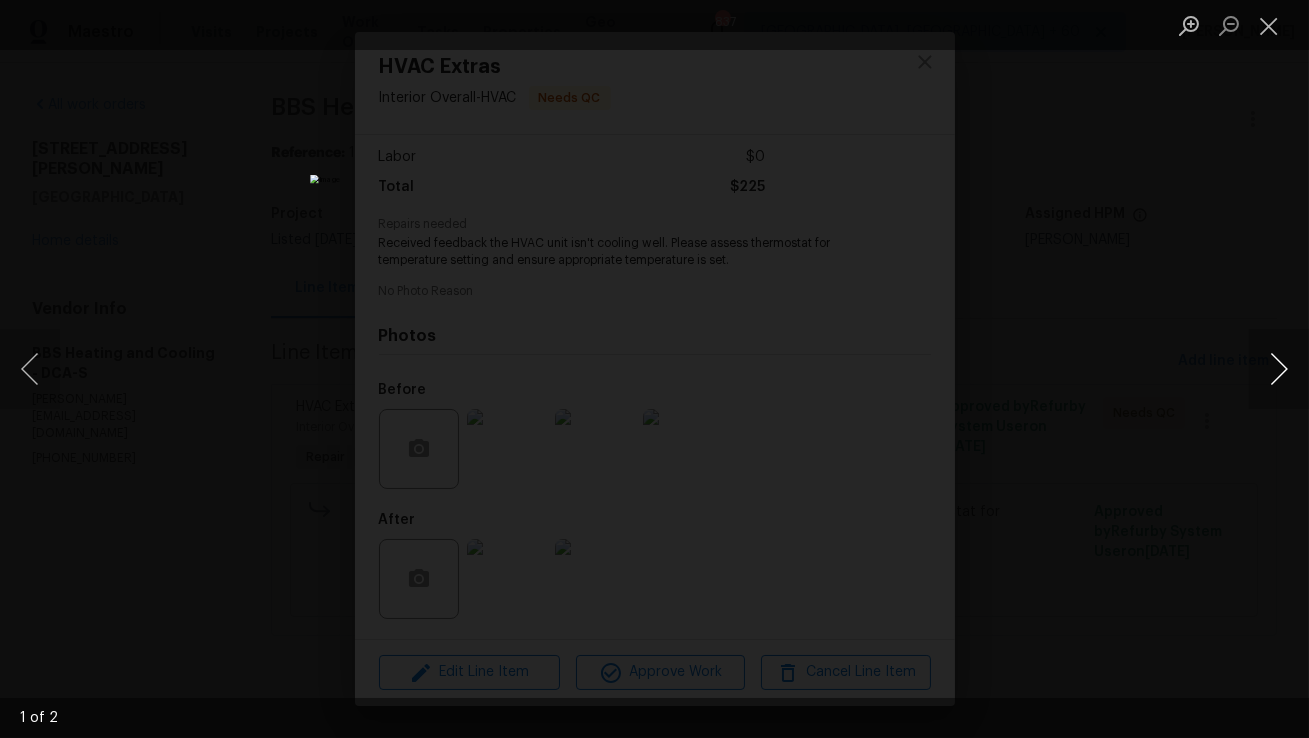 click at bounding box center [1279, 369] 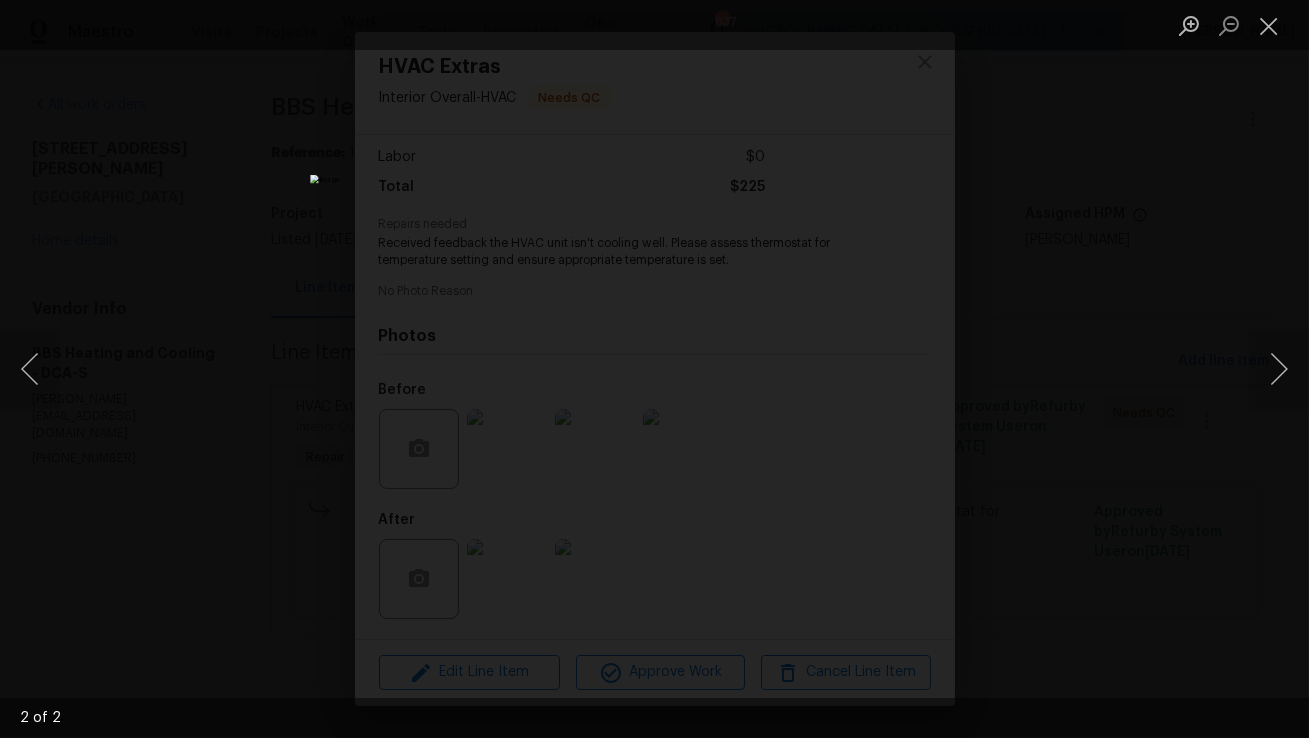 click at bounding box center [654, 369] 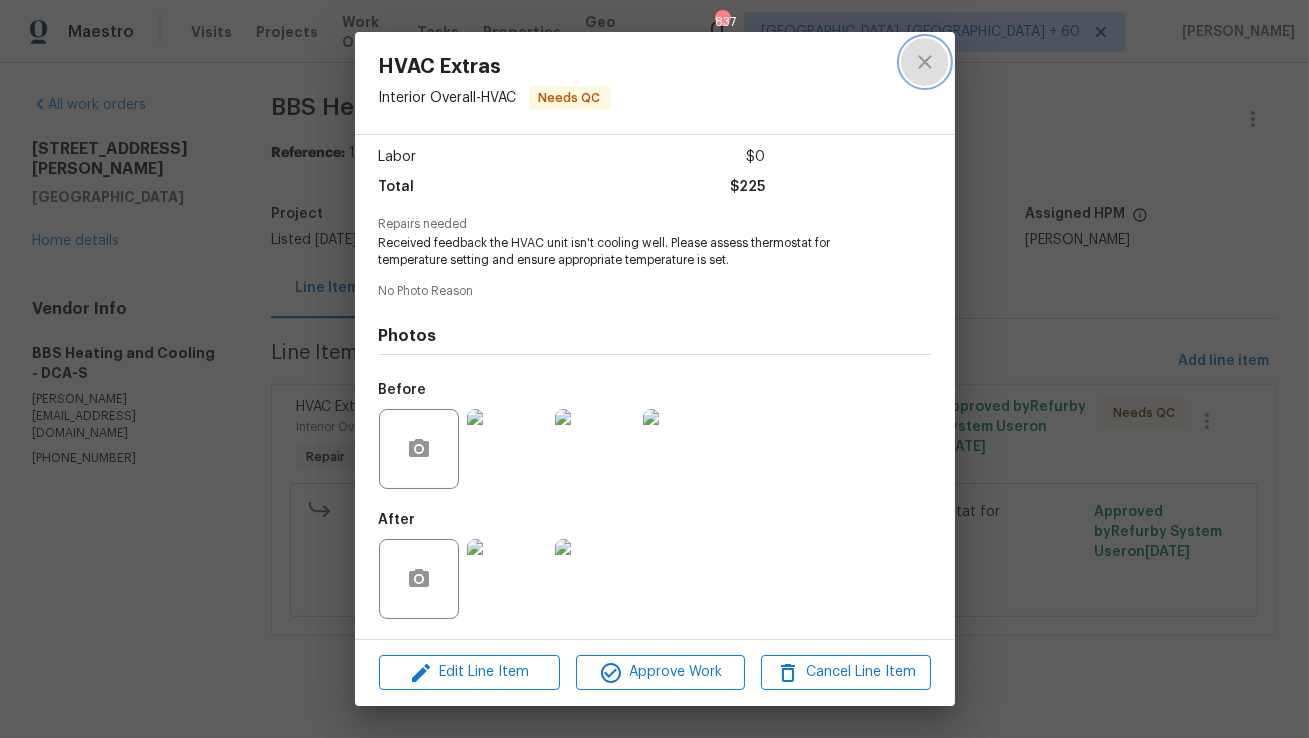 click 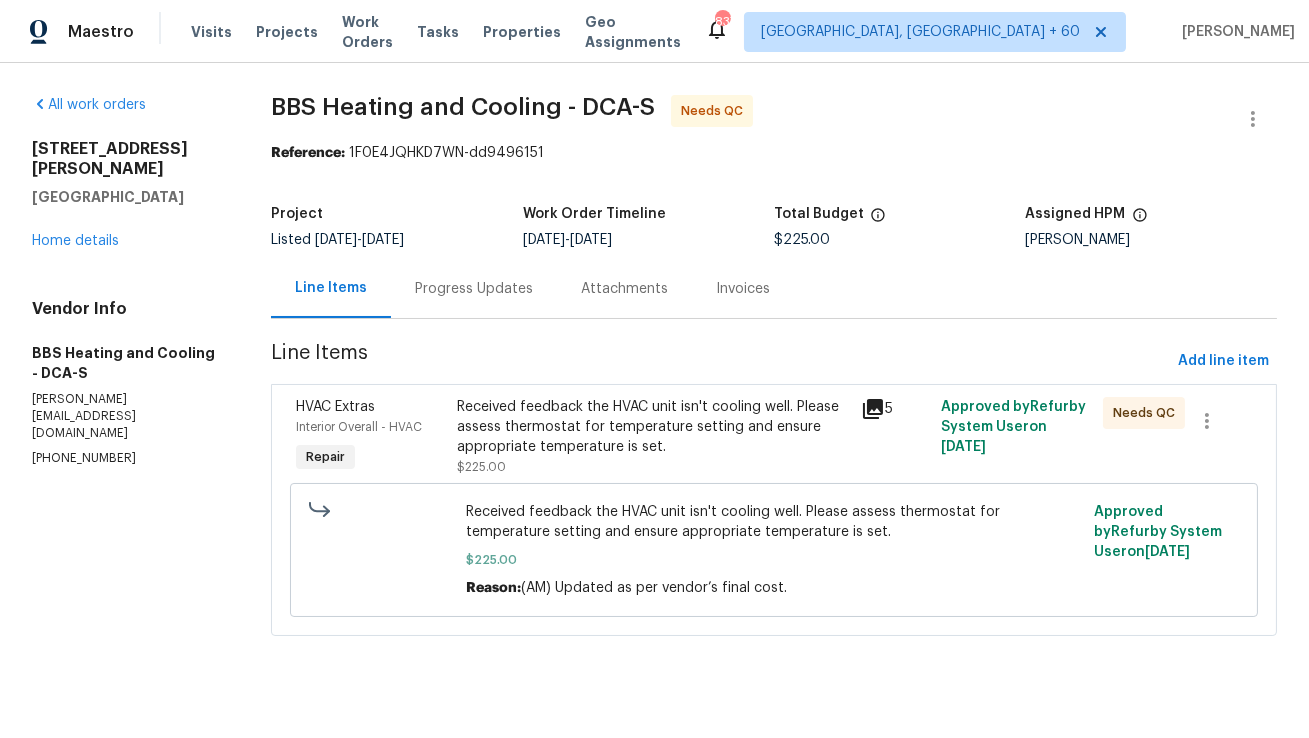 click on "Progress Updates" at bounding box center [474, 289] 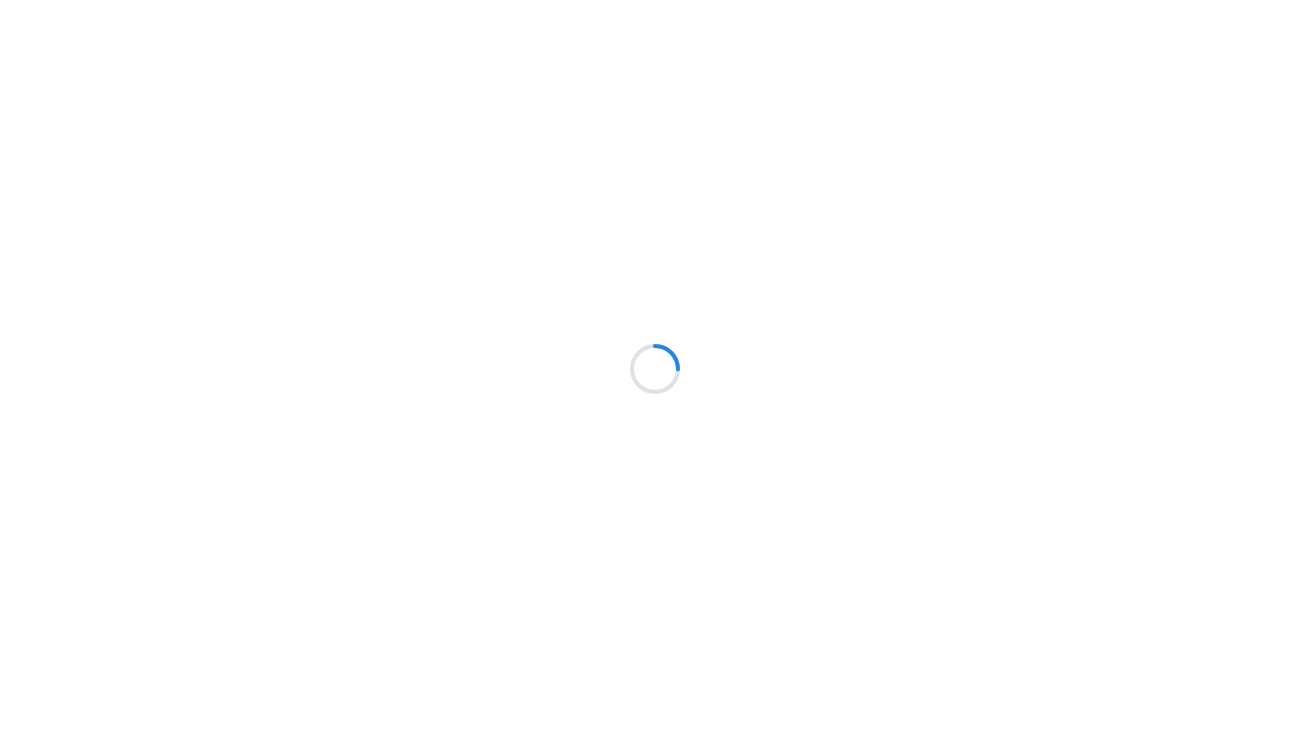 scroll, scrollTop: 0, scrollLeft: 0, axis: both 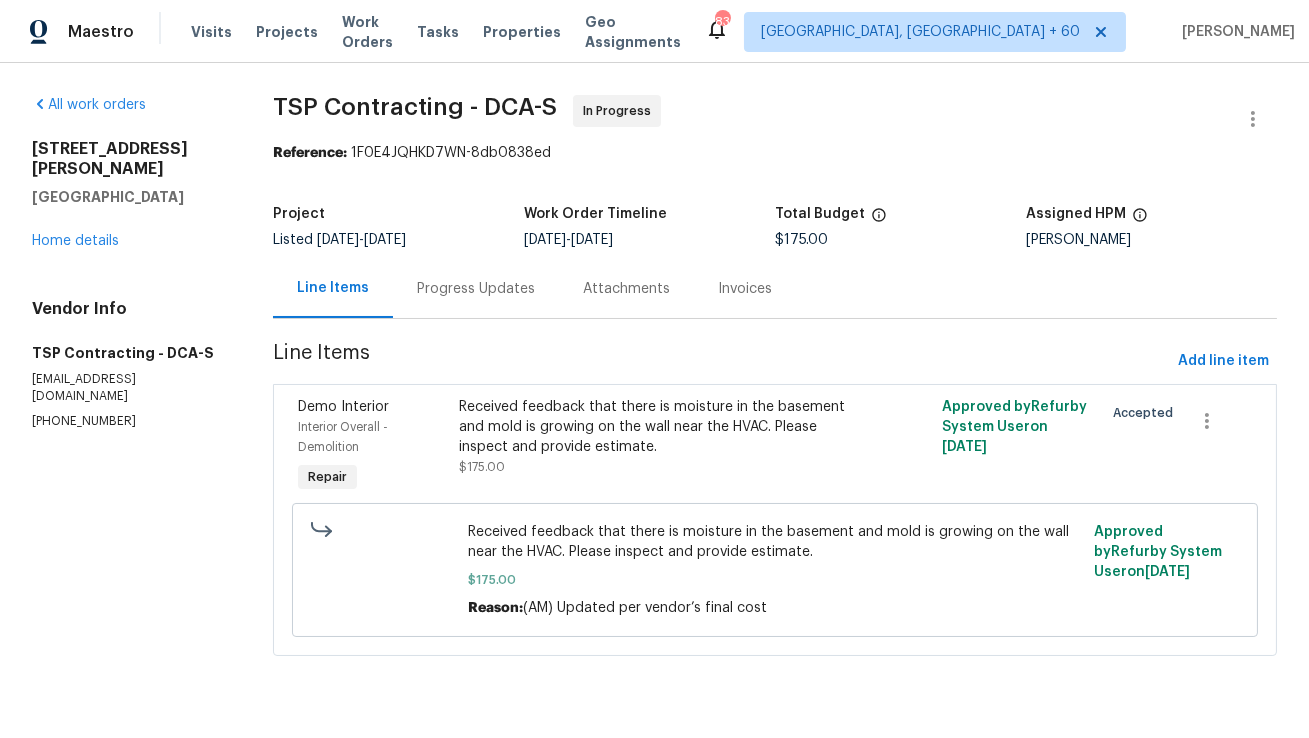 click on "Progress Updates" at bounding box center [476, 289] 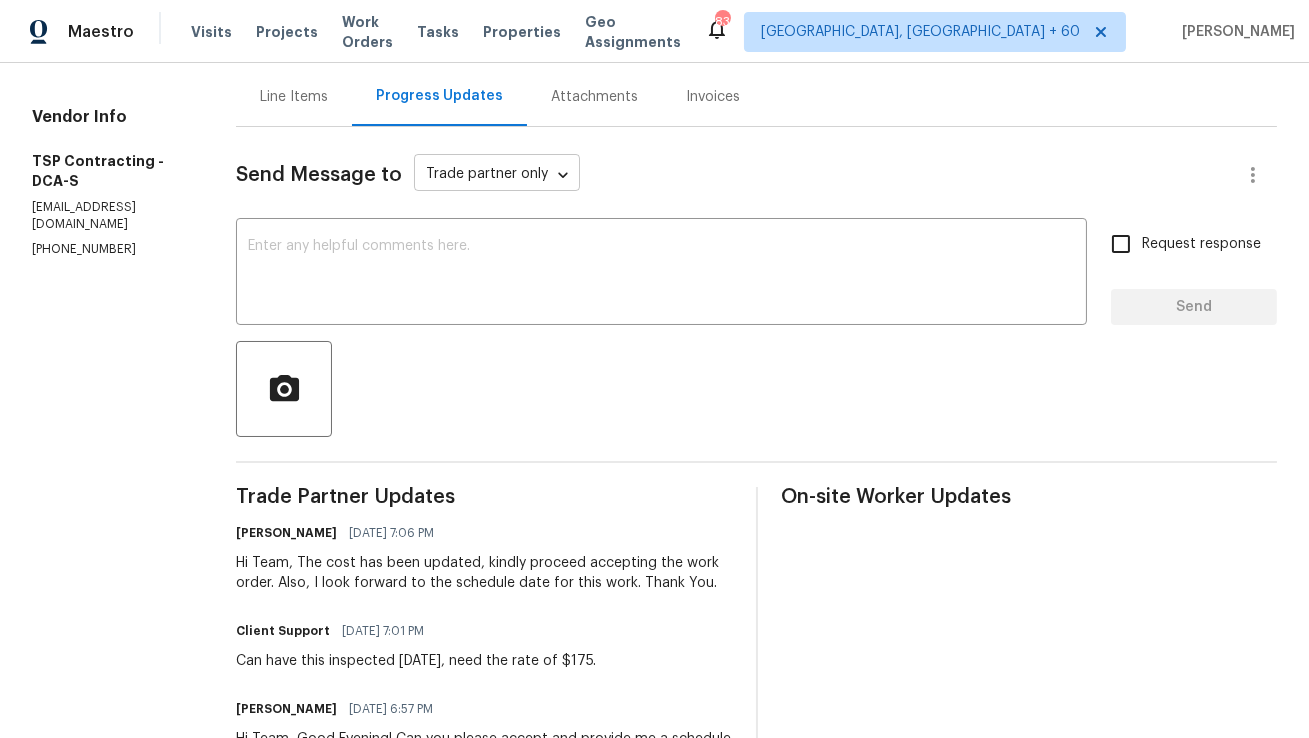 scroll, scrollTop: 0, scrollLeft: 0, axis: both 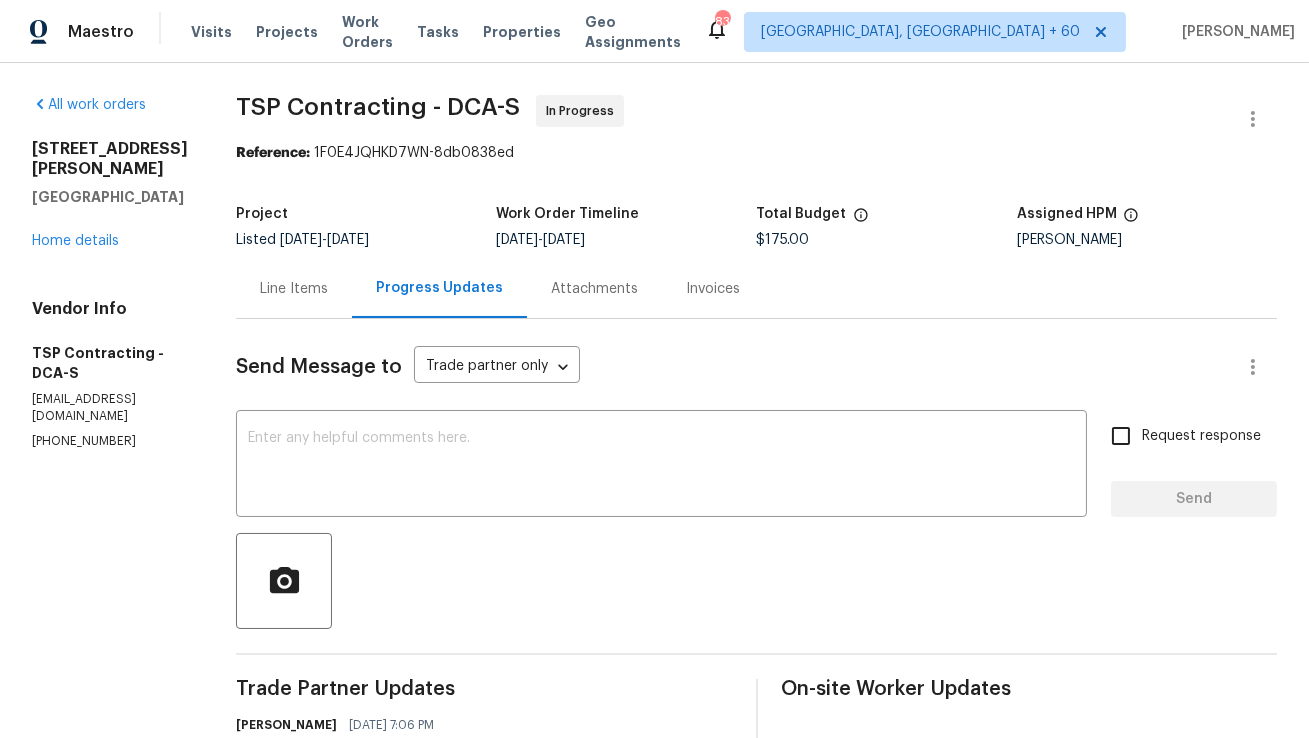 click on "Line Items" at bounding box center [294, 288] 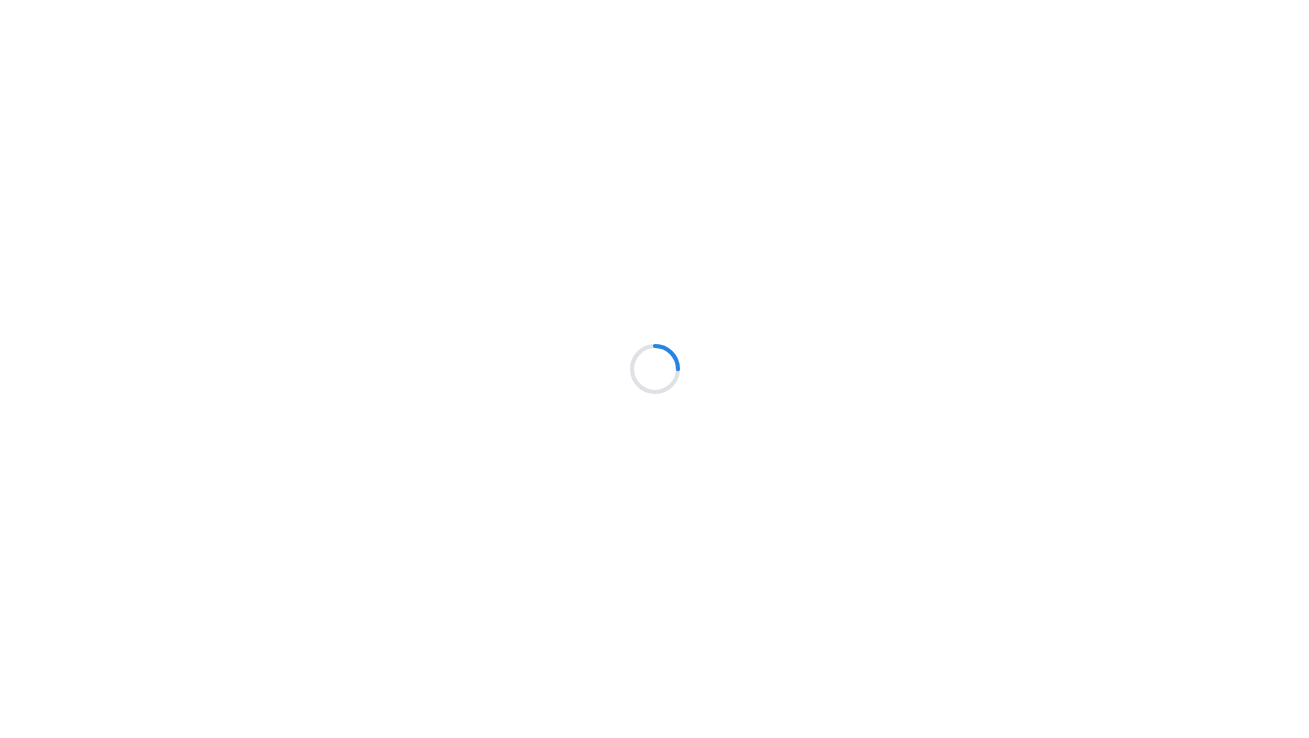 scroll, scrollTop: 0, scrollLeft: 0, axis: both 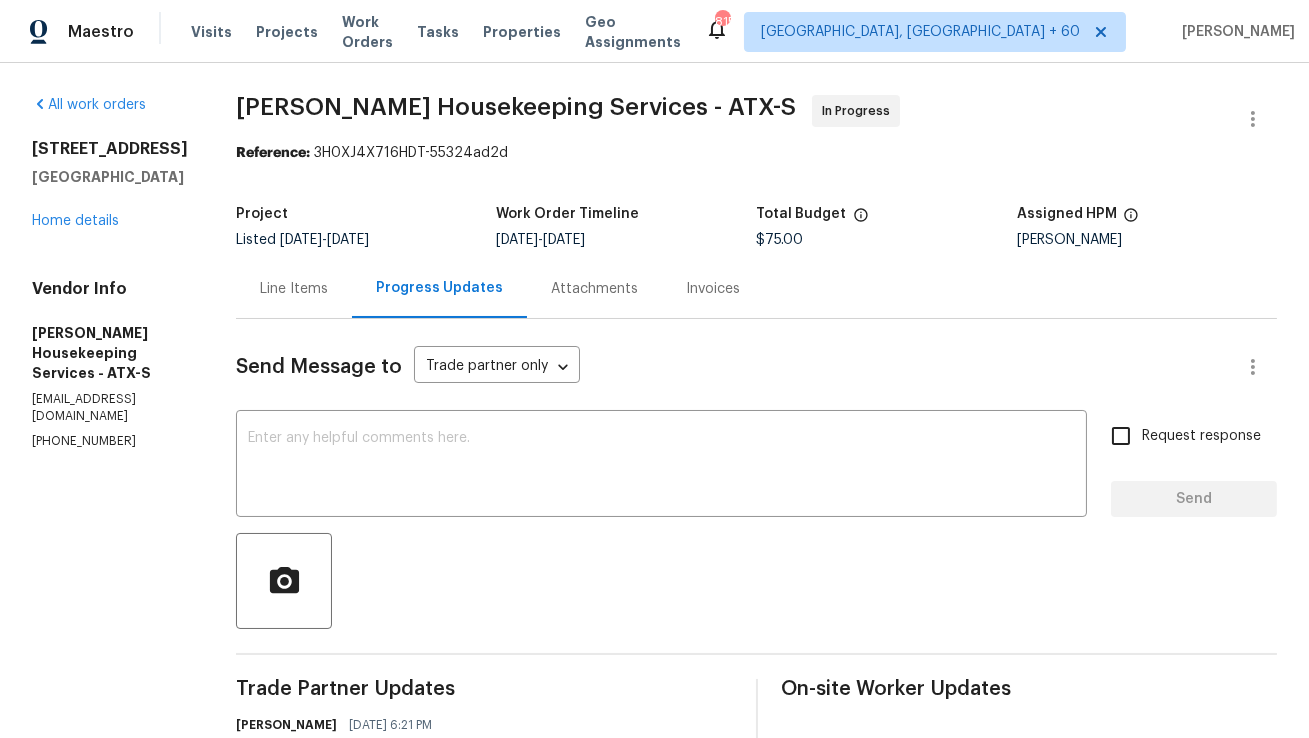 click on "Line Items" at bounding box center (294, 288) 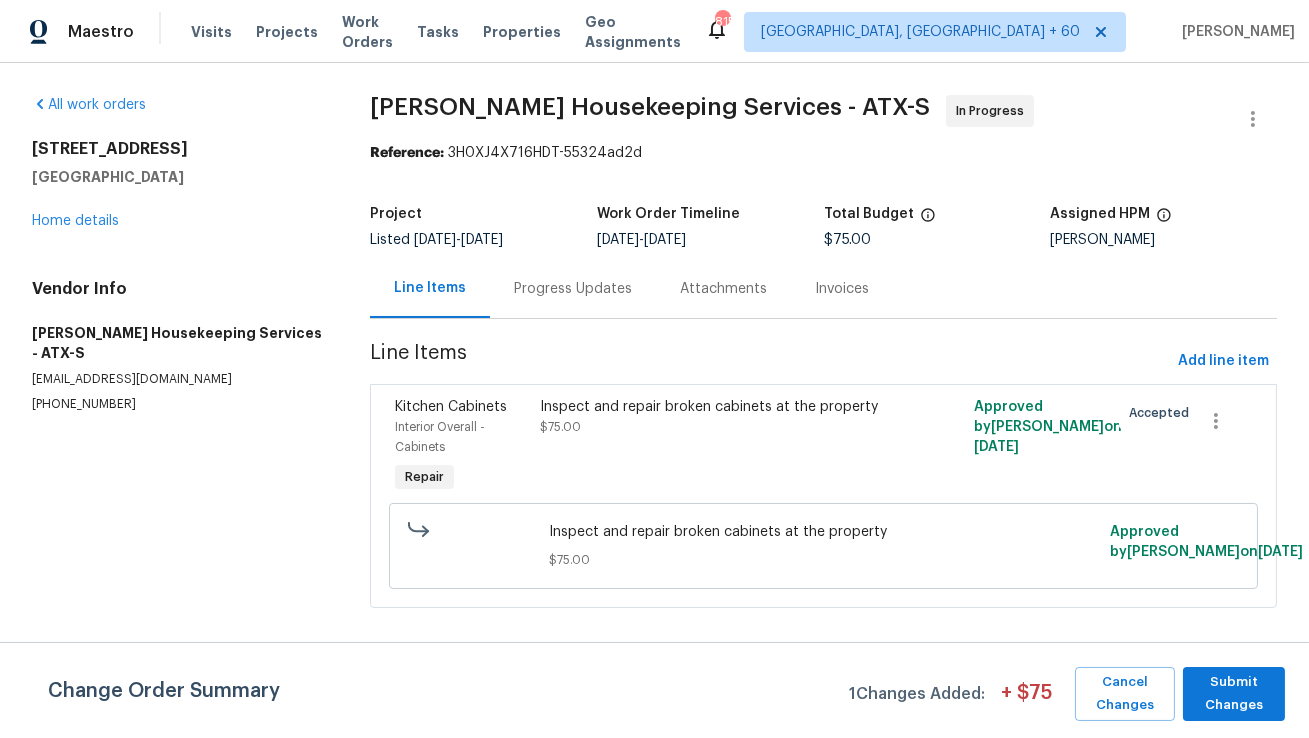 click on "Progress Updates" at bounding box center (573, 289) 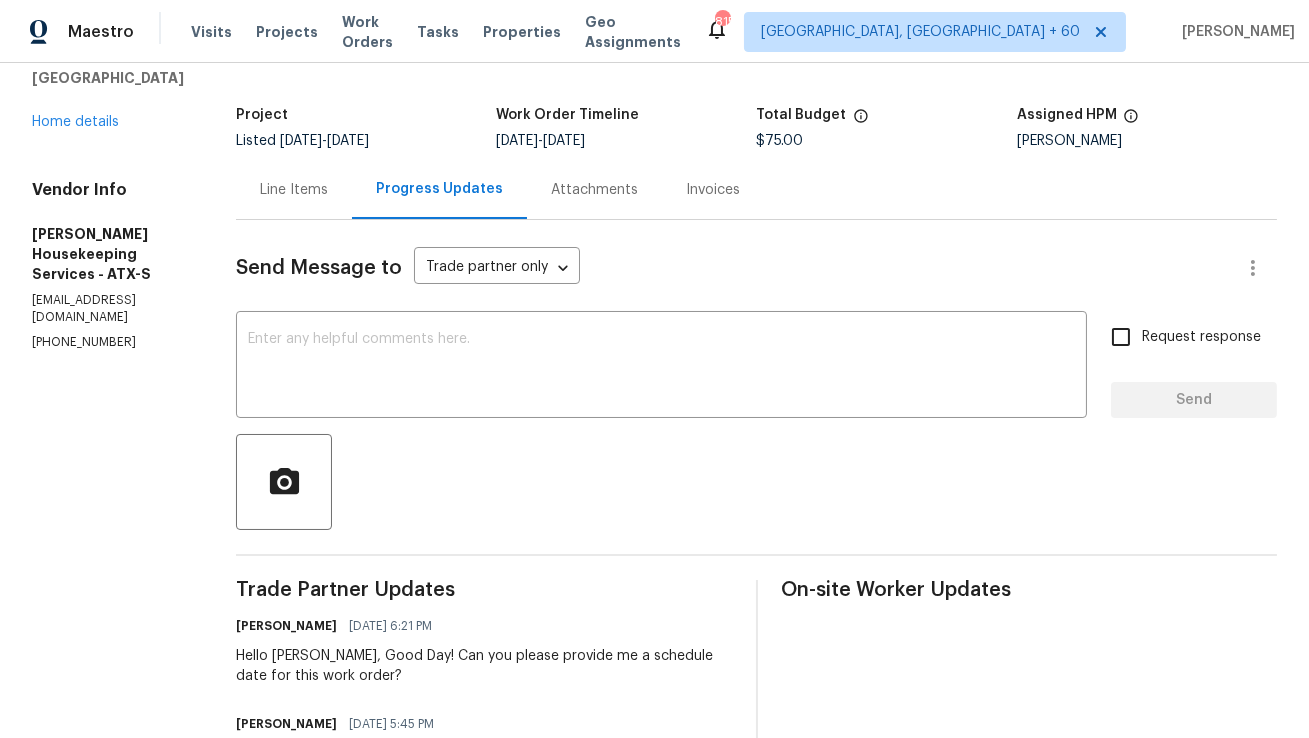 scroll, scrollTop: 79, scrollLeft: 0, axis: vertical 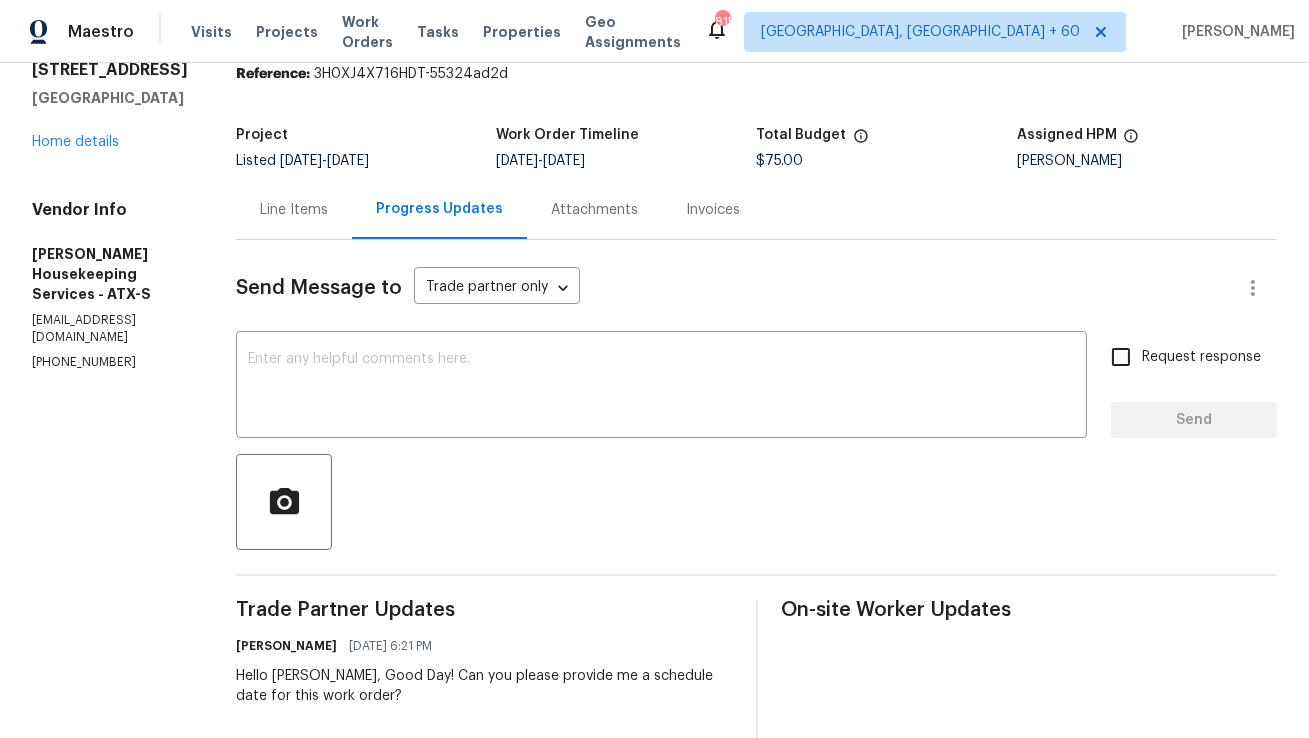 click on "Line Items" at bounding box center [294, 209] 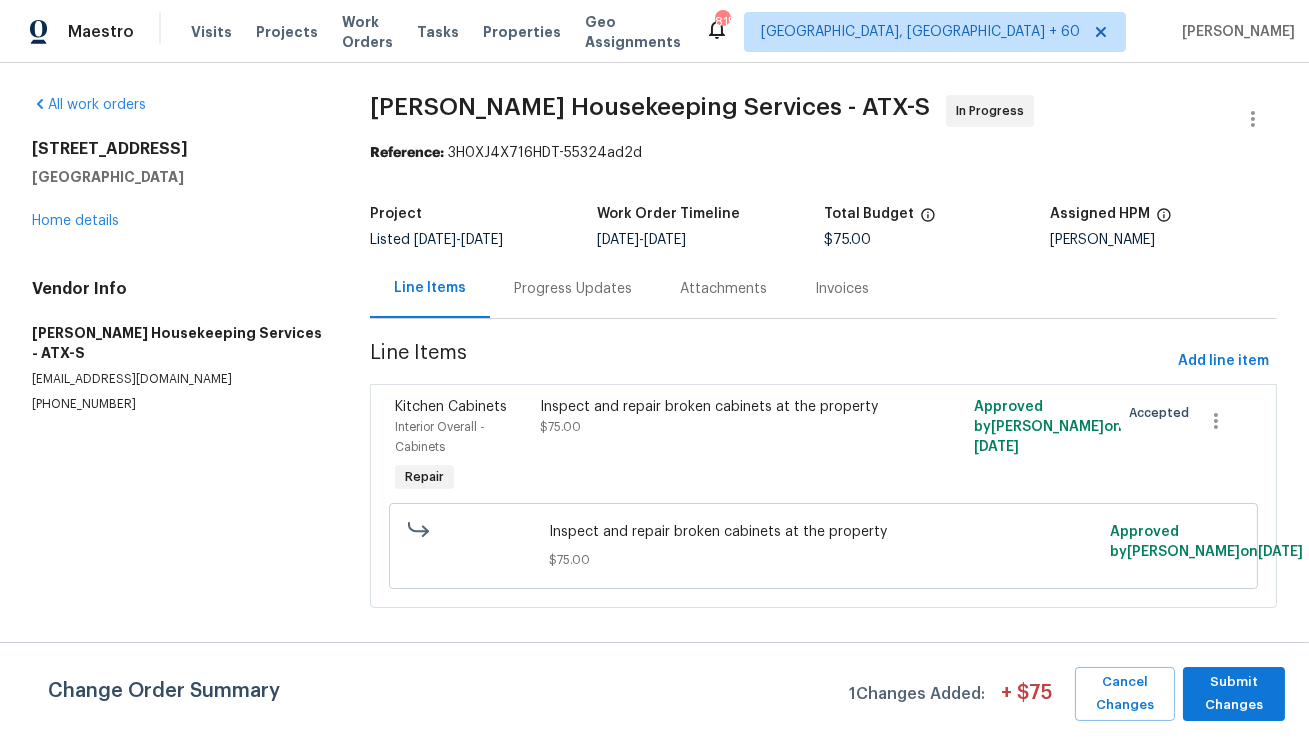 click on "Inspect and repair broken cabinets at the property" at bounding box center (824, 532) 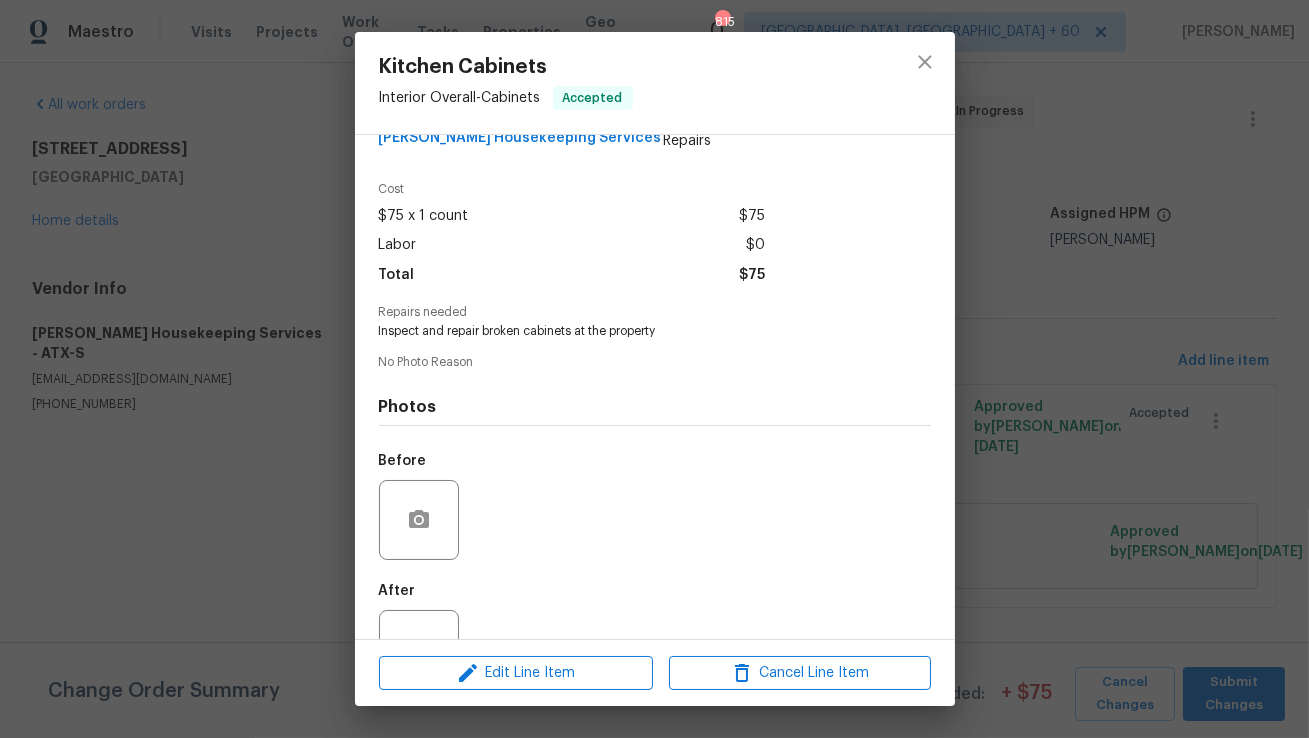 scroll, scrollTop: 43, scrollLeft: 0, axis: vertical 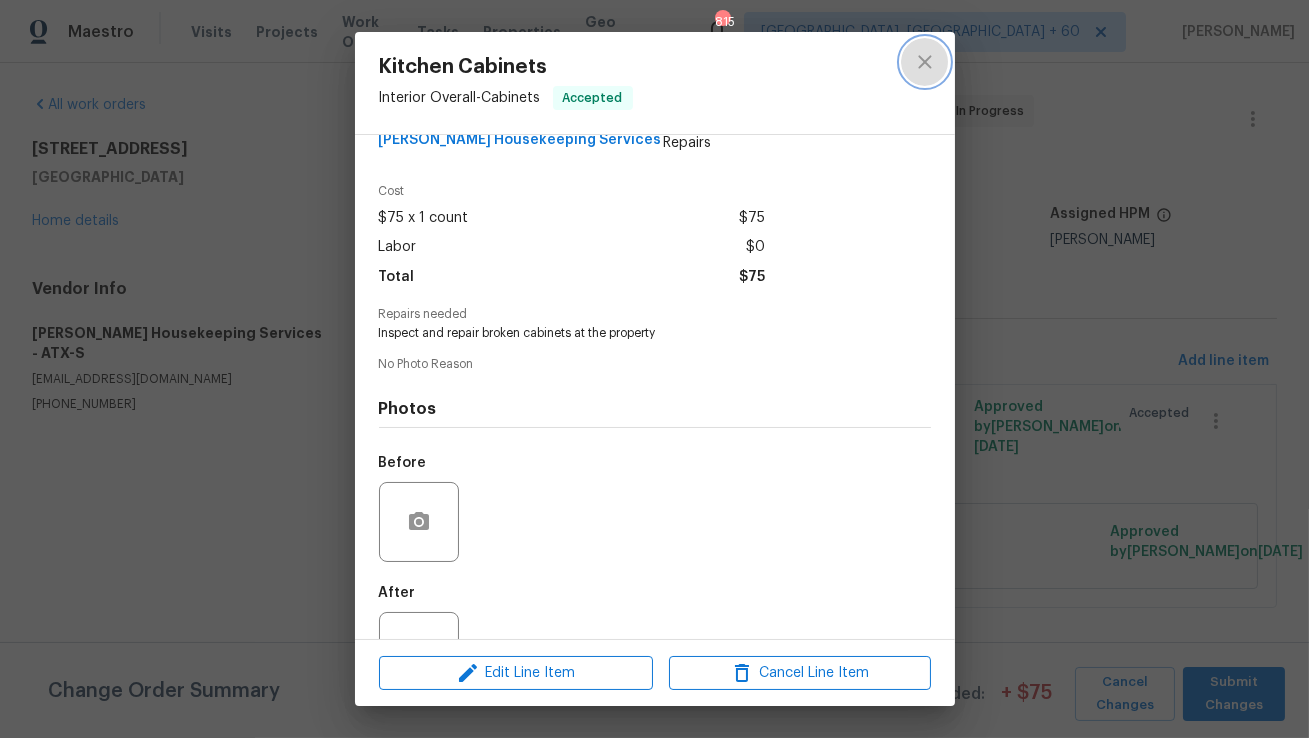 click 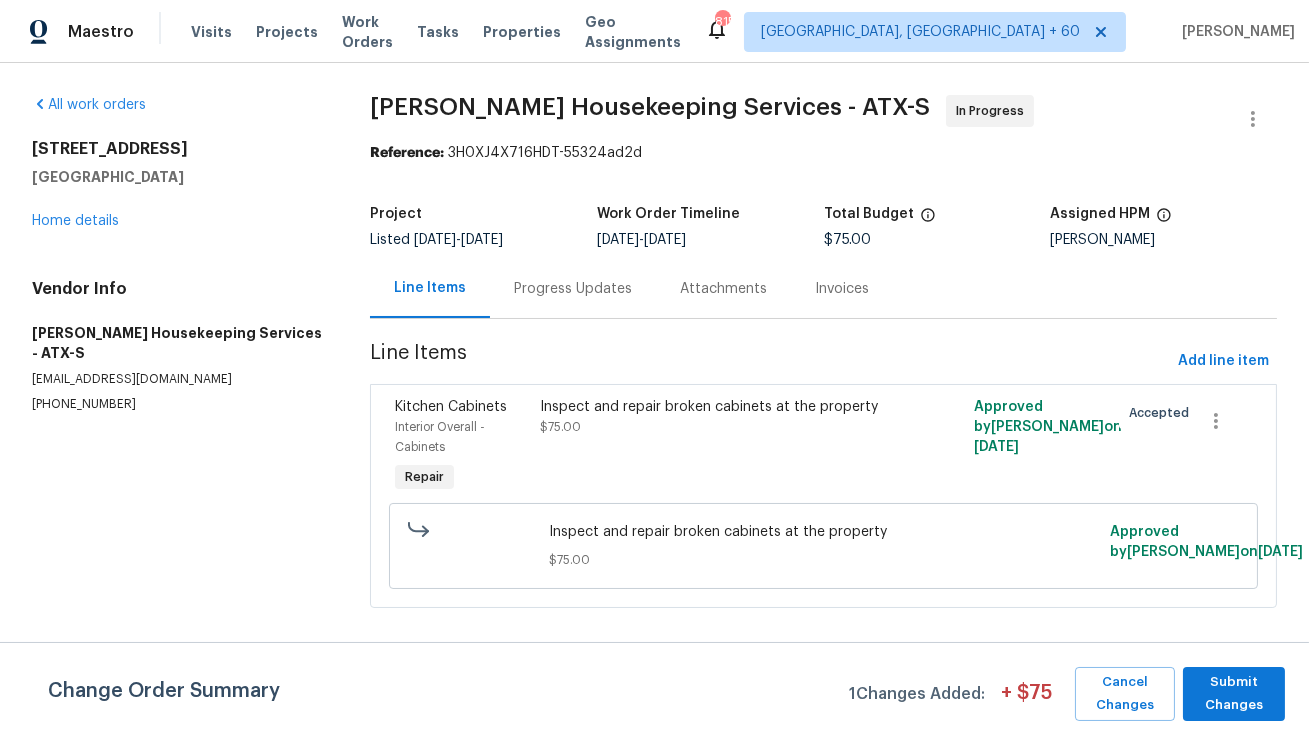 click on "Progress Updates" at bounding box center (573, 289) 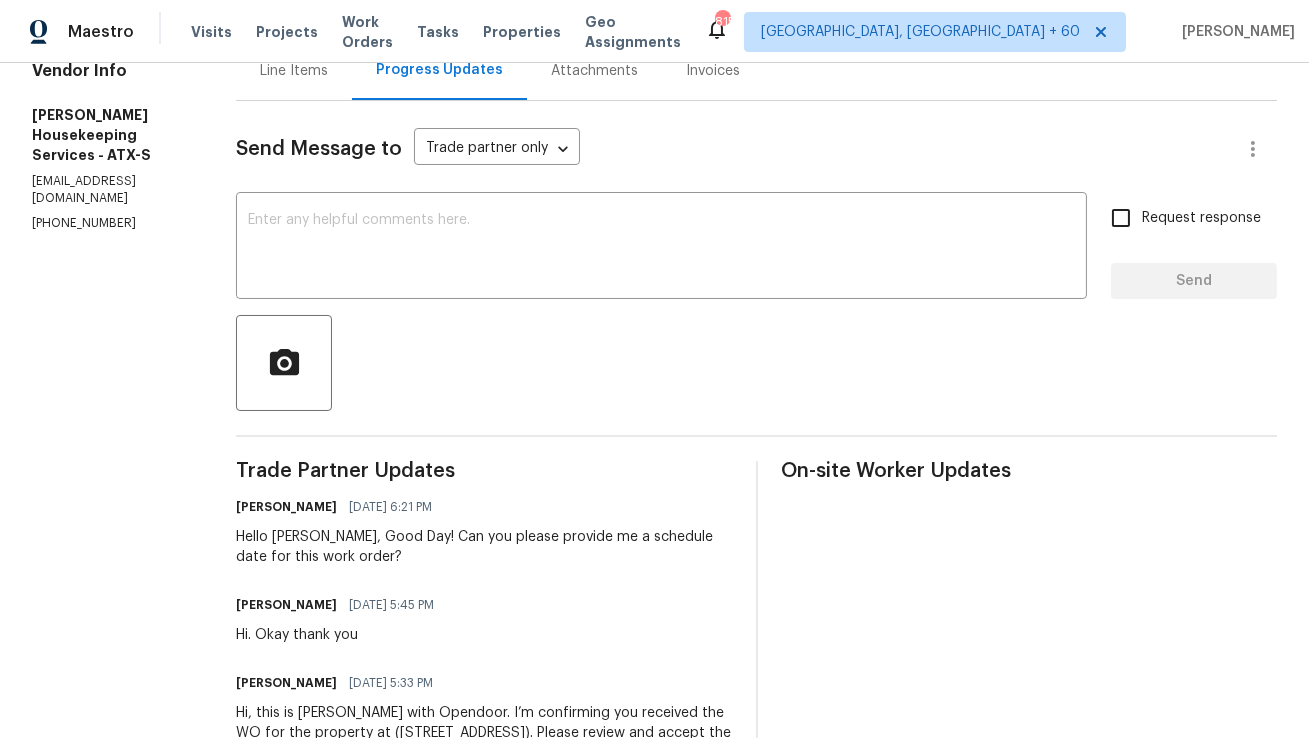 scroll, scrollTop: 0, scrollLeft: 0, axis: both 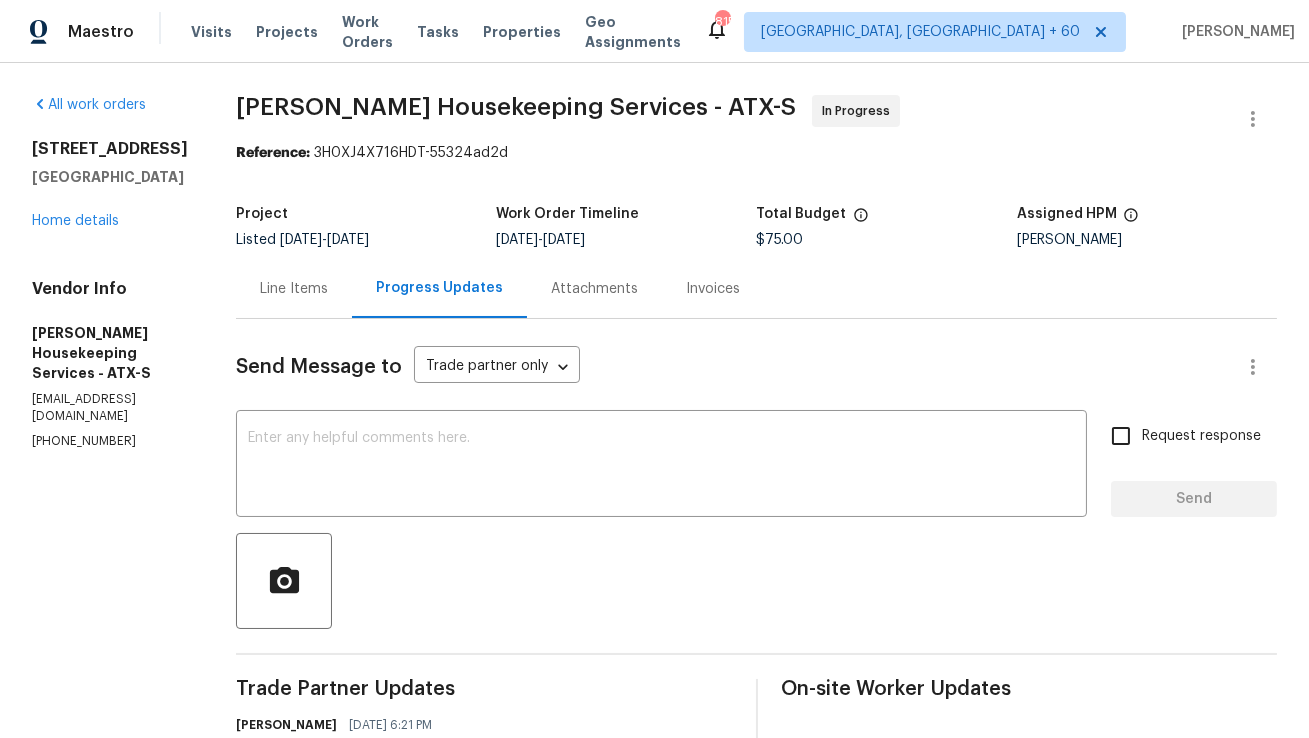click on "Line Items" at bounding box center (294, 289) 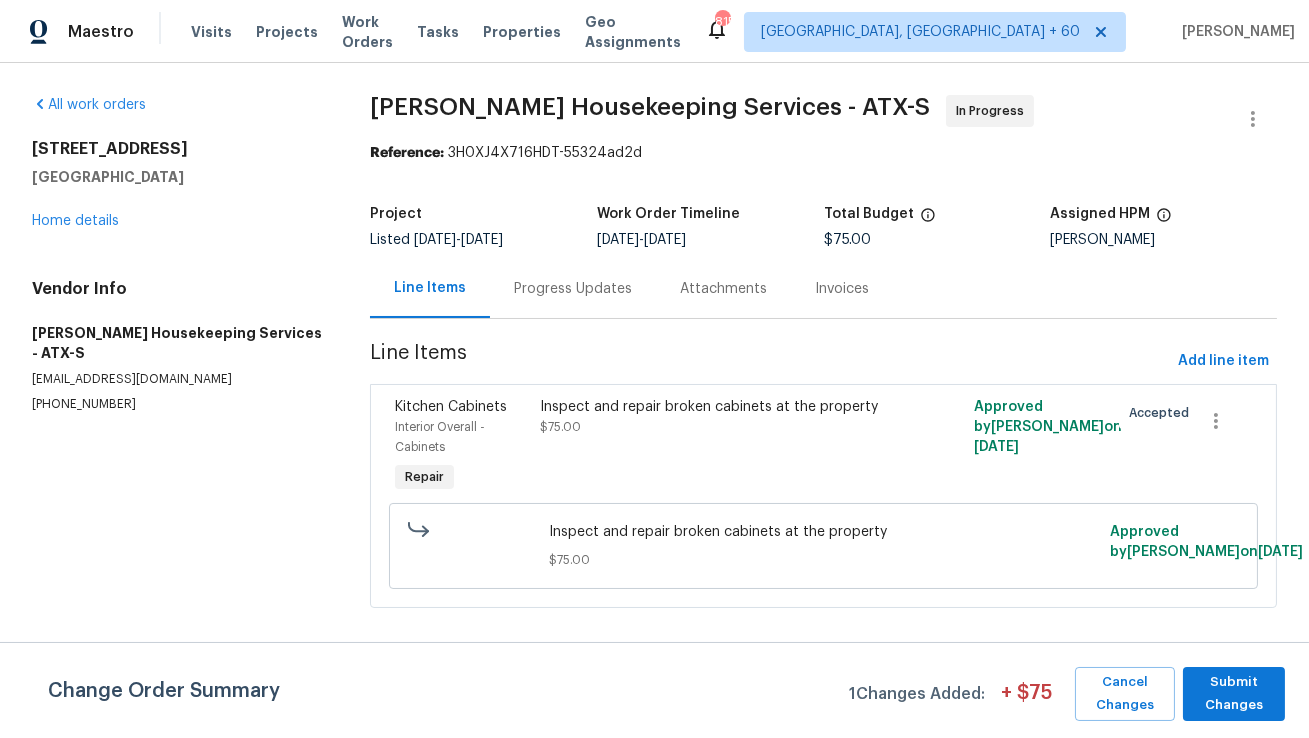 click on "Progress Updates" at bounding box center [573, 289] 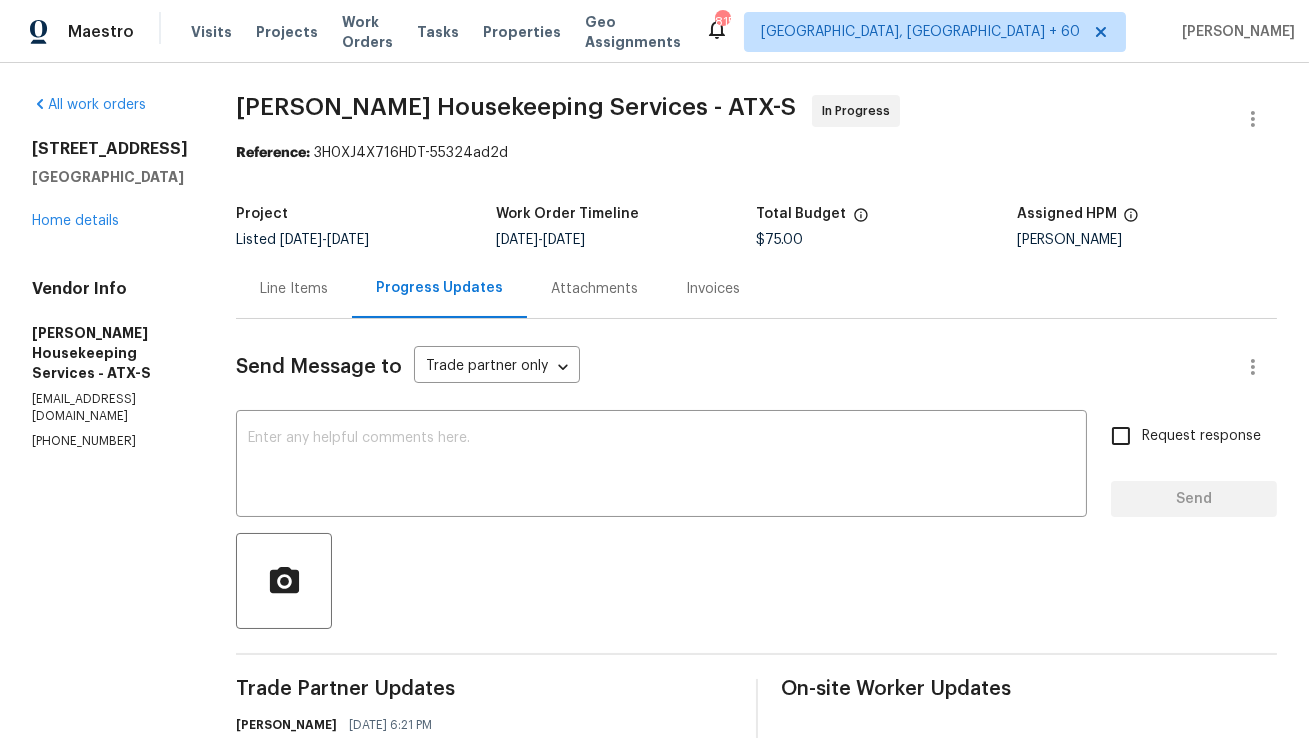 click on "Progress Updates" at bounding box center (439, 288) 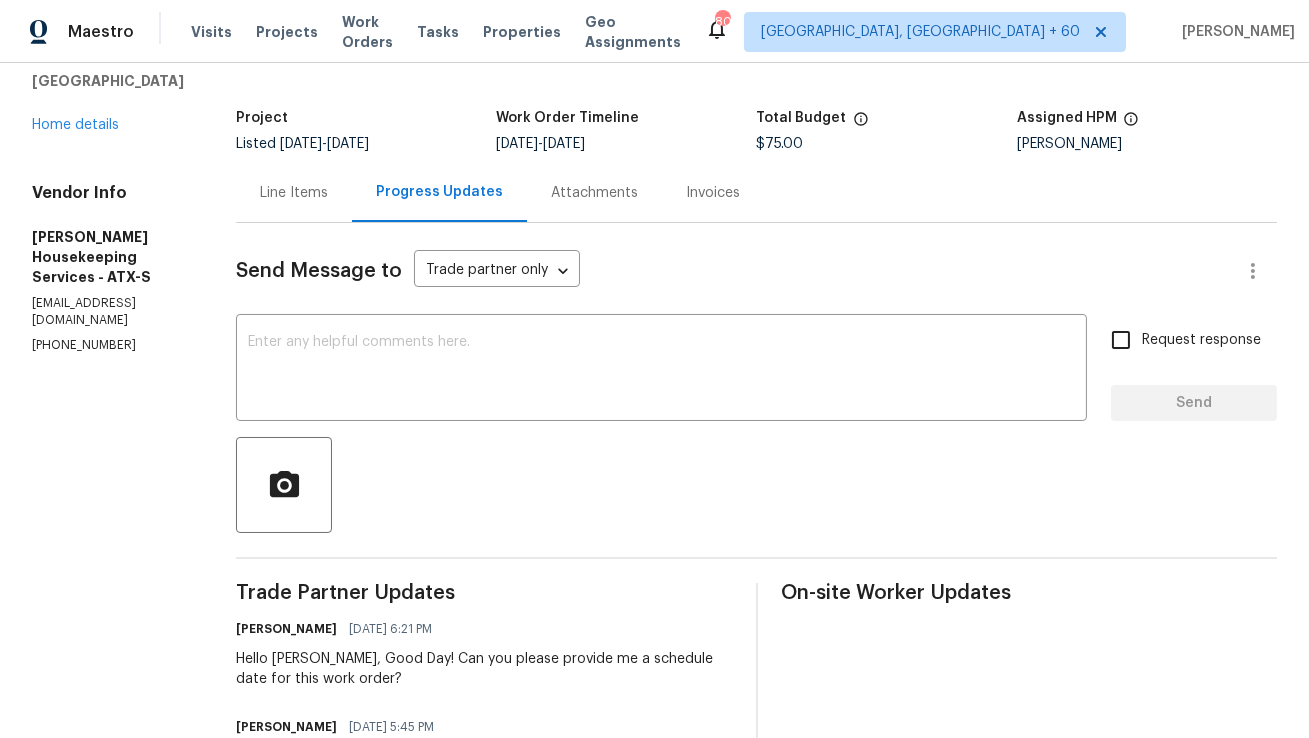 scroll, scrollTop: 0, scrollLeft: 0, axis: both 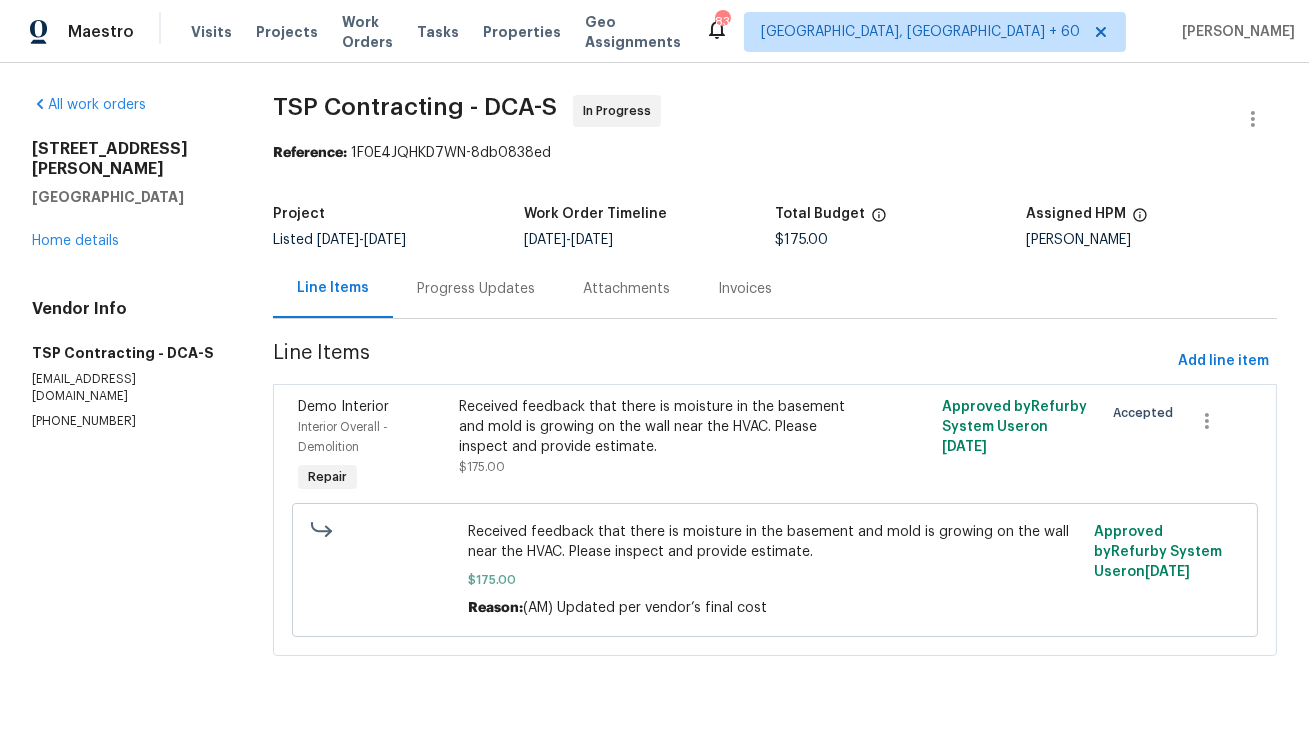 click on "Progress Updates" at bounding box center (476, 289) 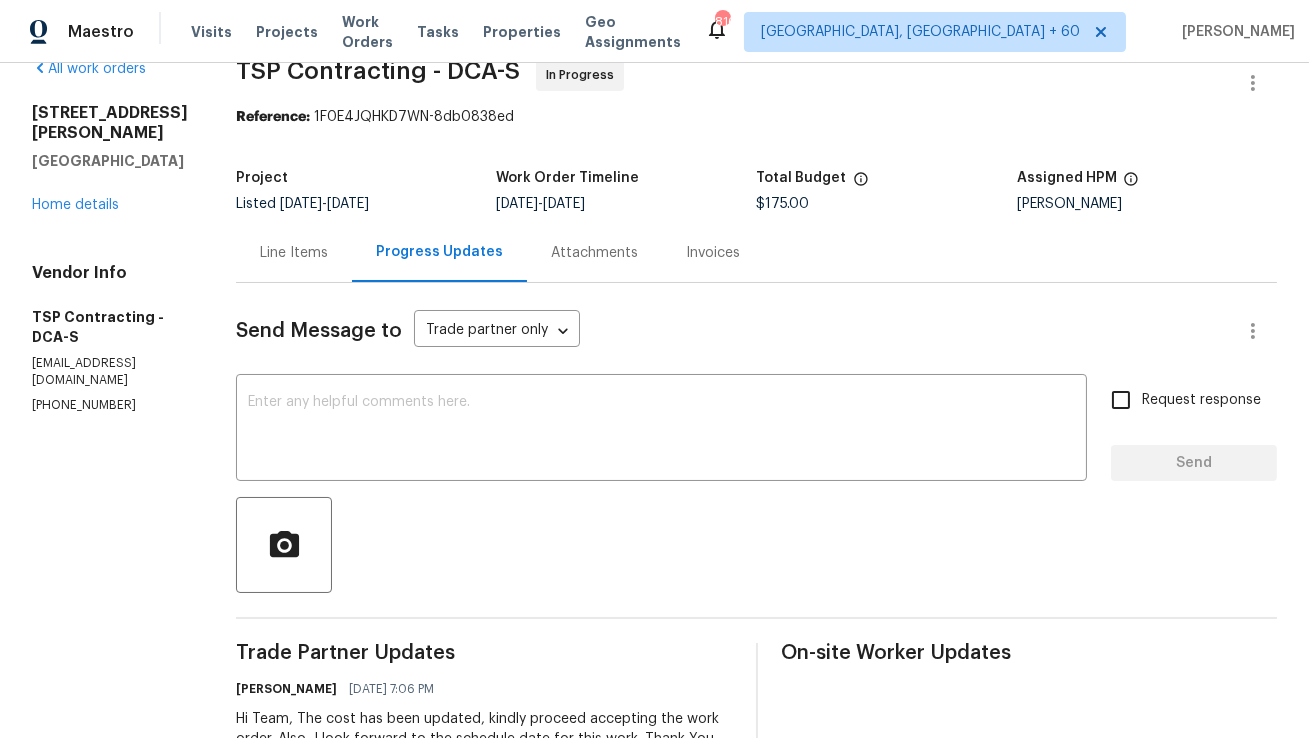 scroll, scrollTop: 0, scrollLeft: 0, axis: both 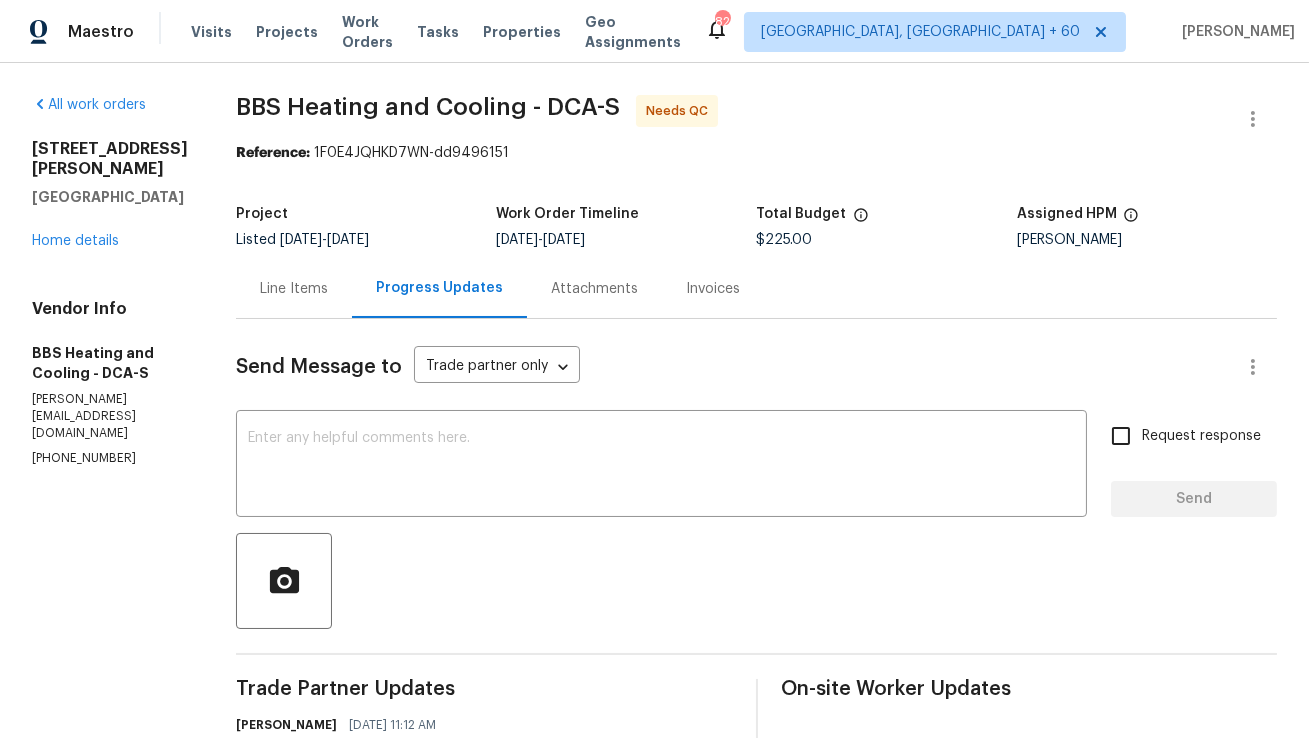 click on "Line Items" at bounding box center (294, 288) 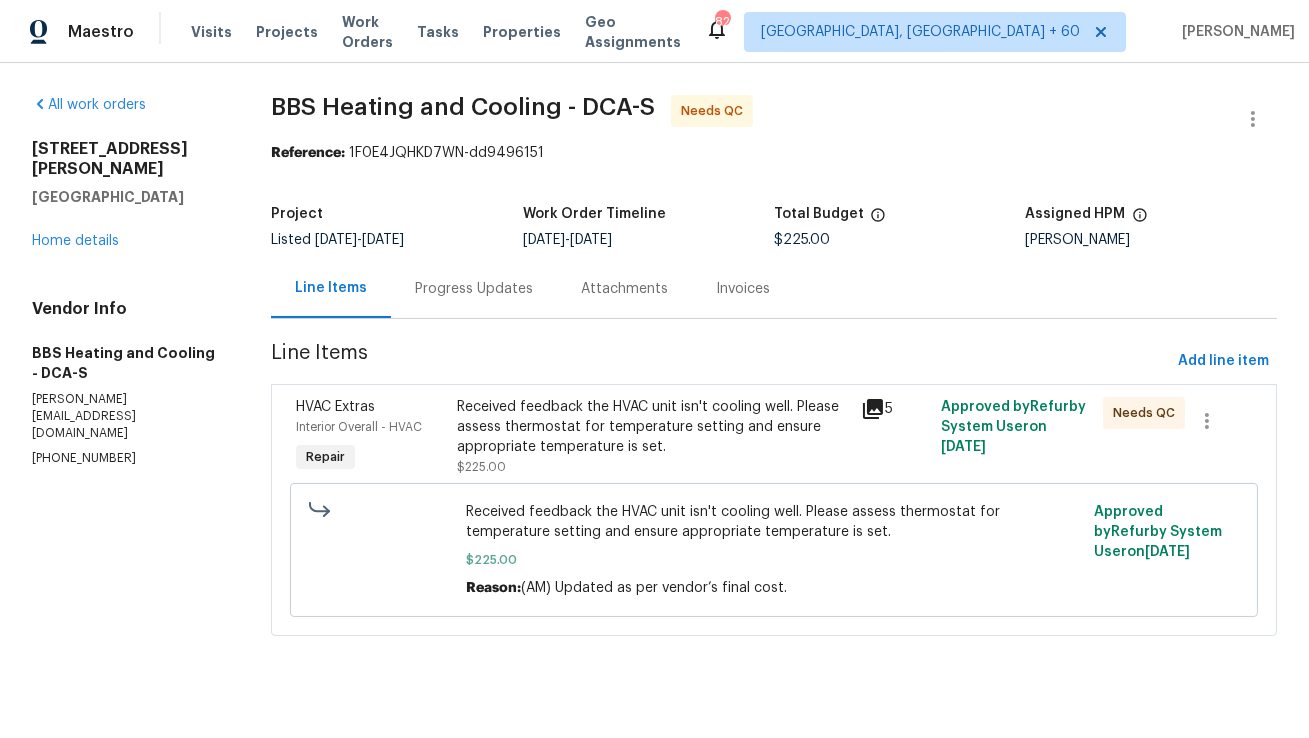 click 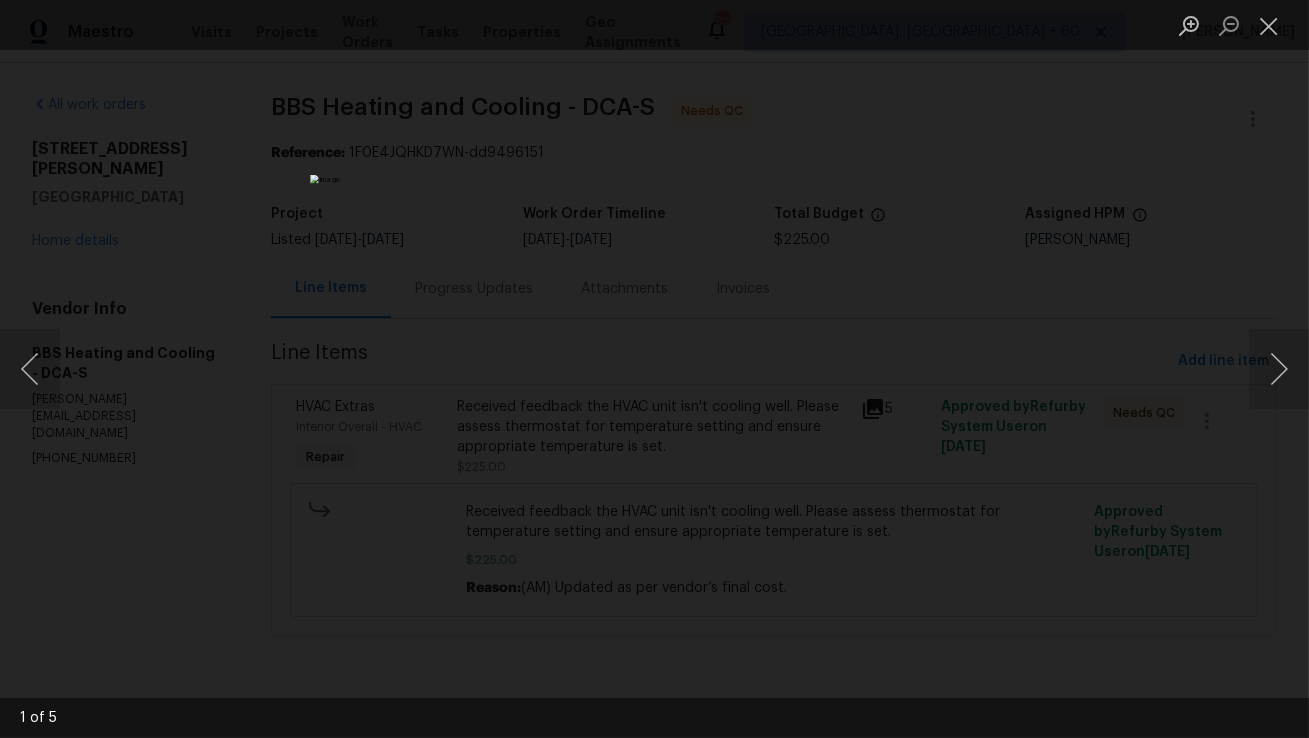 click at bounding box center [654, 369] 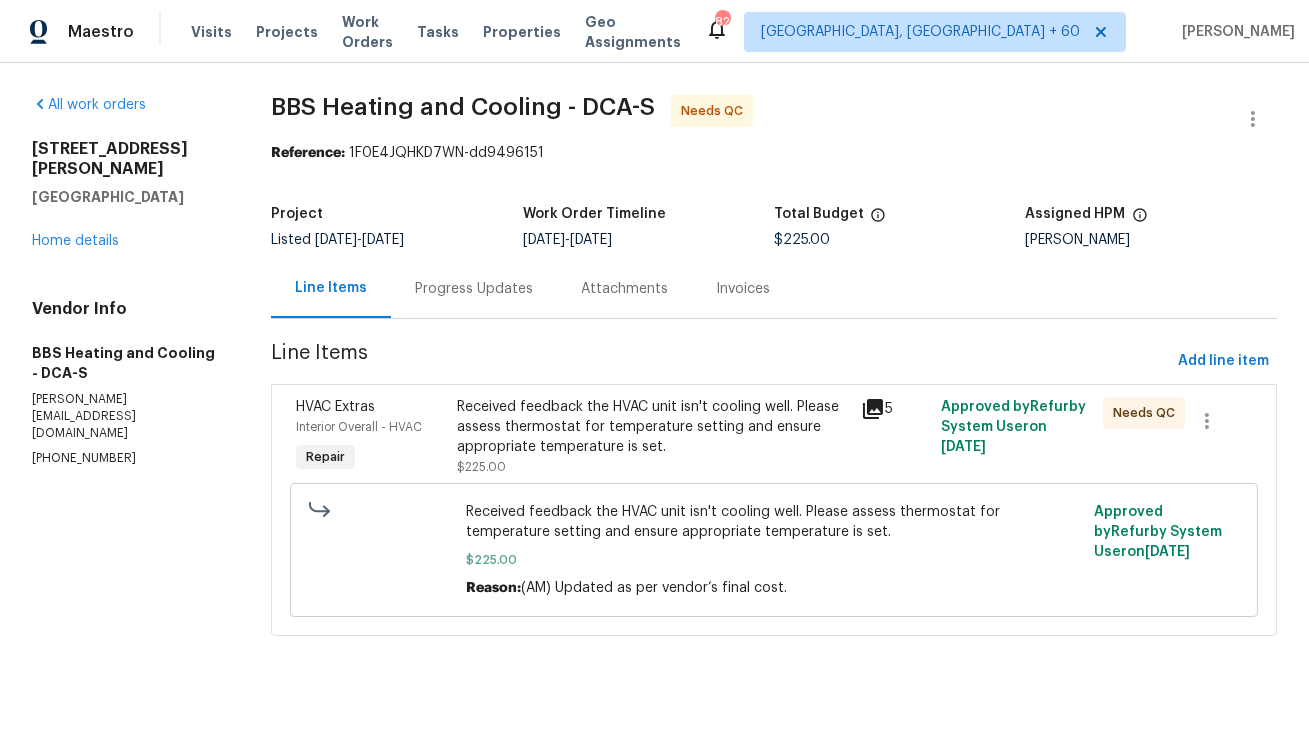 click on "Progress Updates" at bounding box center [474, 288] 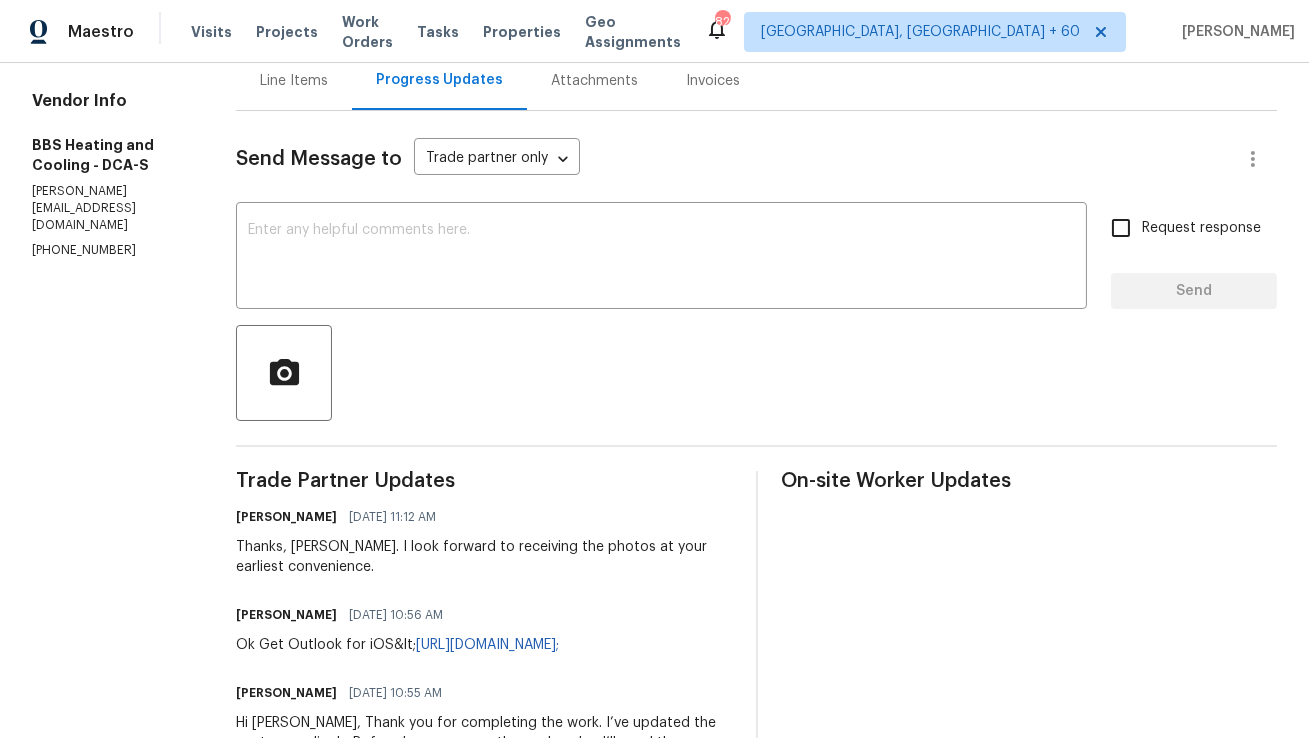 scroll, scrollTop: 61, scrollLeft: 0, axis: vertical 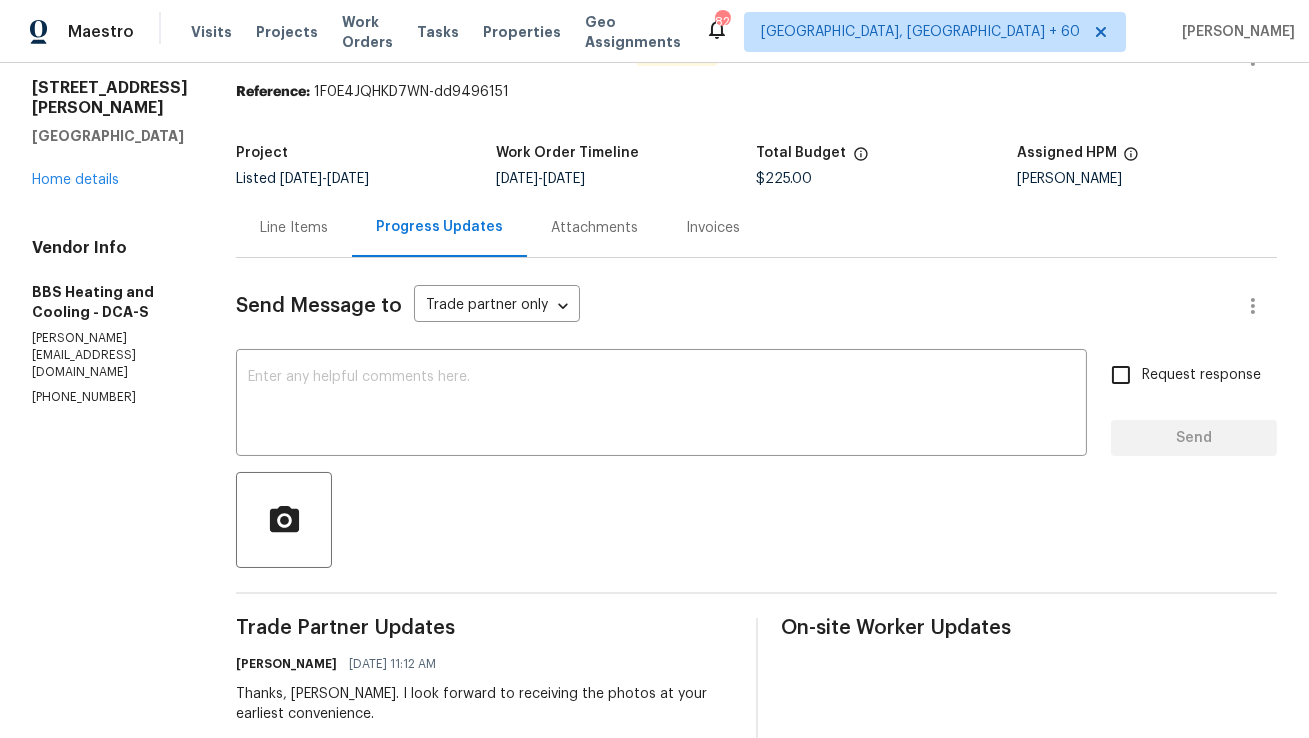 click on "Line Items" at bounding box center [294, 228] 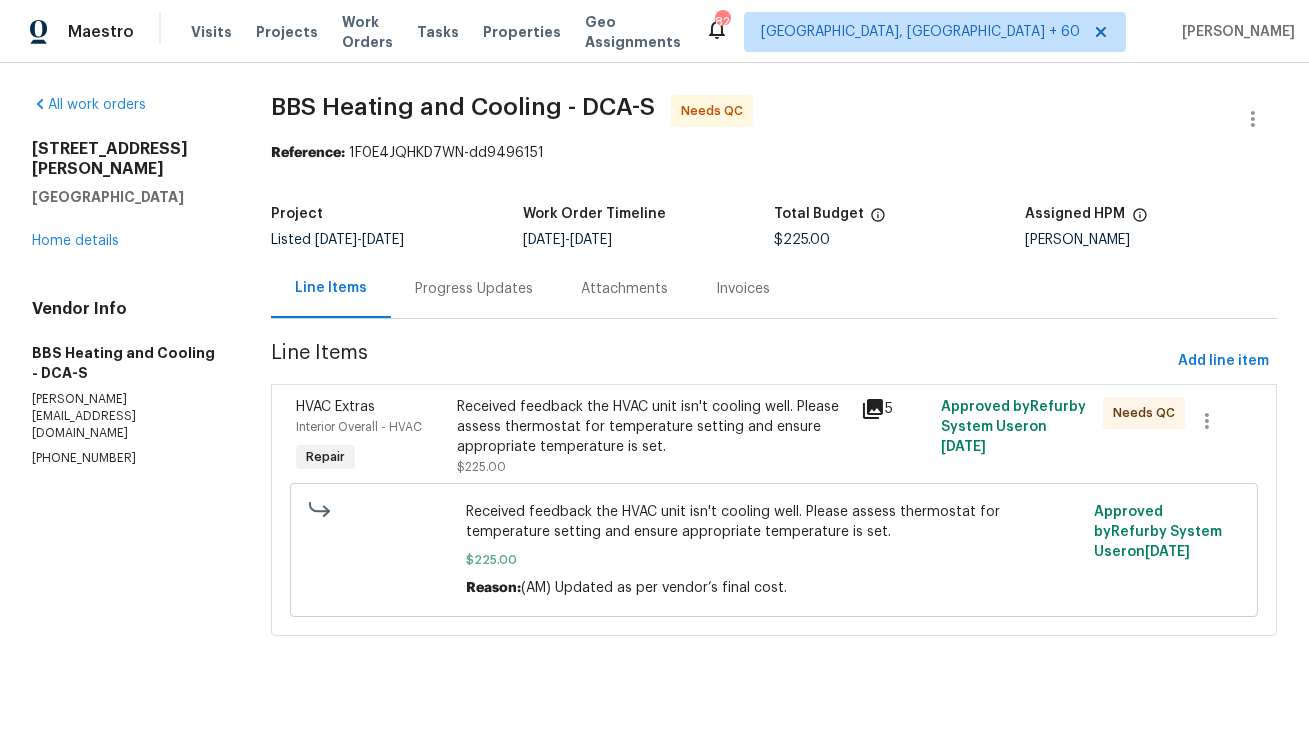 scroll, scrollTop: 0, scrollLeft: 0, axis: both 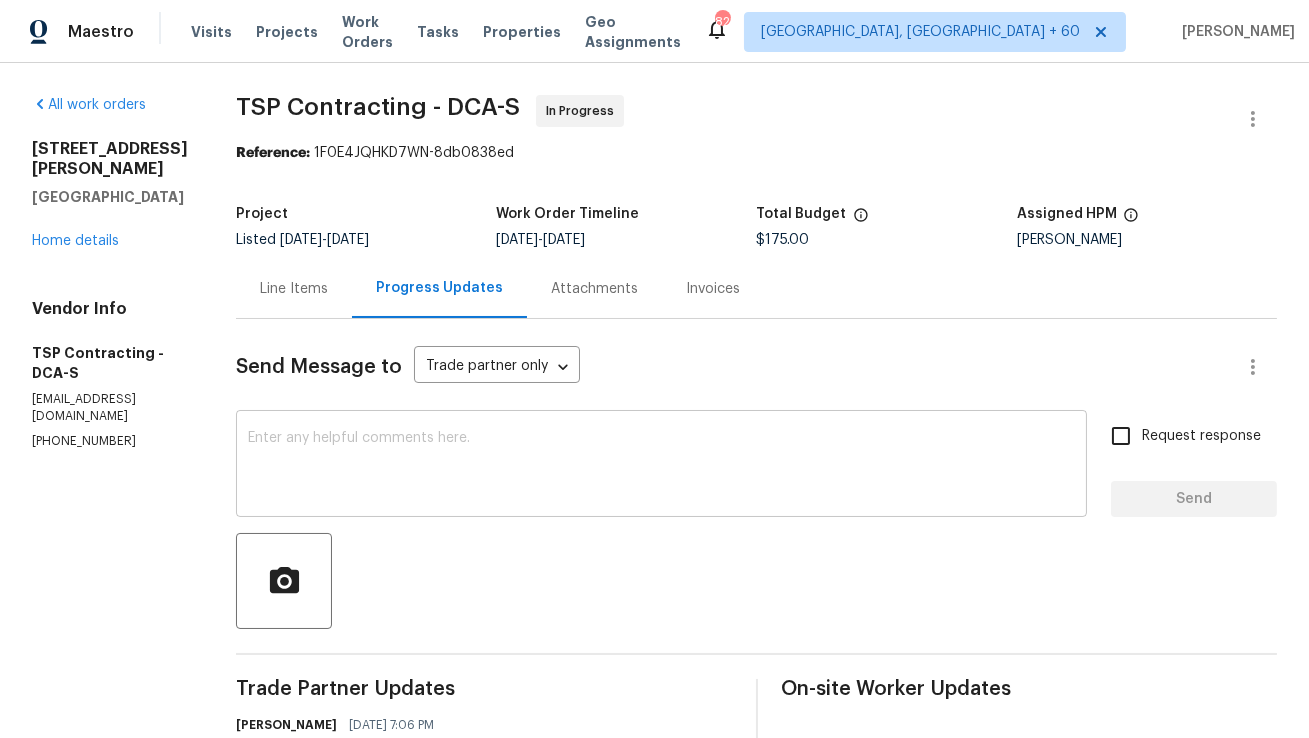 click at bounding box center (661, 466) 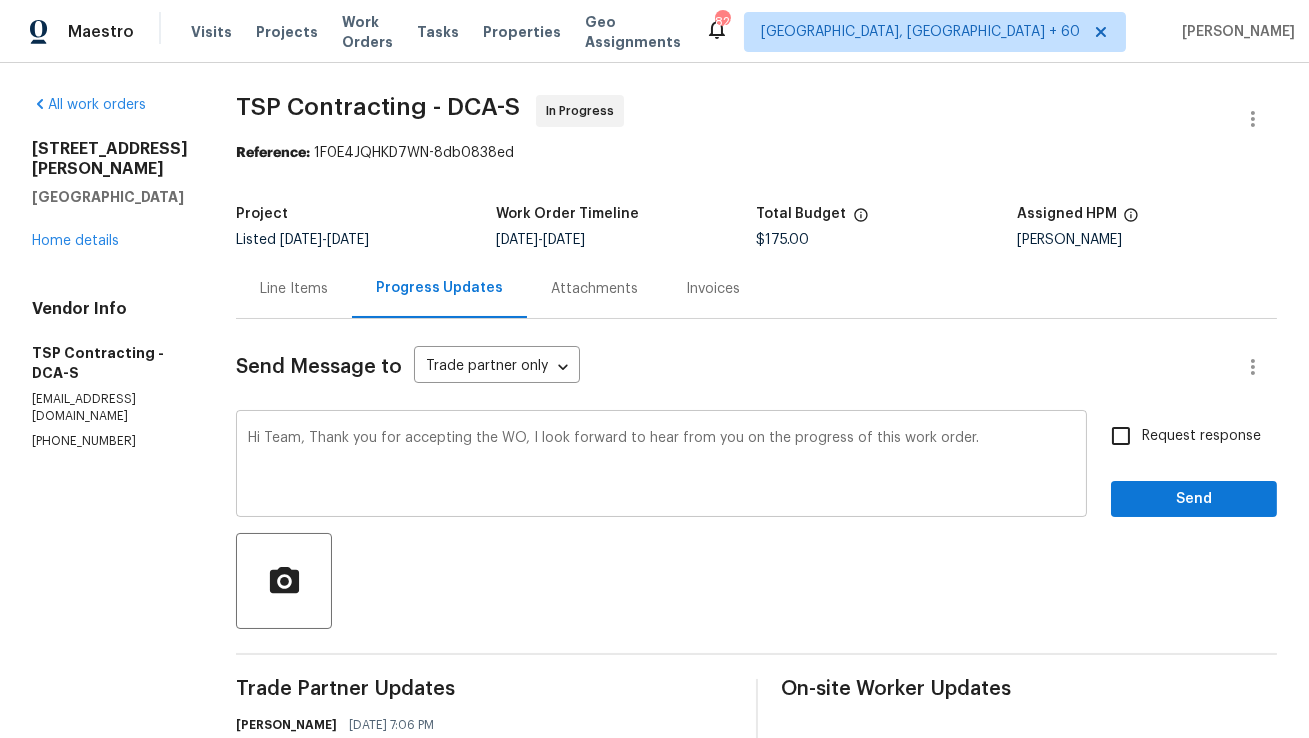click on "Hi Team, Thank you for accepting the WO, I look forward to hear from you on the progress of this work order. x ​" at bounding box center (661, 466) 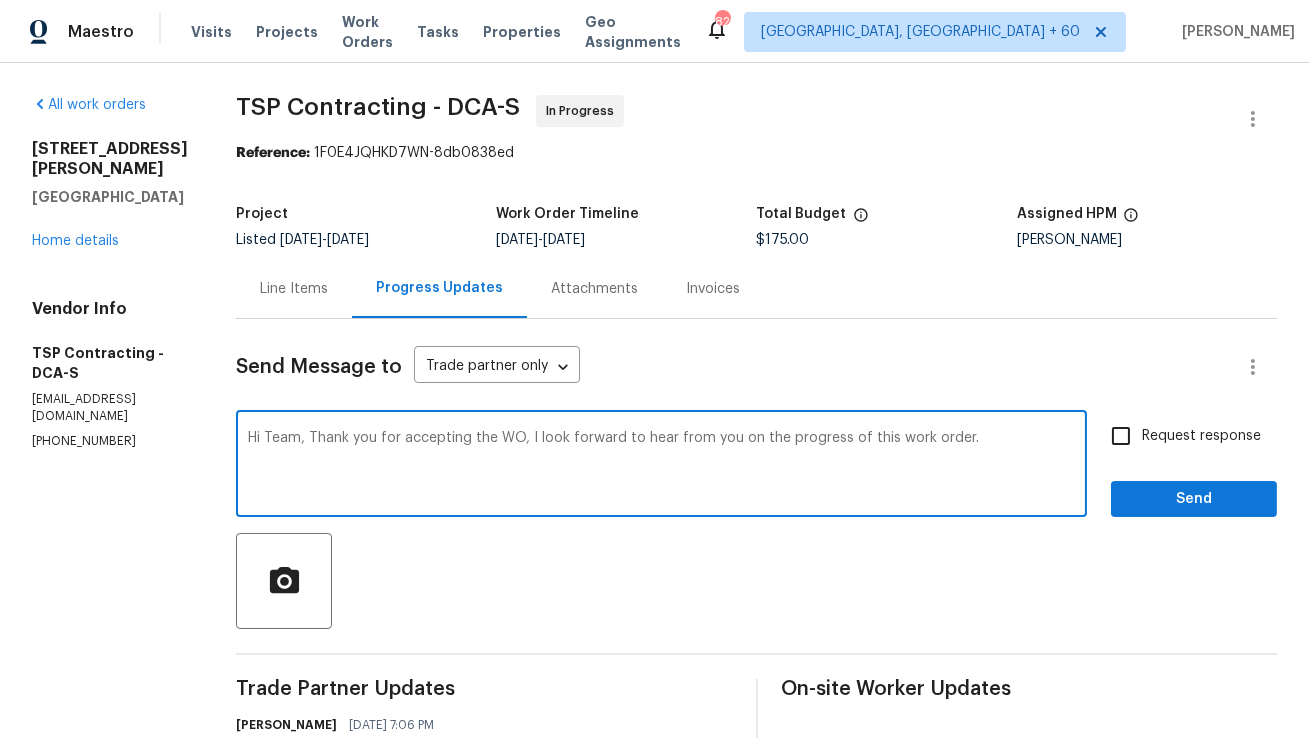 click on "Hi Team, Thank you for accepting the WO, I look forward to hear from you on the progress of this work order. x ​" at bounding box center [661, 466] 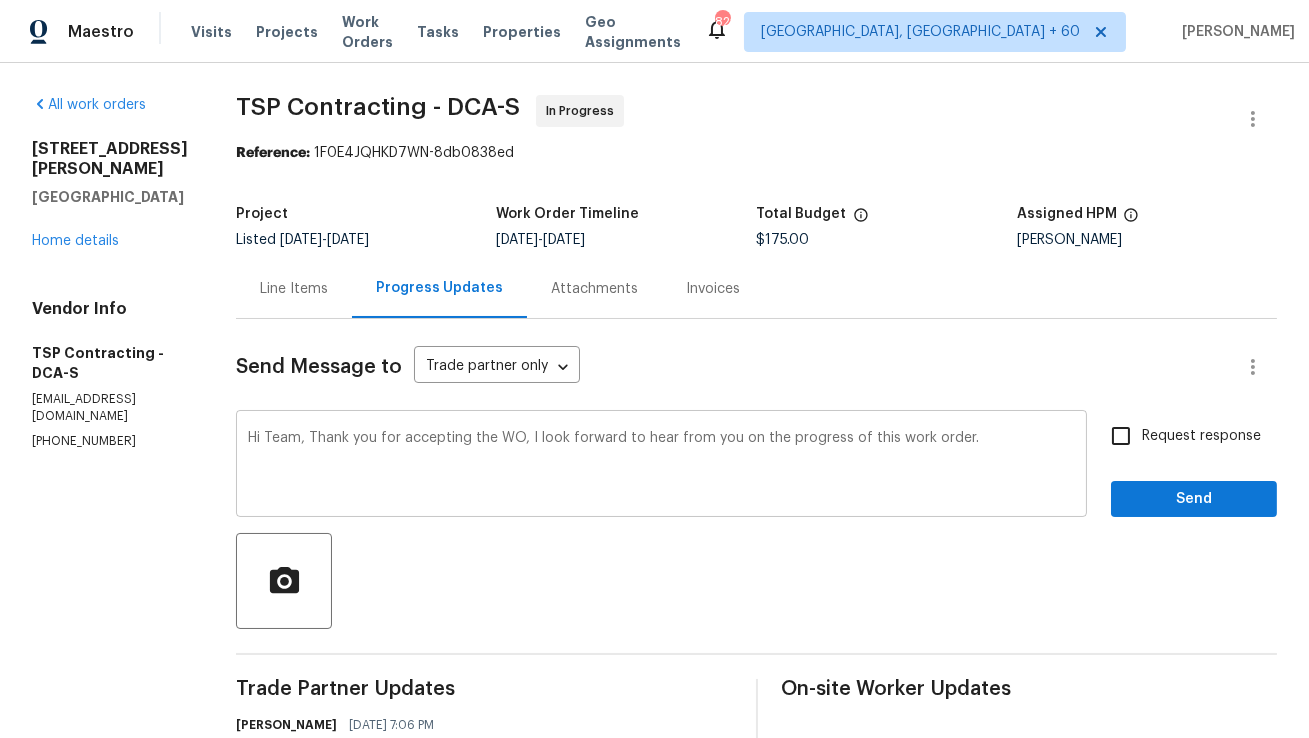 click on "Hi Team, Thank you for accepting the WO, I look forward to hear from you on the progress of this work order. x ​" at bounding box center (661, 466) 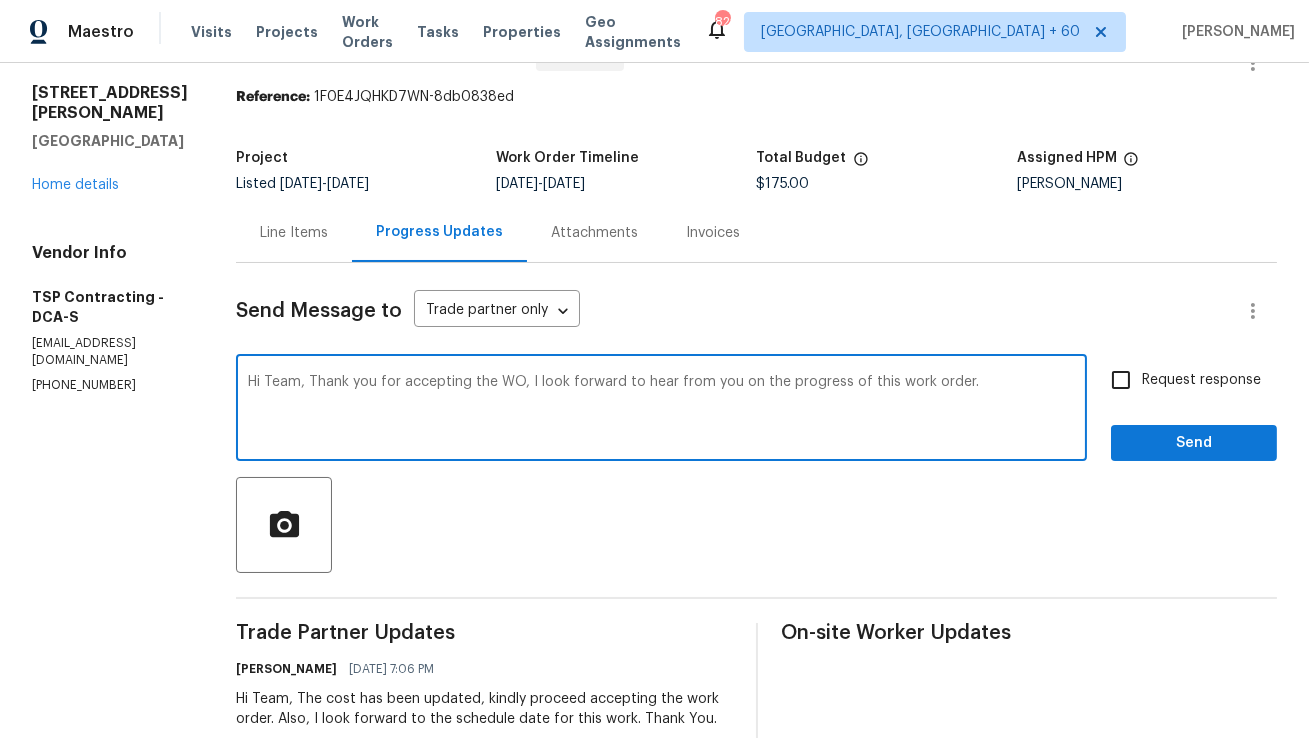 scroll, scrollTop: 0, scrollLeft: 0, axis: both 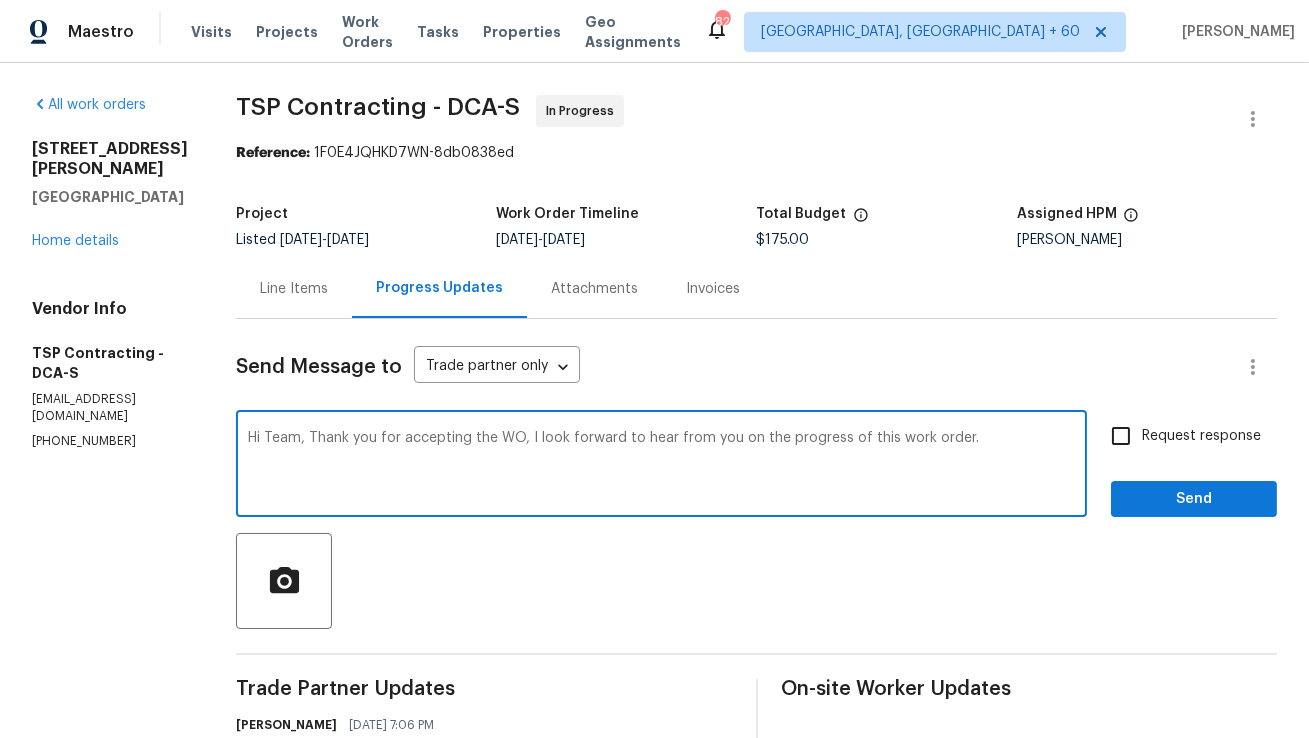 paste on "Thank you for accepting the work order. I look forward to hearing from you on the progress as the work moves forward" 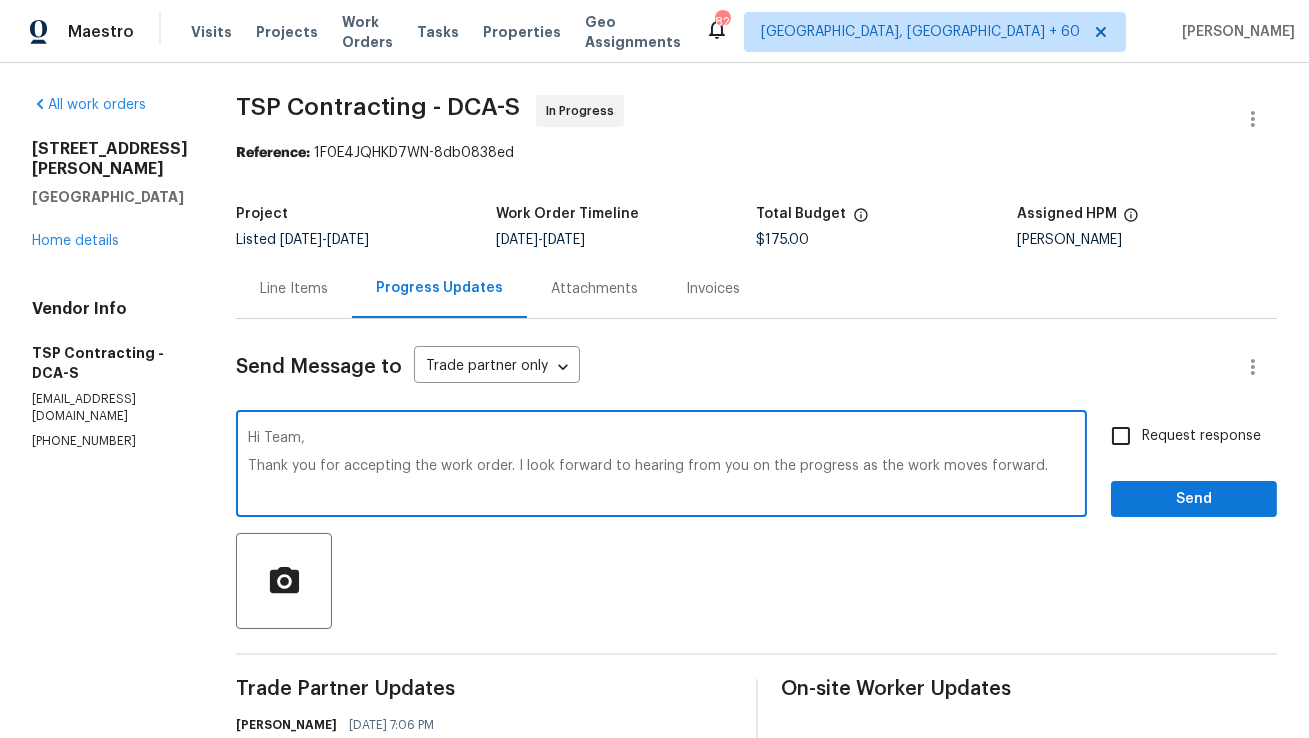 drag, startPoint x: 822, startPoint y: 471, endPoint x: 994, endPoint y: 463, distance: 172.18594 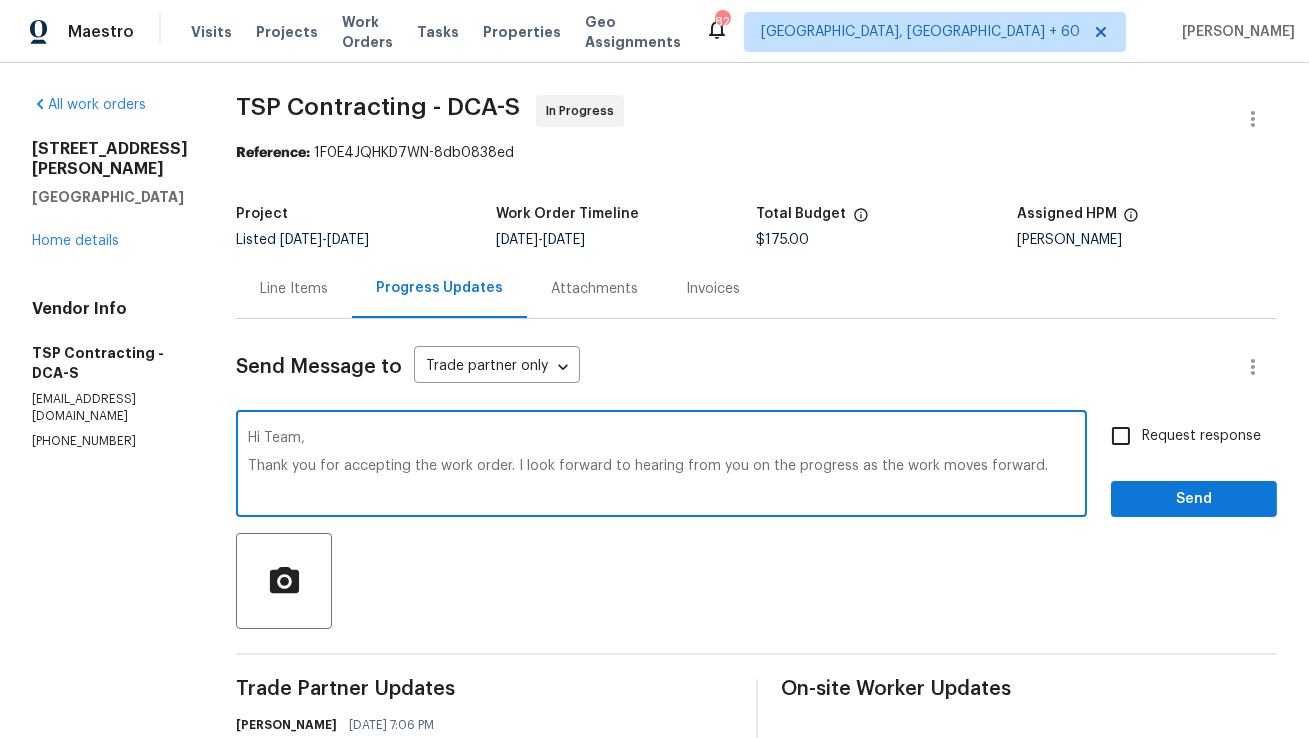 click on "Hi Team,
Thank you for accepting the work order. I look forward to hearing from you on the progress as the work moves forward." at bounding box center [661, 466] 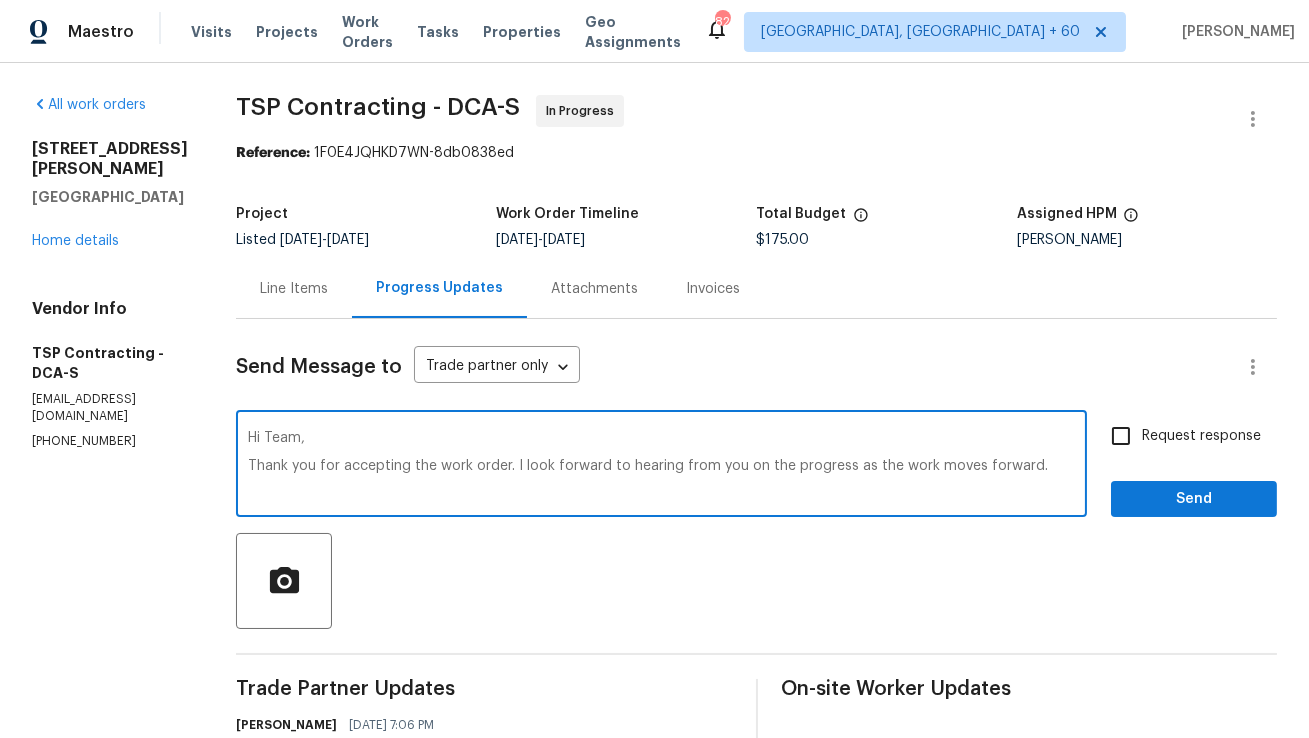 type on "Hi Team,
Thank you for accepting the work order. I look forward to hearing from you on the progress as the work moves forward." 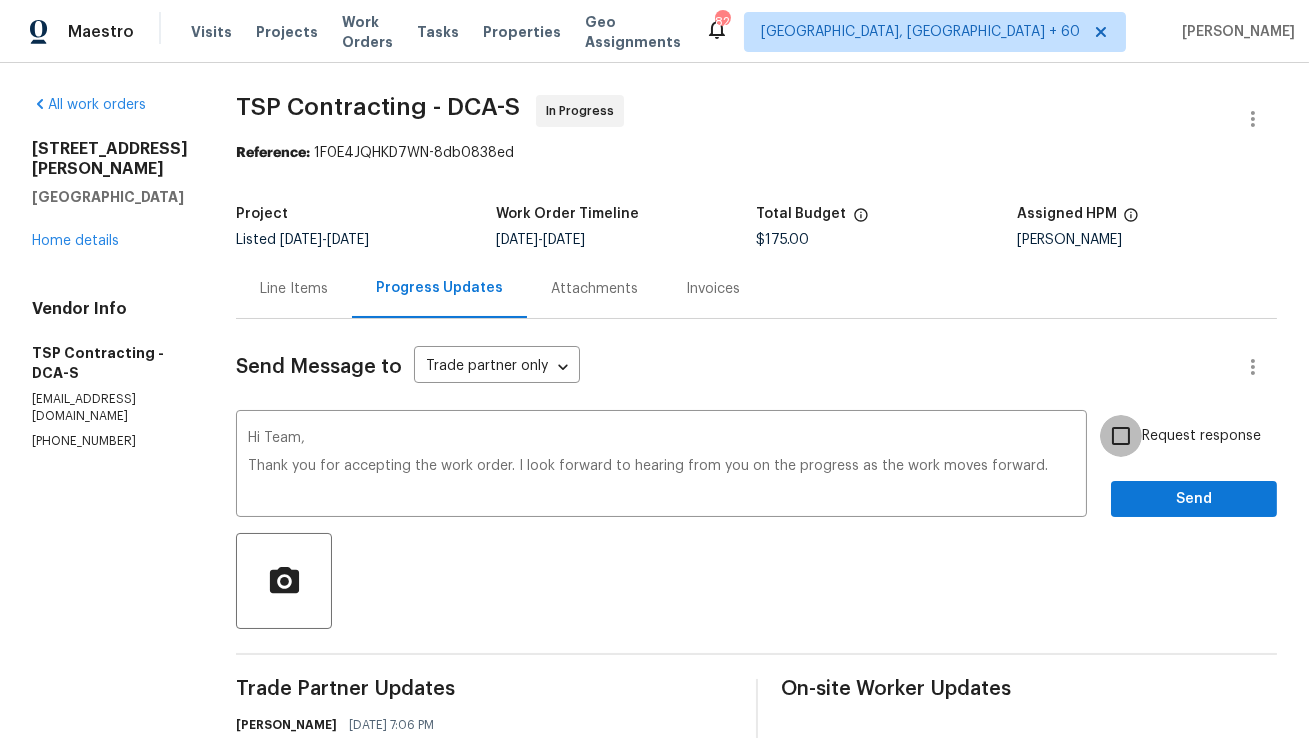 click on "Request response" at bounding box center (1121, 436) 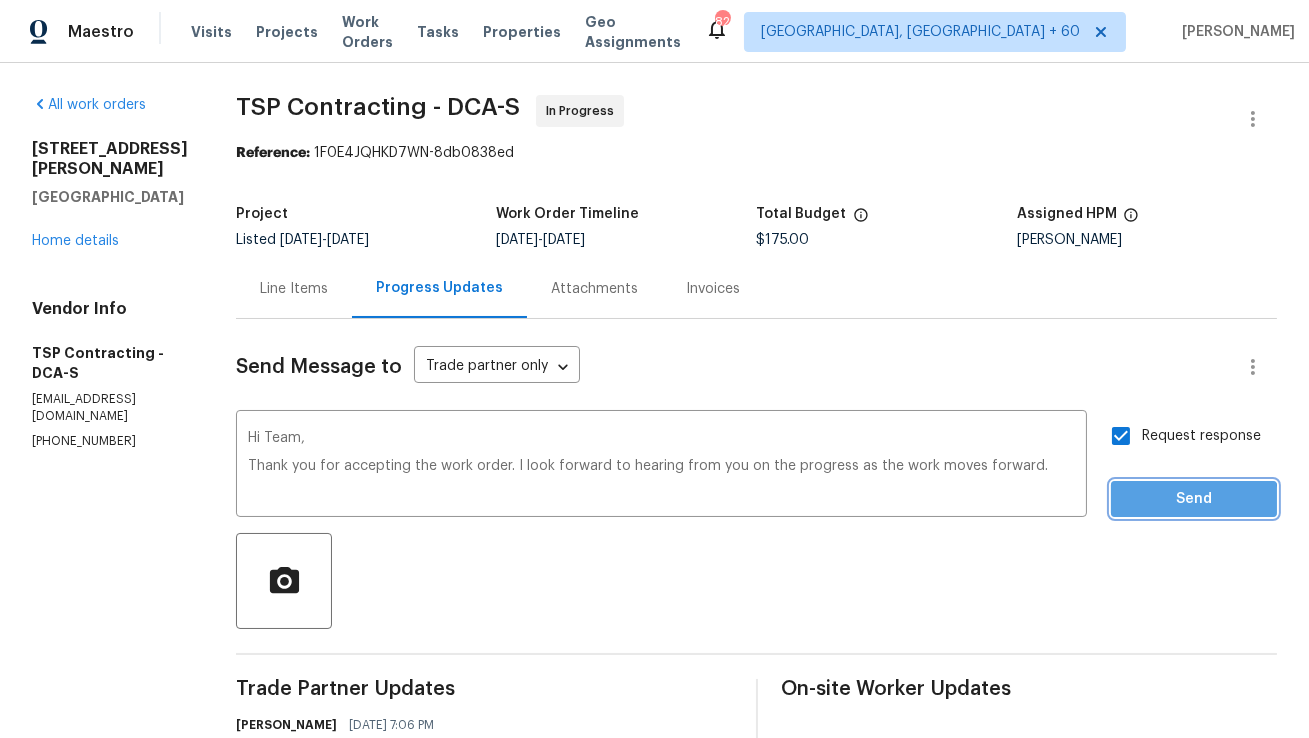 click on "Send" at bounding box center (1194, 499) 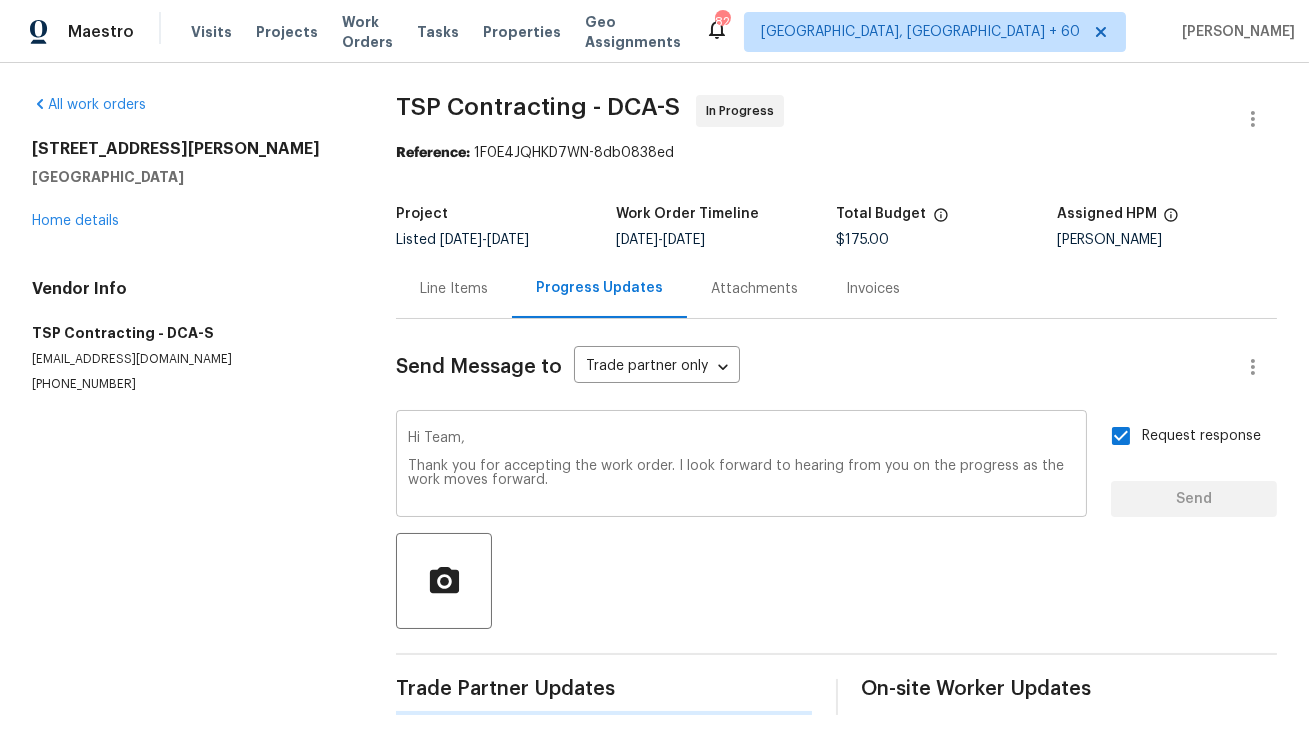 type 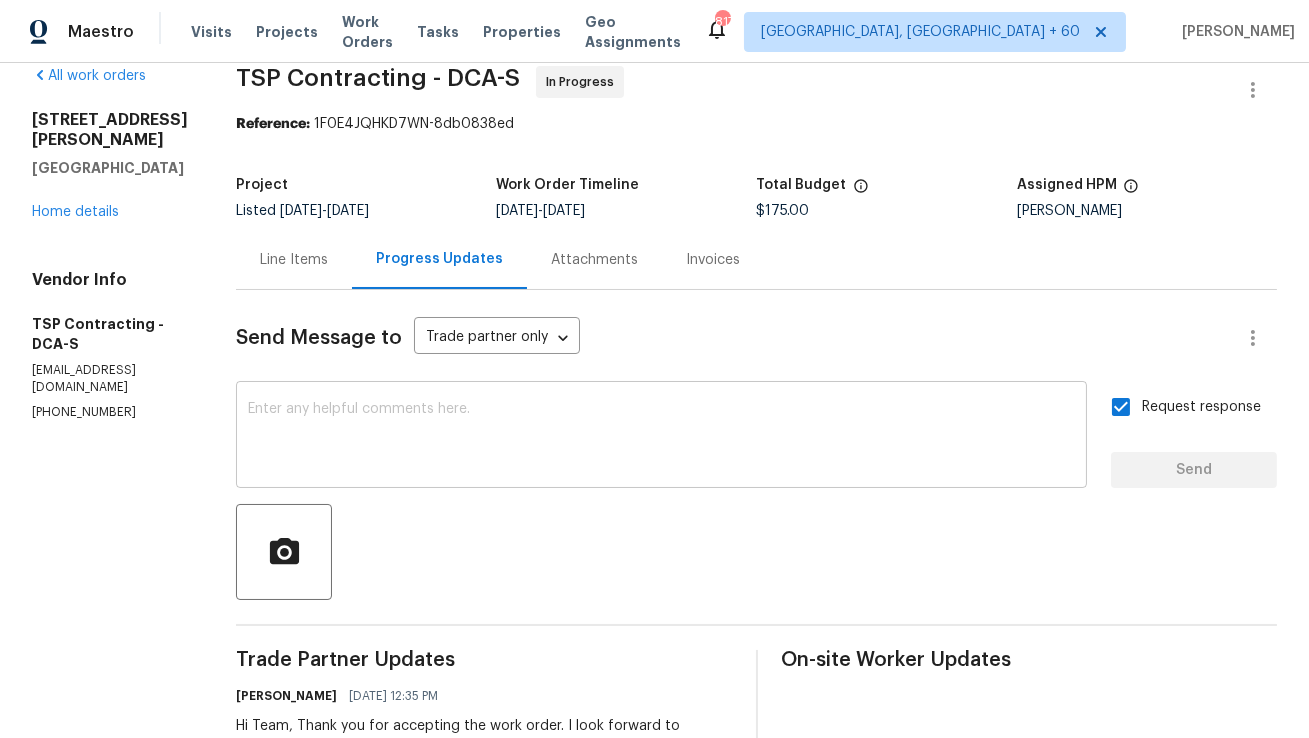 scroll, scrollTop: 0, scrollLeft: 0, axis: both 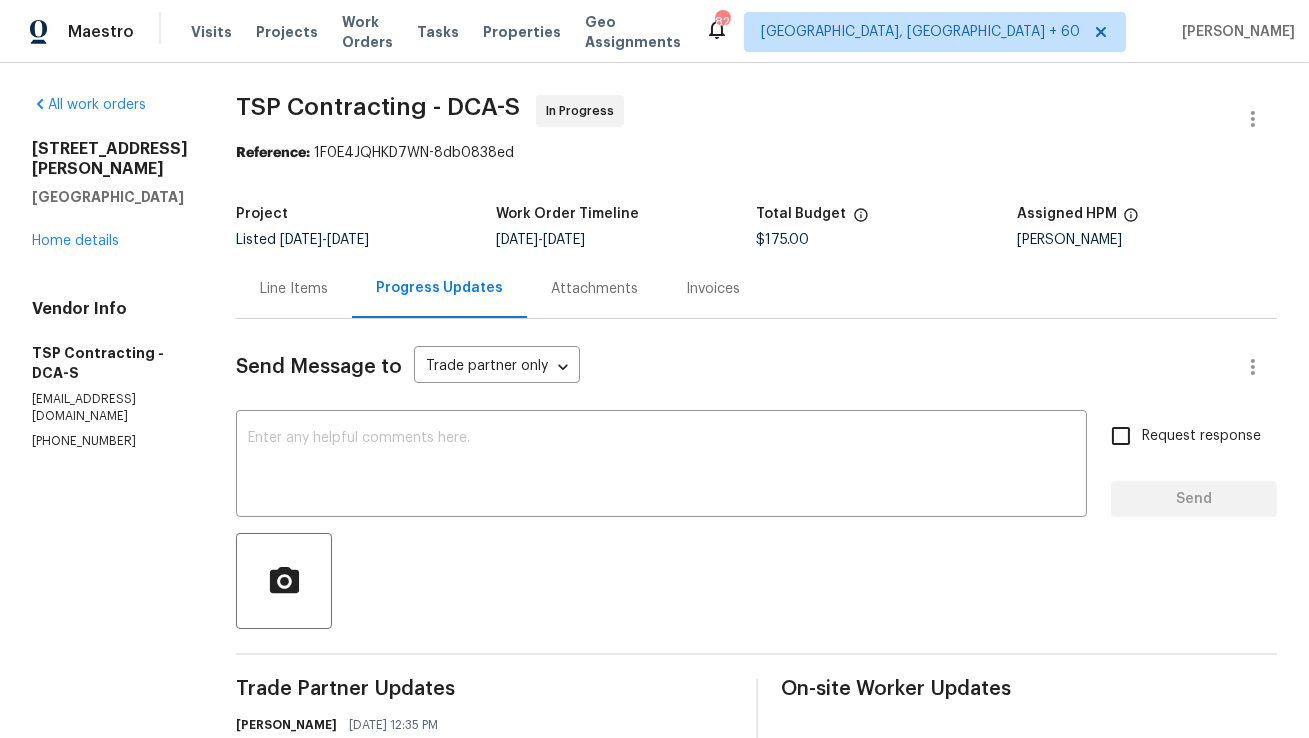 click on "Line Items" at bounding box center [294, 288] 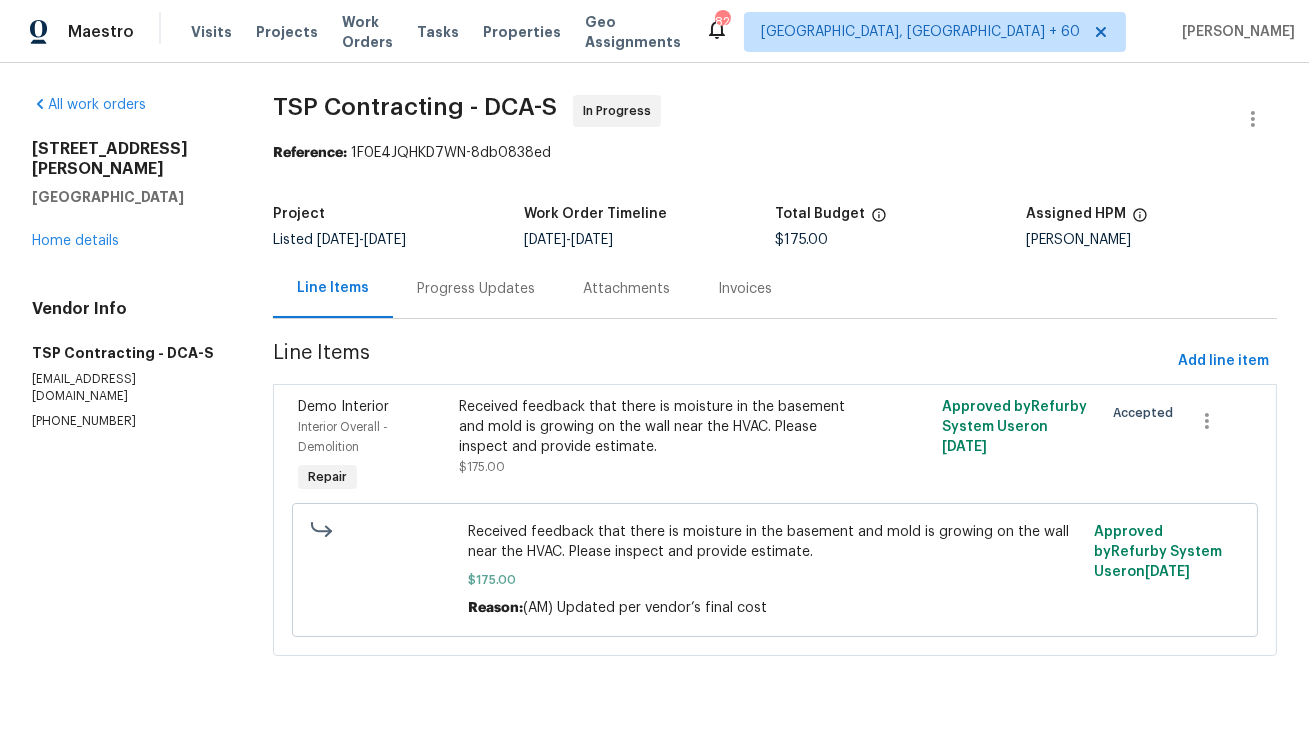 click on "Progress Updates" at bounding box center (476, 289) 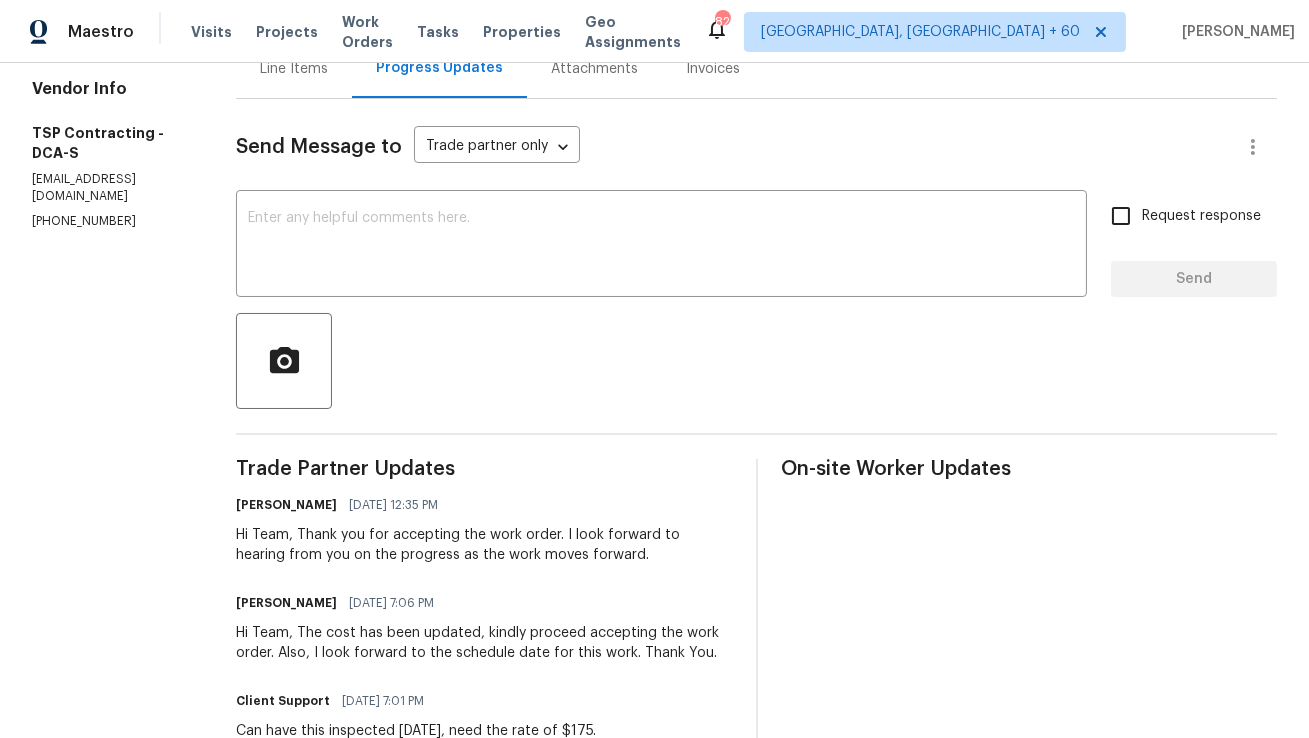 scroll, scrollTop: 0, scrollLeft: 0, axis: both 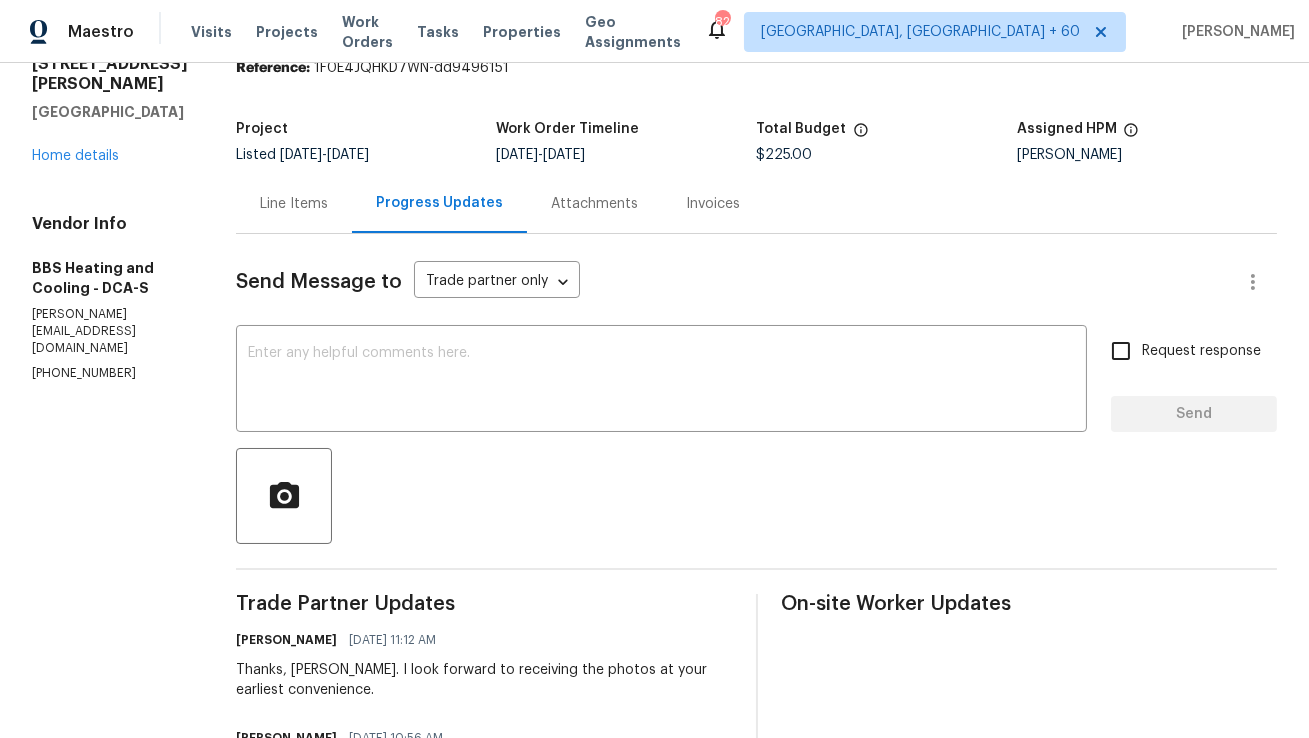 click on "Line Items" at bounding box center (294, 204) 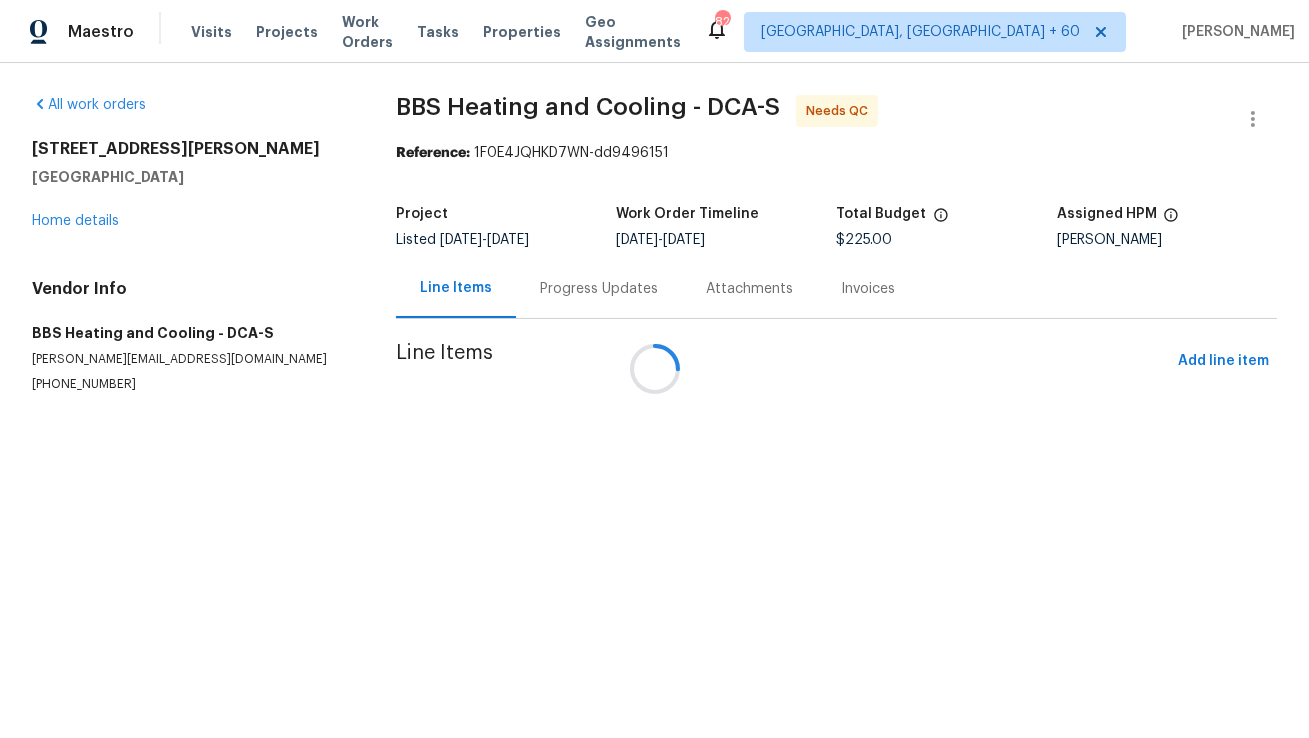 scroll, scrollTop: 0, scrollLeft: 0, axis: both 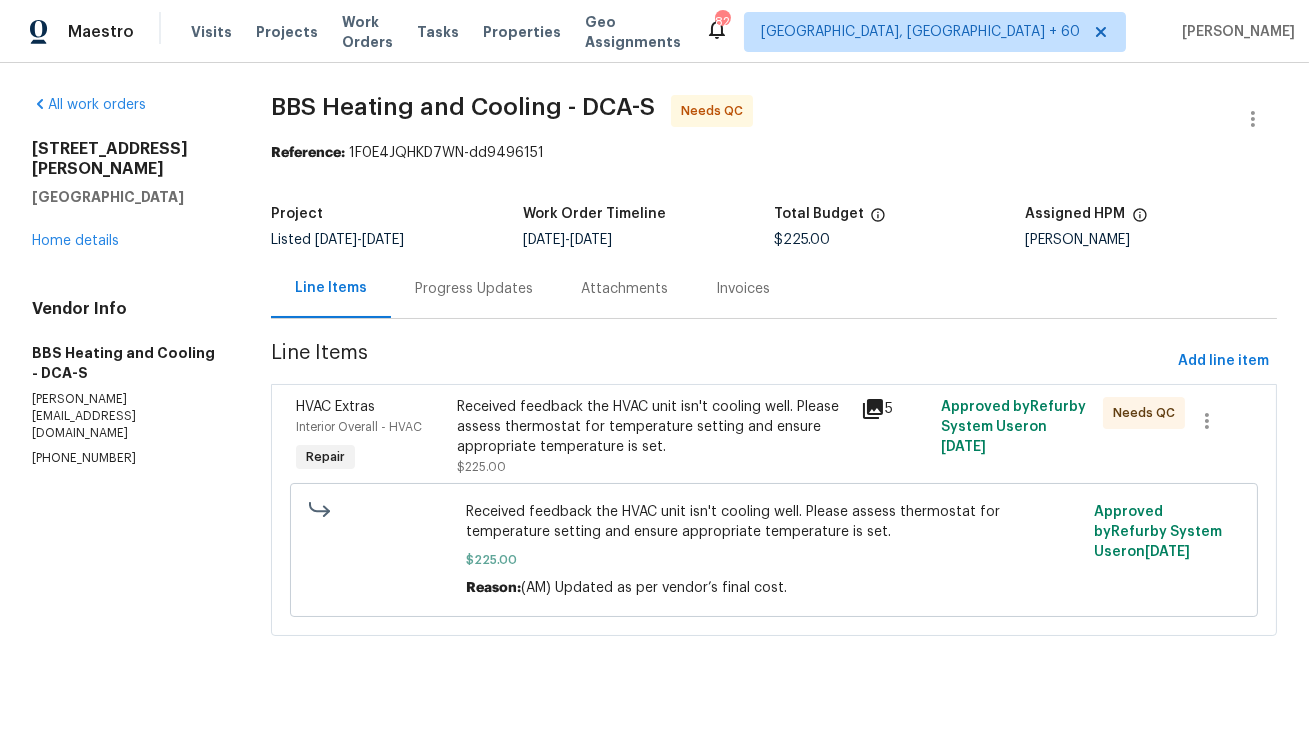 click on "Progress Updates" at bounding box center (474, 288) 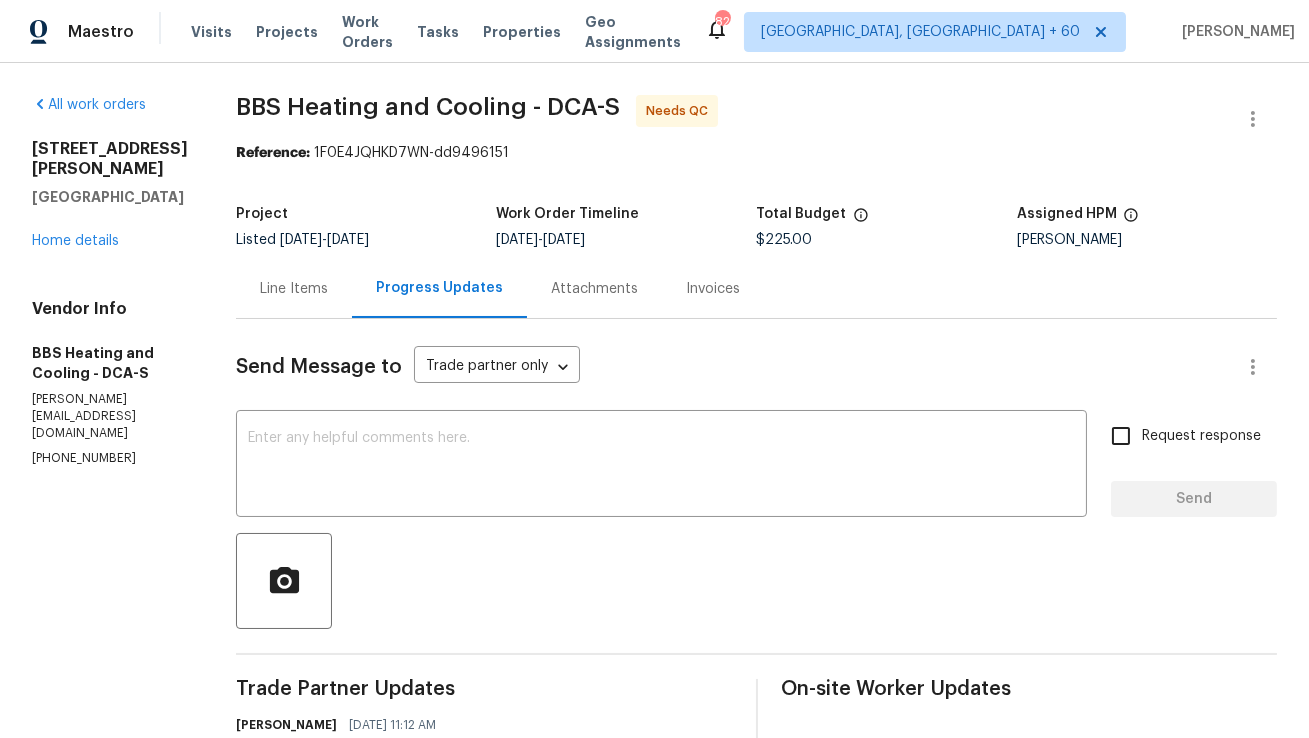 scroll, scrollTop: 0, scrollLeft: 0, axis: both 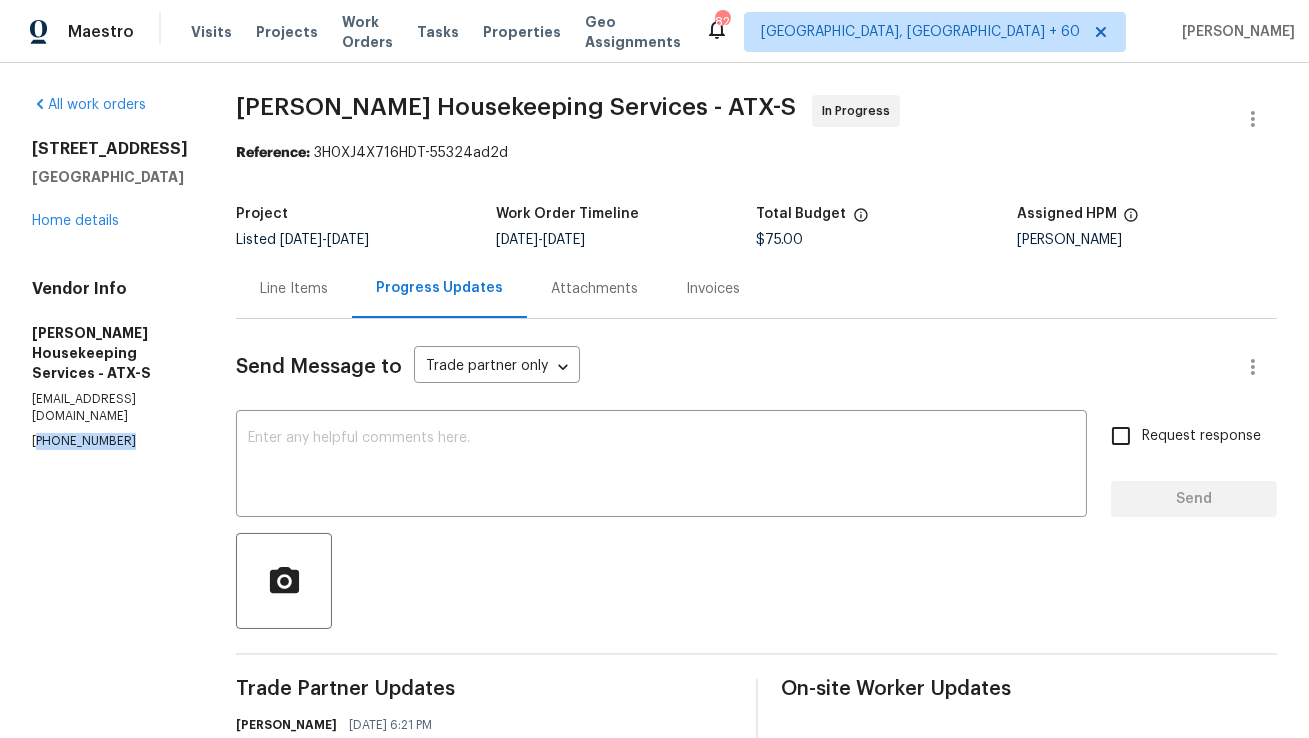 copy on "512) 709-0831" 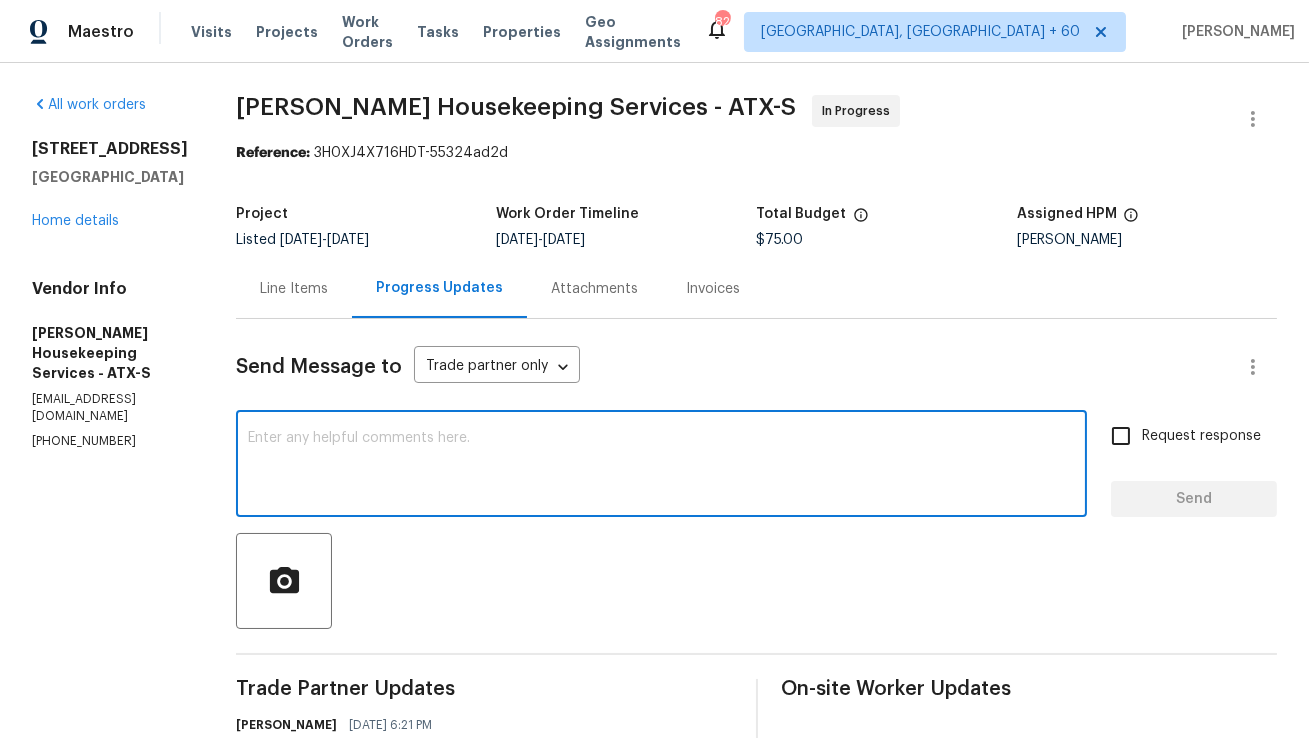 click at bounding box center [661, 466] 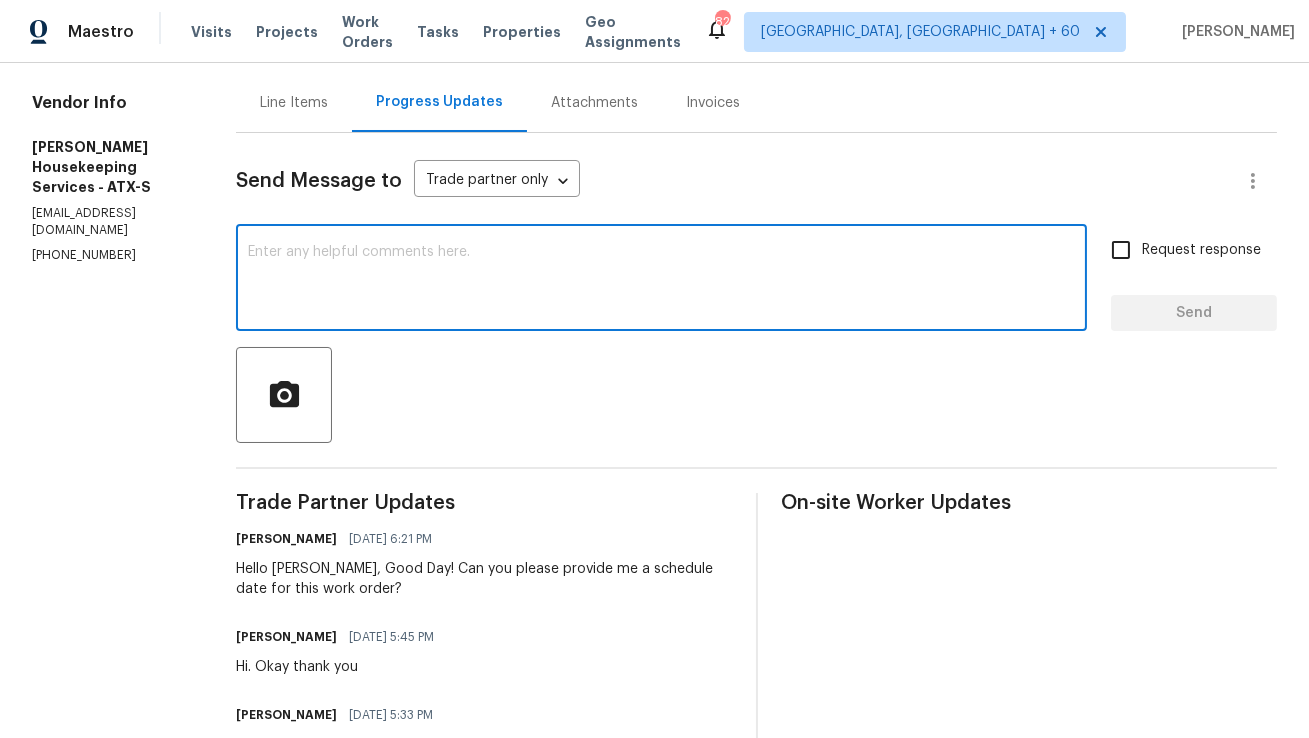scroll, scrollTop: 185, scrollLeft: 0, axis: vertical 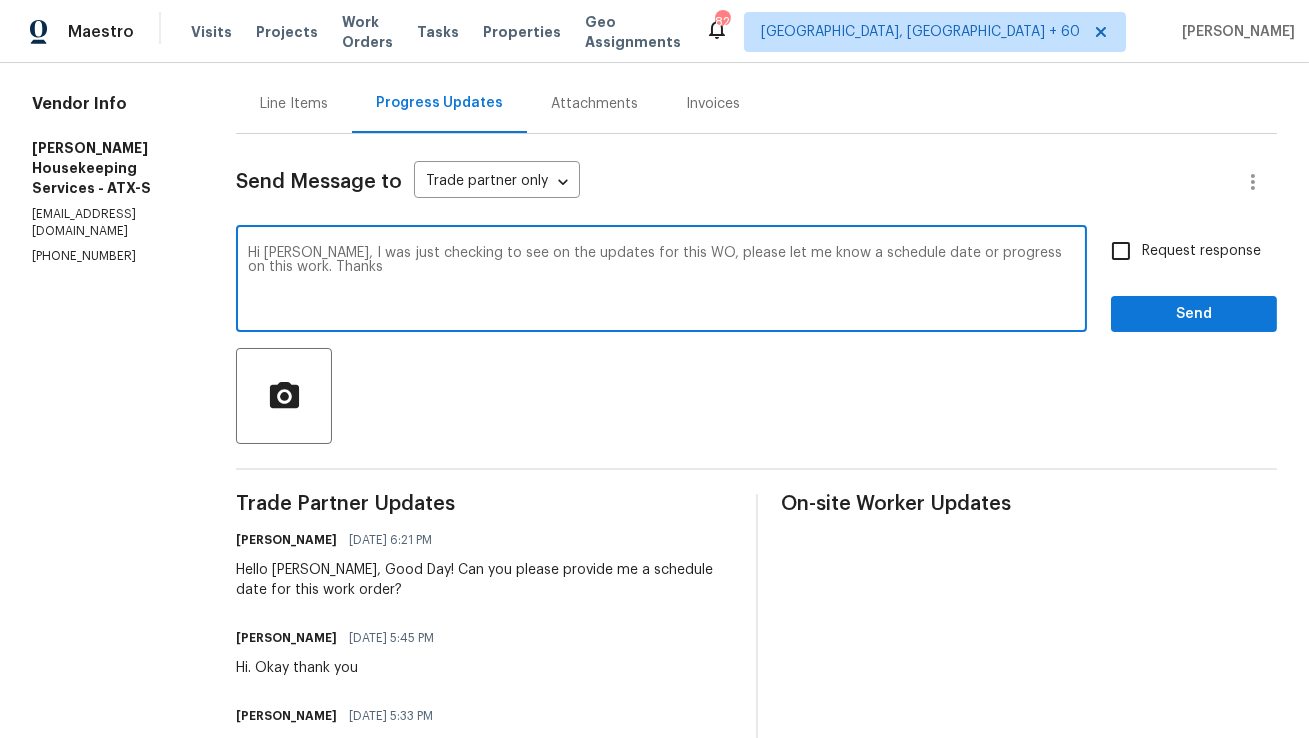 type on "Hi Arelis, I was just checking to see on the updates for this WO, please let me know a schedule date or progress on this work. Thanks." 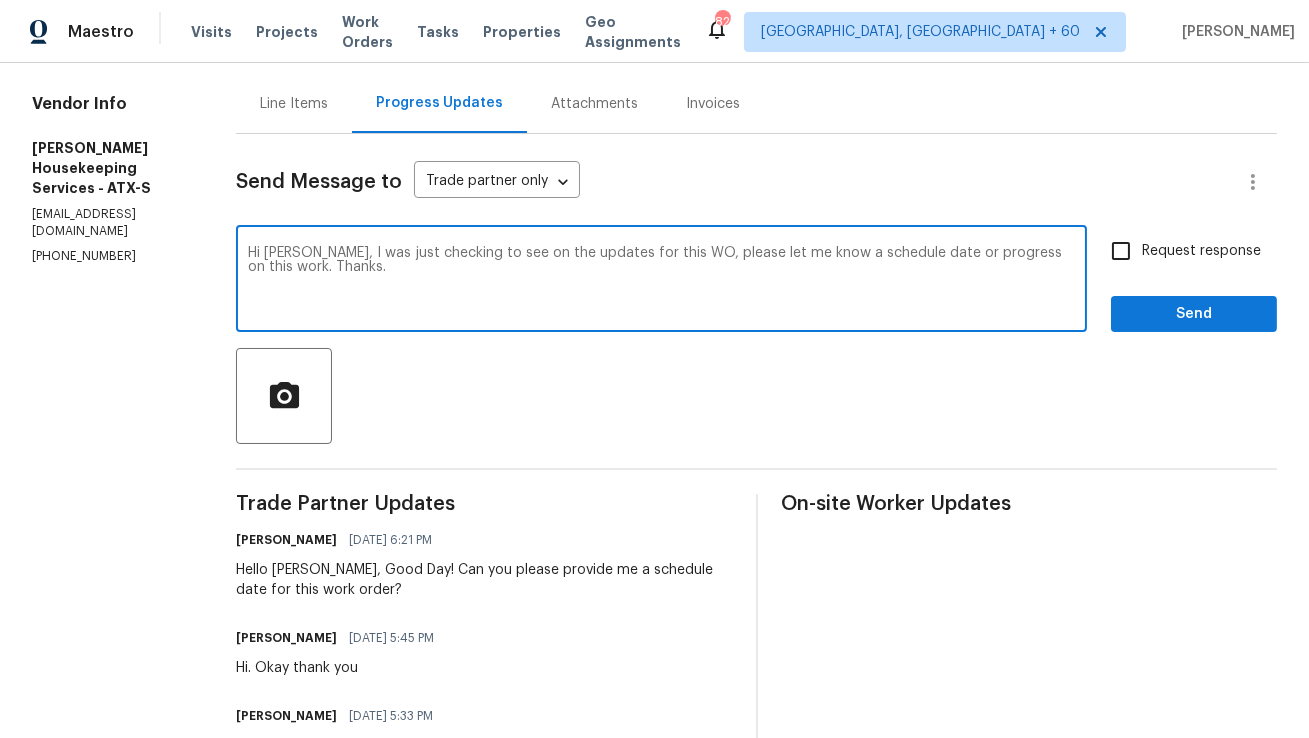 drag, startPoint x: 398, startPoint y: 269, endPoint x: 236, endPoint y: 241, distance: 164.40195 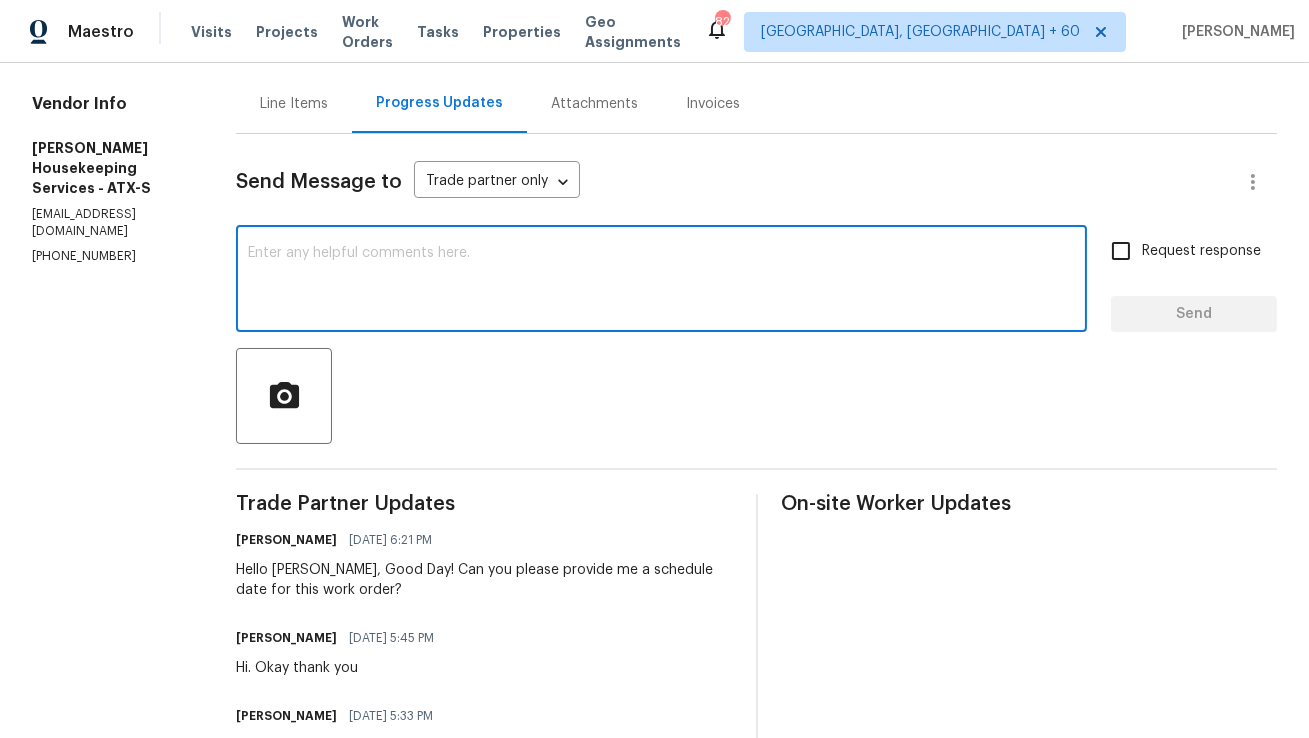 click at bounding box center [661, 281] 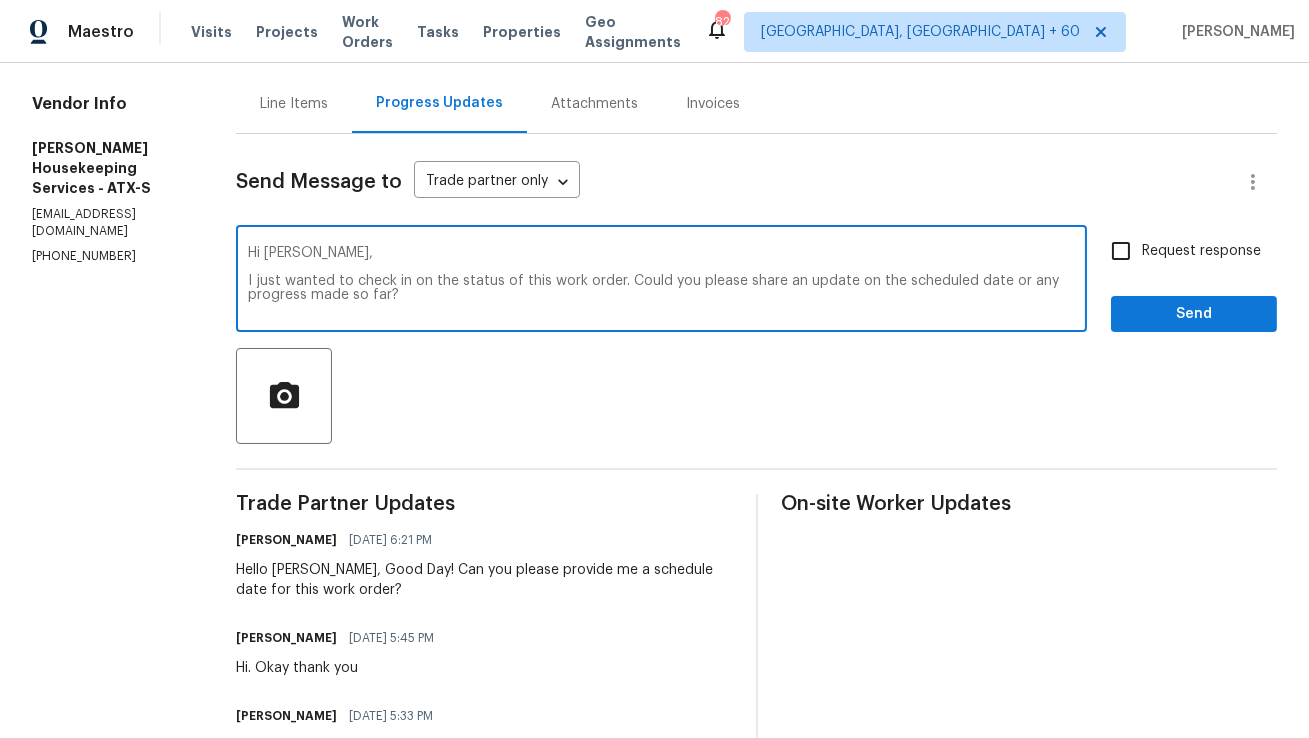 drag, startPoint x: 682, startPoint y: 279, endPoint x: 418, endPoint y: 275, distance: 264.0303 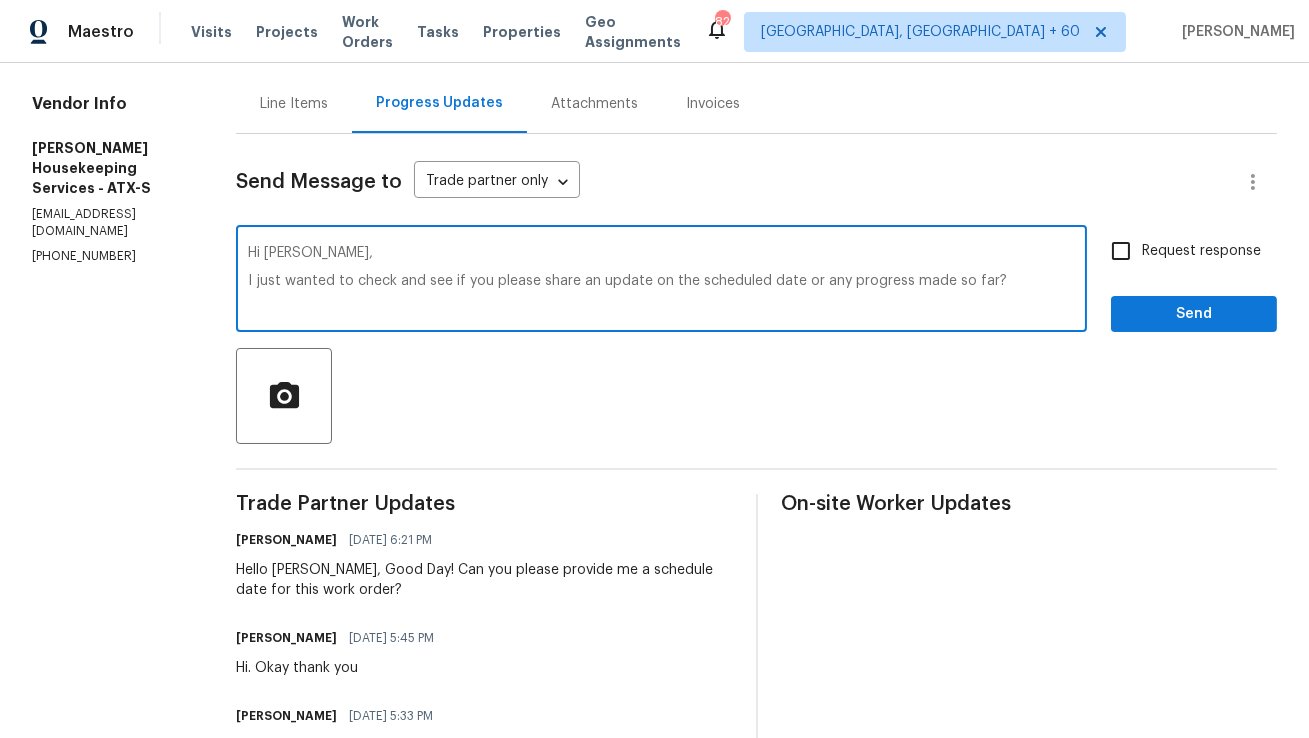 click on "Hi Arelis,
I just wanted to check and see if you please share an update on the scheduled date or any progress made so far?" at bounding box center [661, 281] 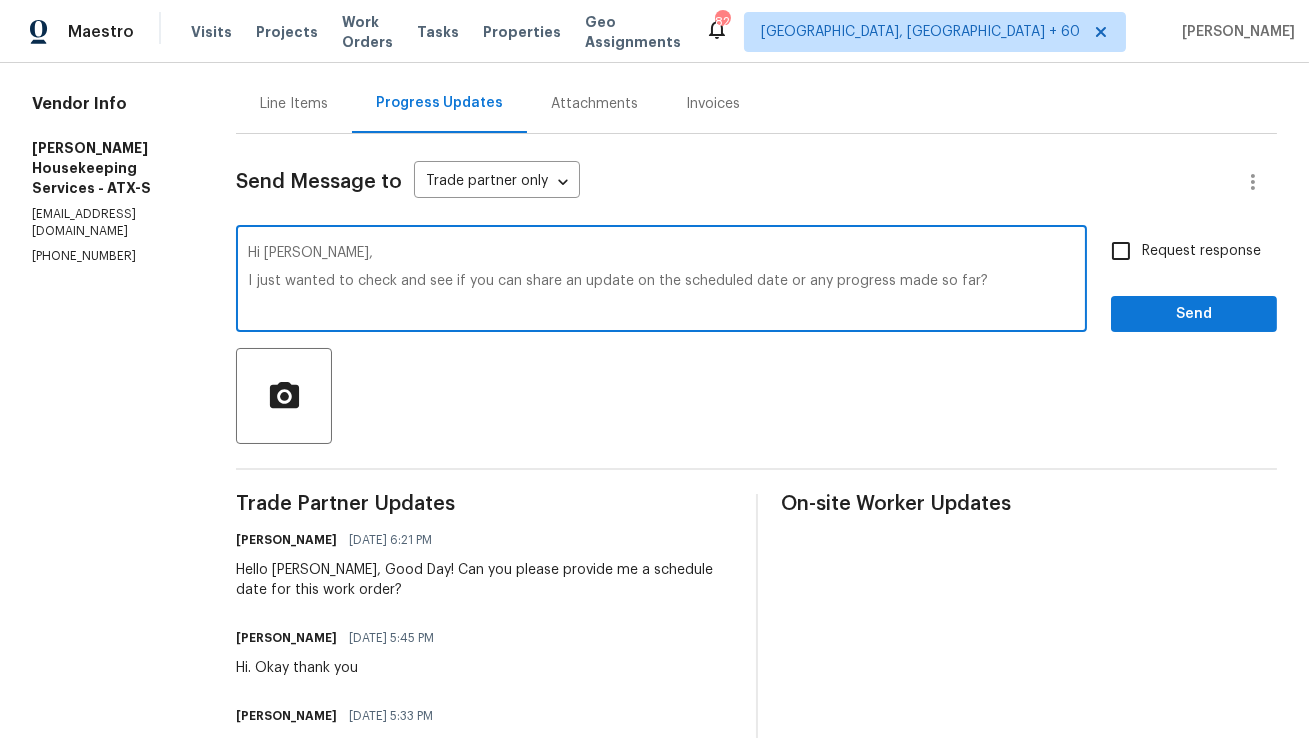 click on "Hi Arelis,
I just wanted to check and see if you can share an update on the scheduled date or any progress made so far?" at bounding box center (661, 281) 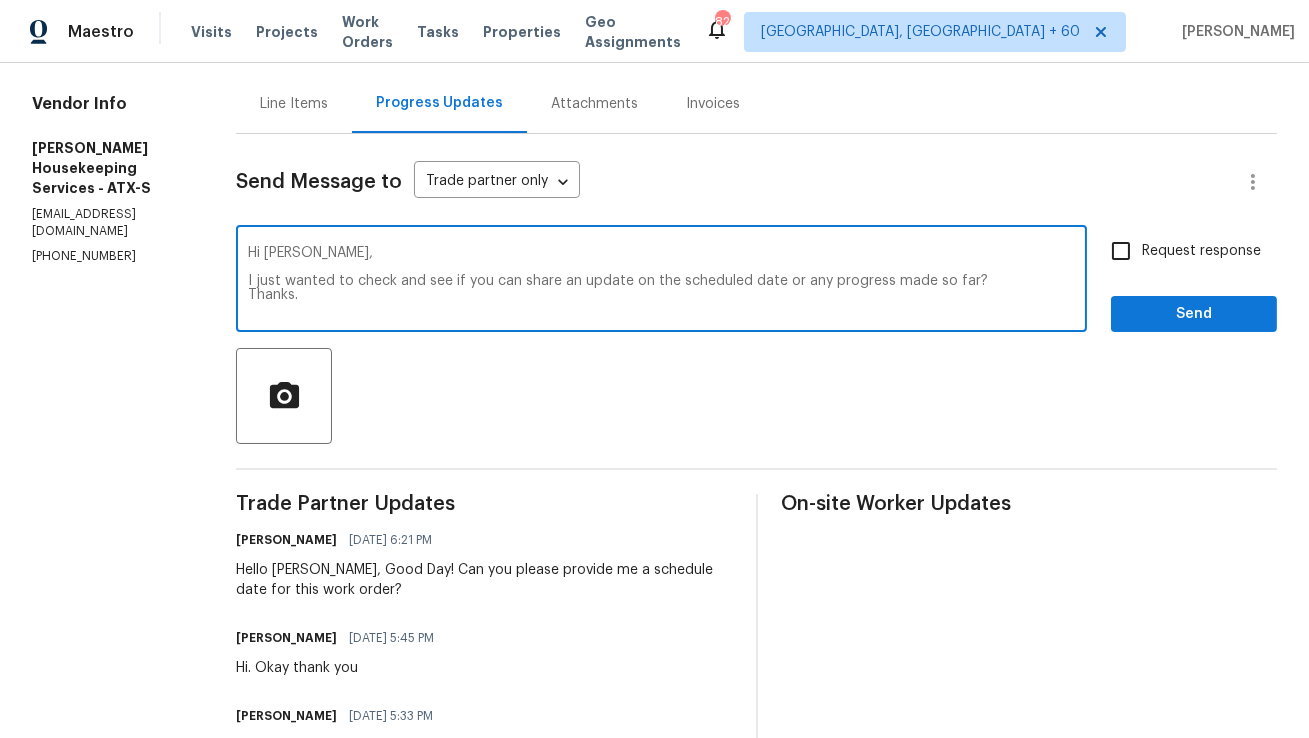 click on "Hi Arelis,
I just wanted to check and see if you can share an update on the scheduled date or any progress made so far?
Thanks." at bounding box center (661, 281) 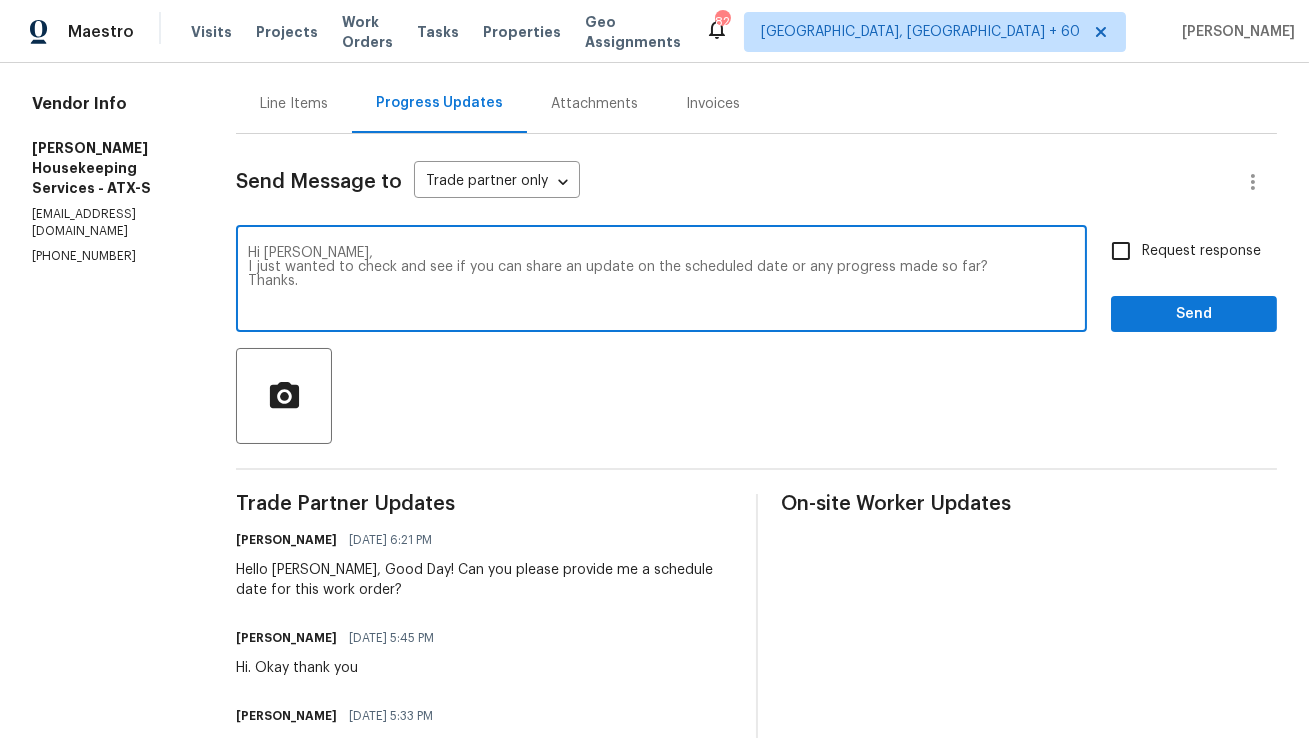 drag, startPoint x: 420, startPoint y: 286, endPoint x: 247, endPoint y: 243, distance: 178.26385 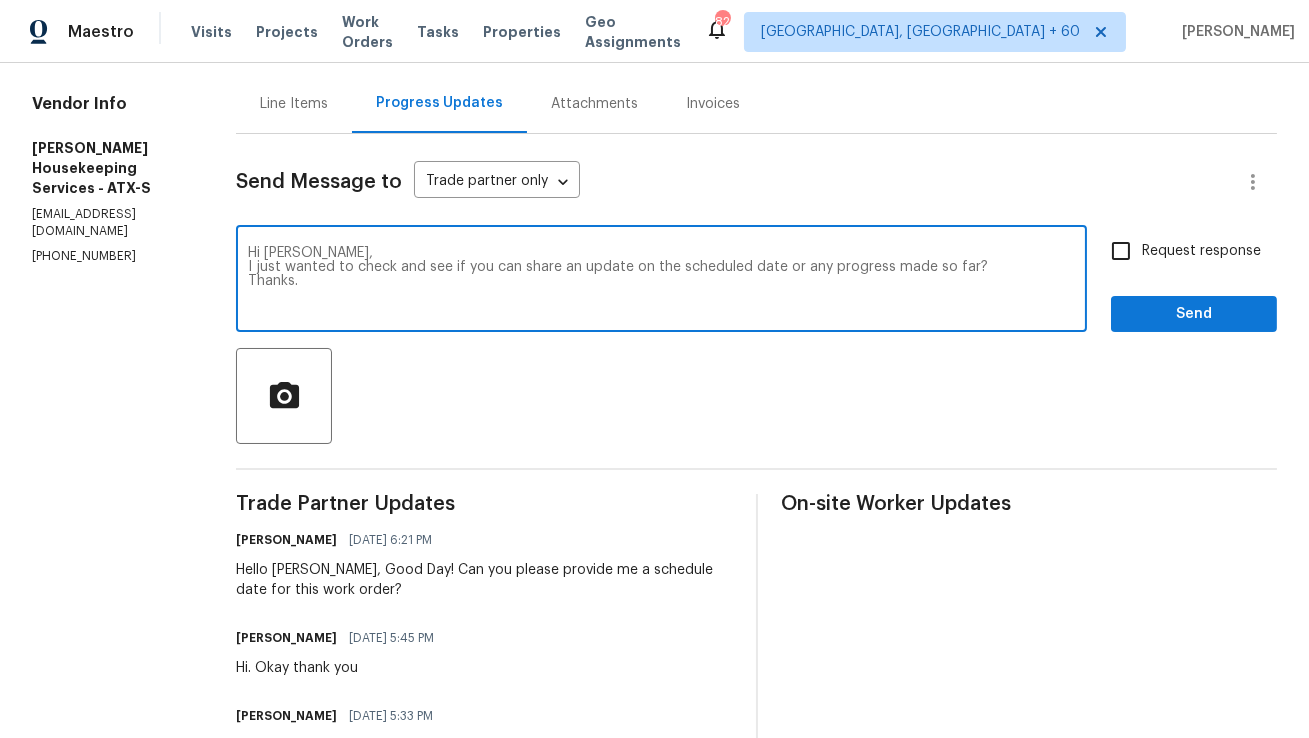 drag, startPoint x: 561, startPoint y: 283, endPoint x: 246, endPoint y: 234, distance: 318.78833 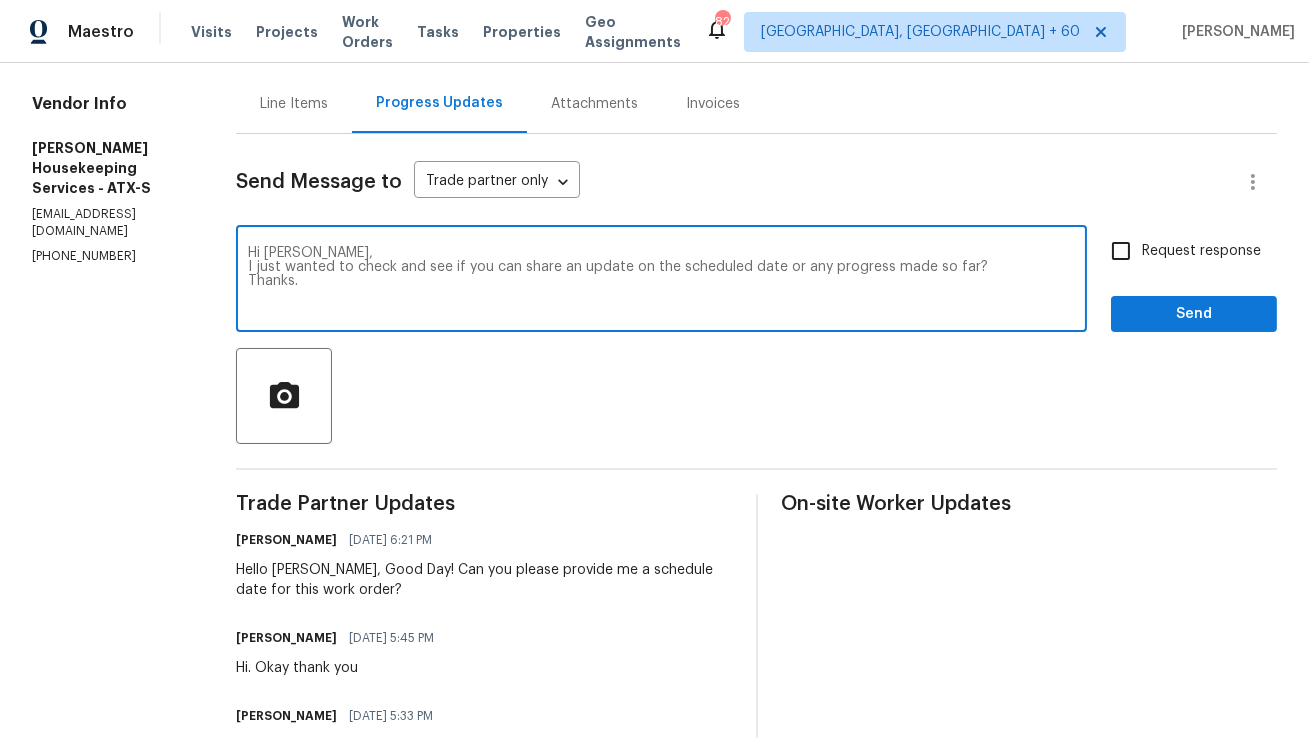 click on "Hi Arelis,
I just wanted to check and see if you can share an update on the scheduled date or any progress made so far?
Thanks." at bounding box center [661, 281] 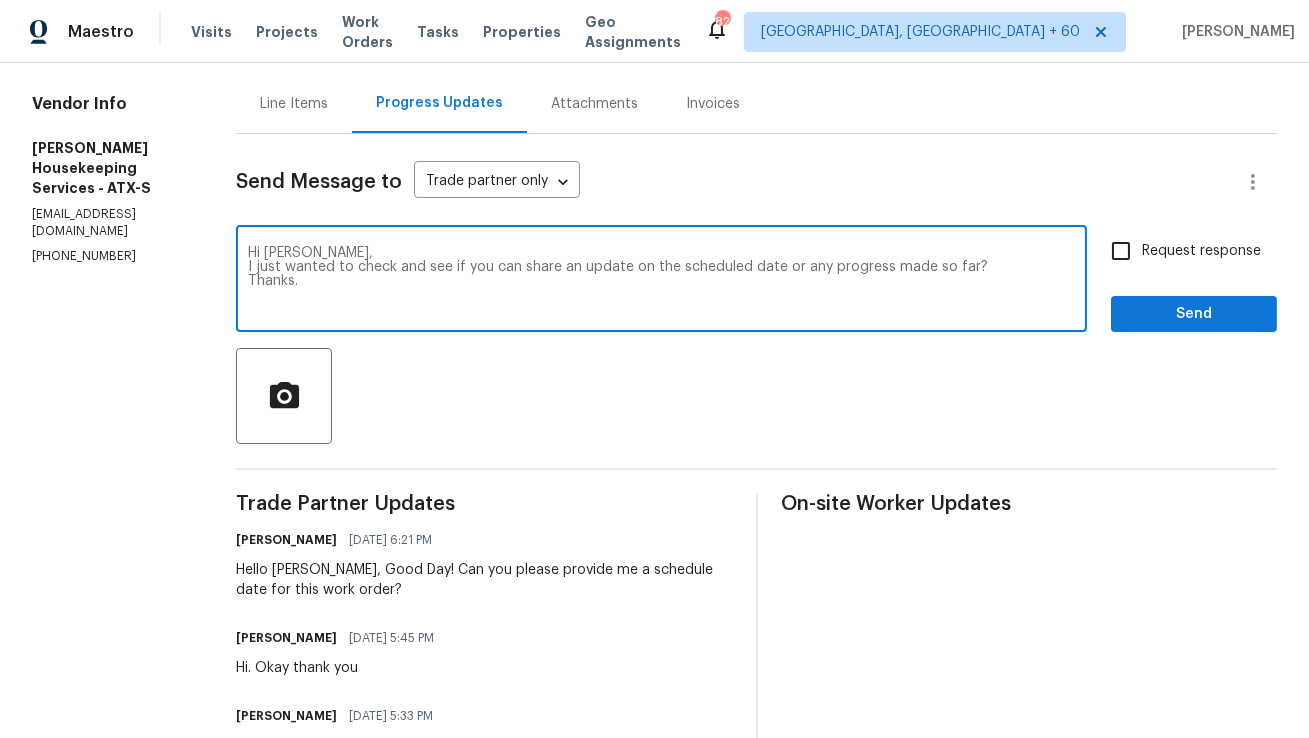 click on "Hi Arelis,
I just wanted to check and see if you can share an update on the scheduled date or any progress made so far?
Thanks." at bounding box center [661, 281] 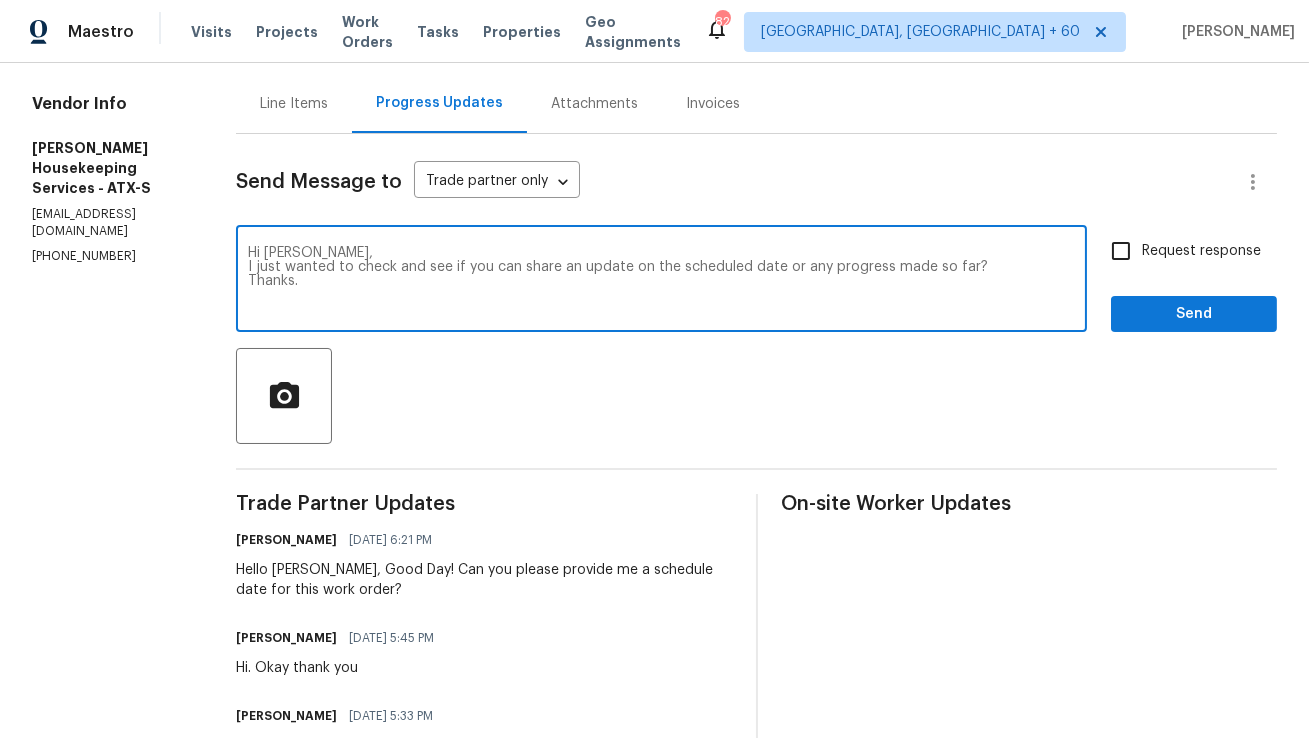 paste on "in and see if you could share an update on the scheduled date or any progress made so far." 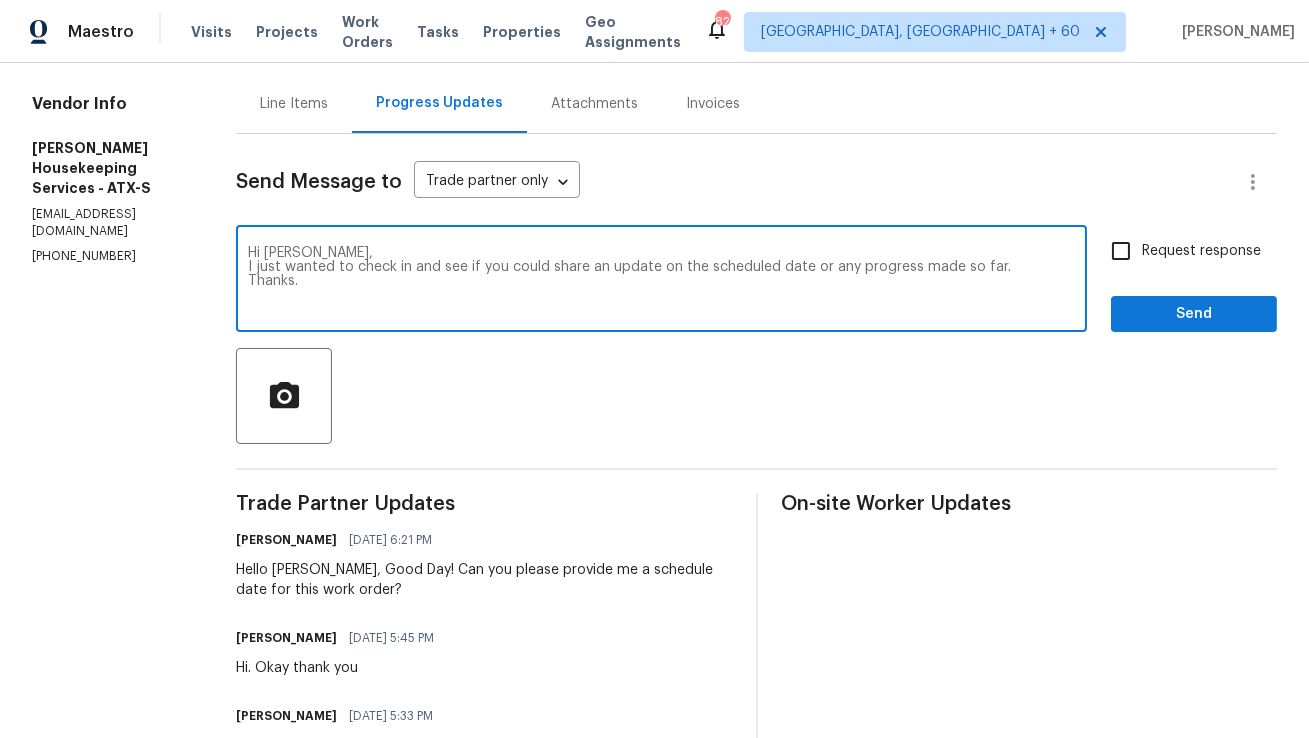 type on "Hi Arelis,
I just wanted to check in and see if you could share an update on the scheduled date or any progress made so far.
Thanks." 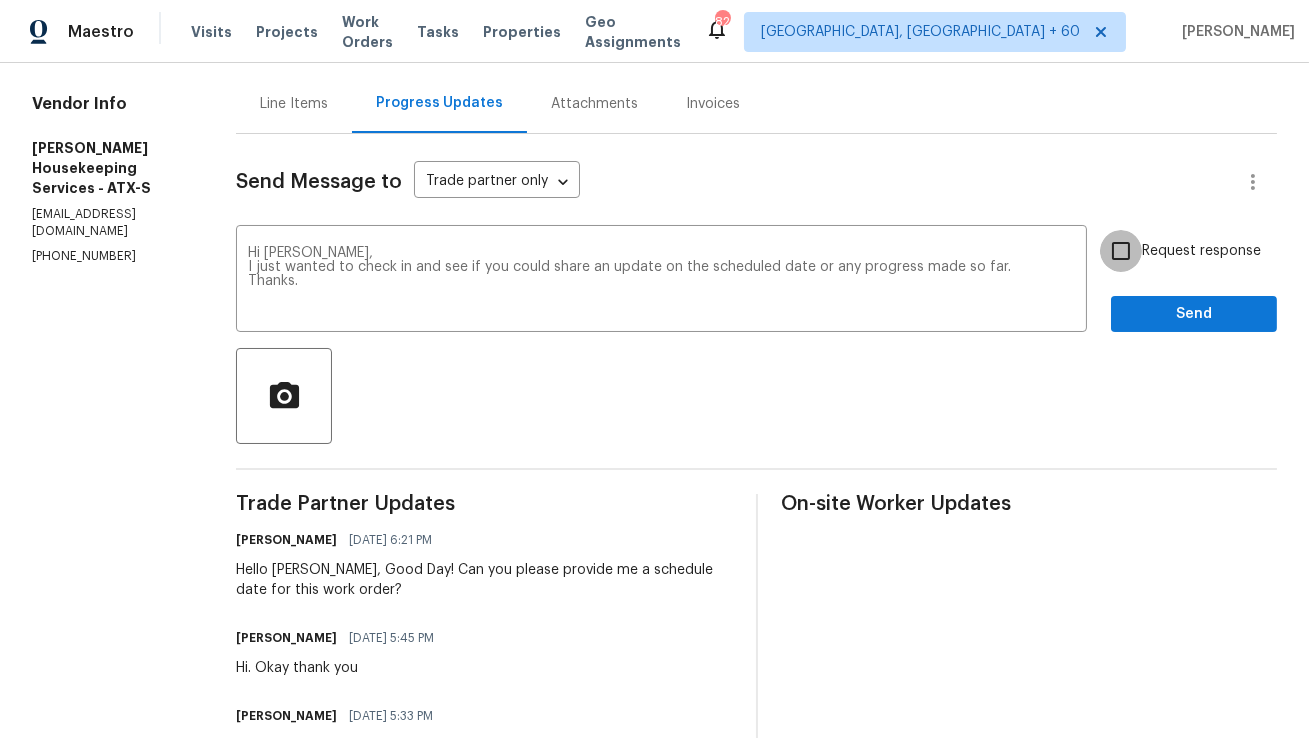 click on "Request response" at bounding box center [1121, 251] 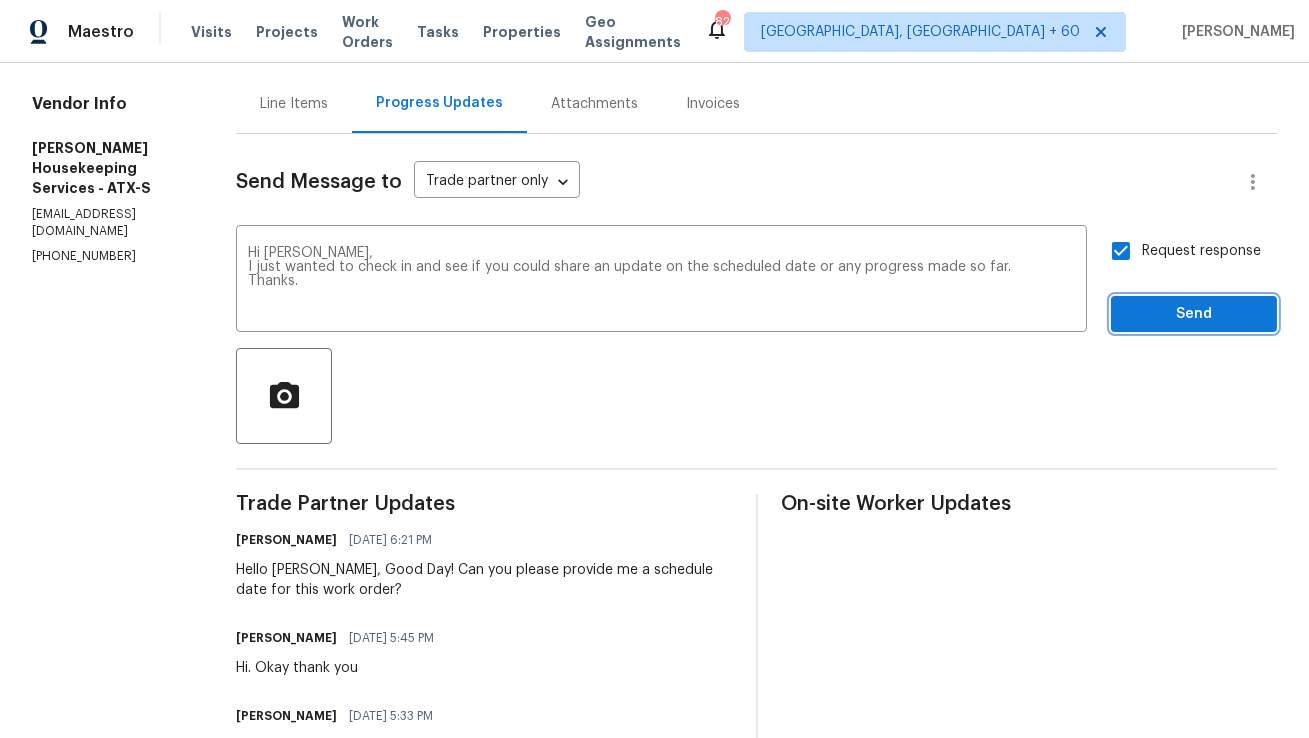click on "Send" at bounding box center [1194, 314] 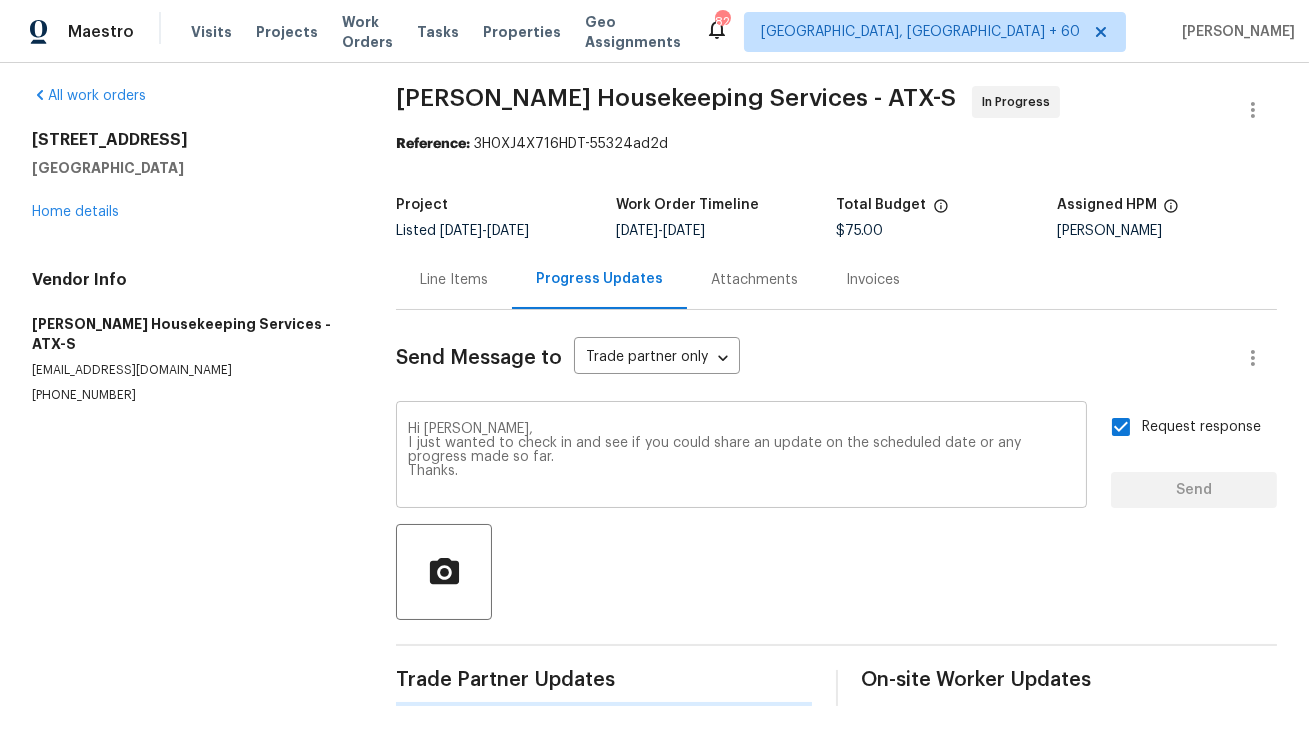 type 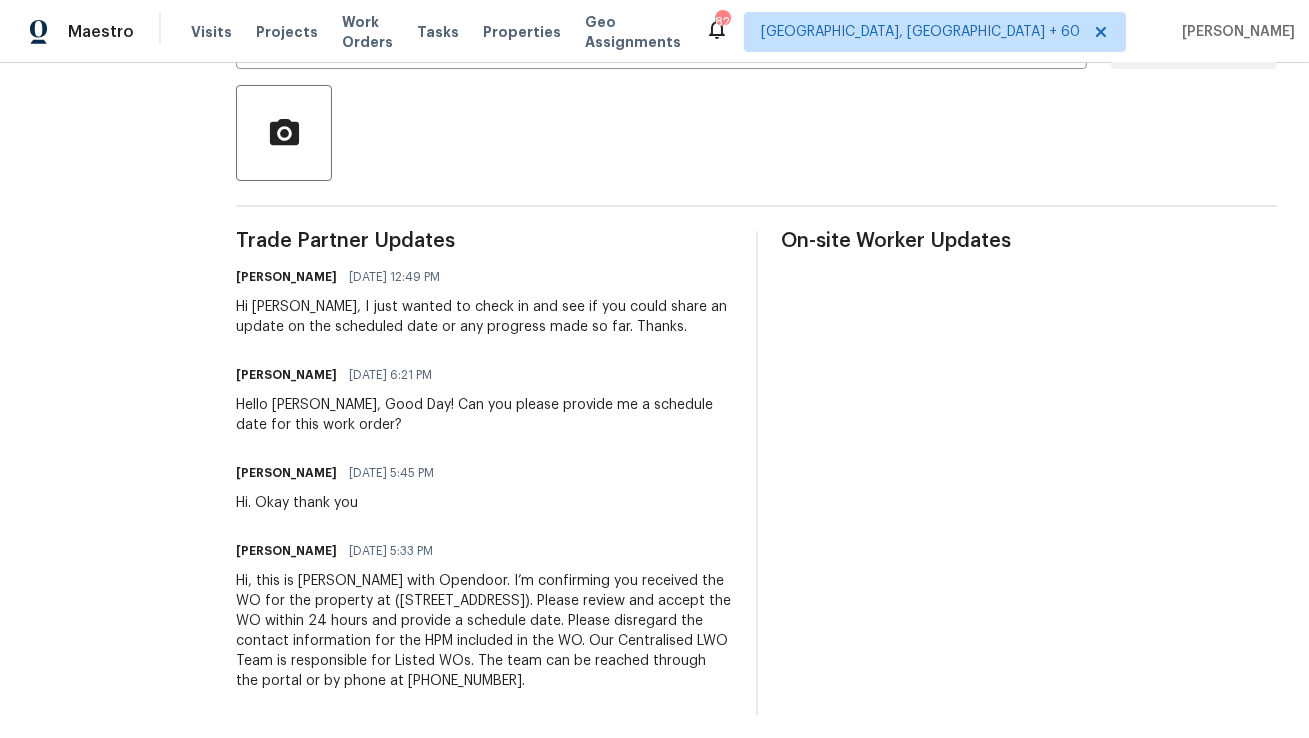 scroll, scrollTop: 0, scrollLeft: 0, axis: both 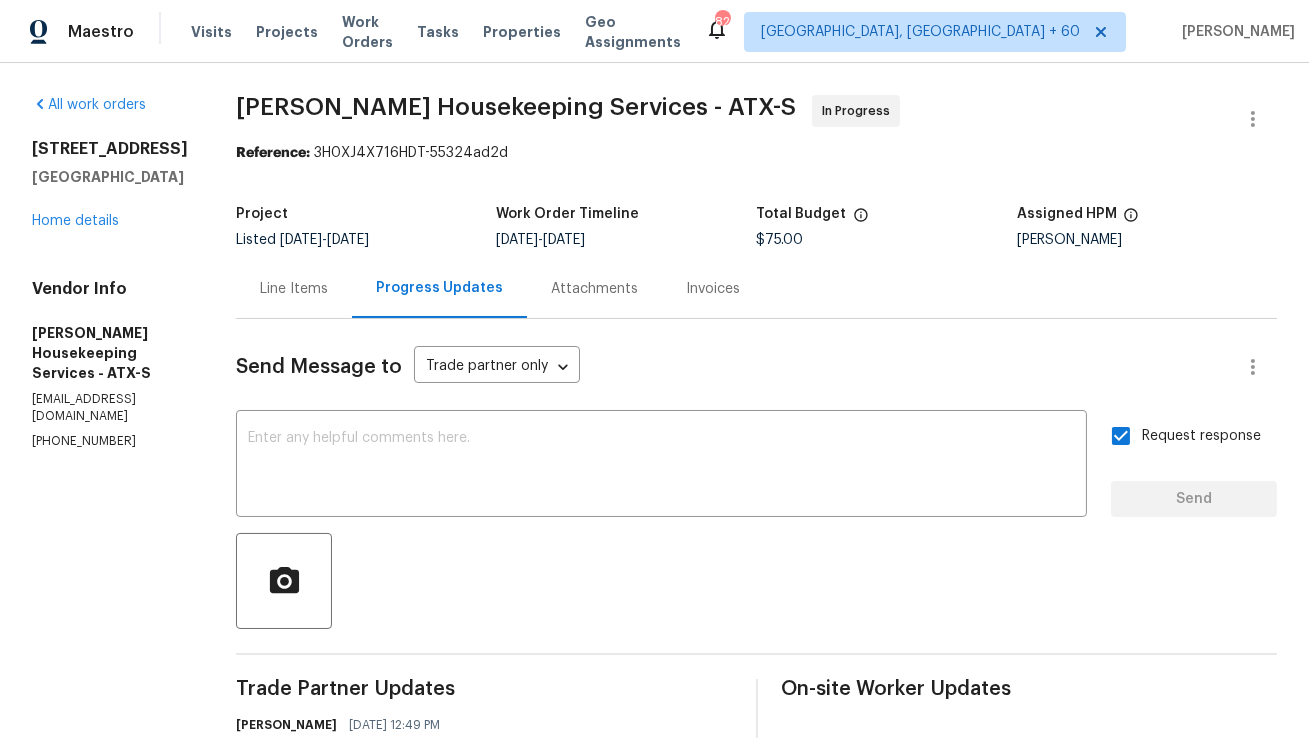 click on "Line Items" at bounding box center [294, 289] 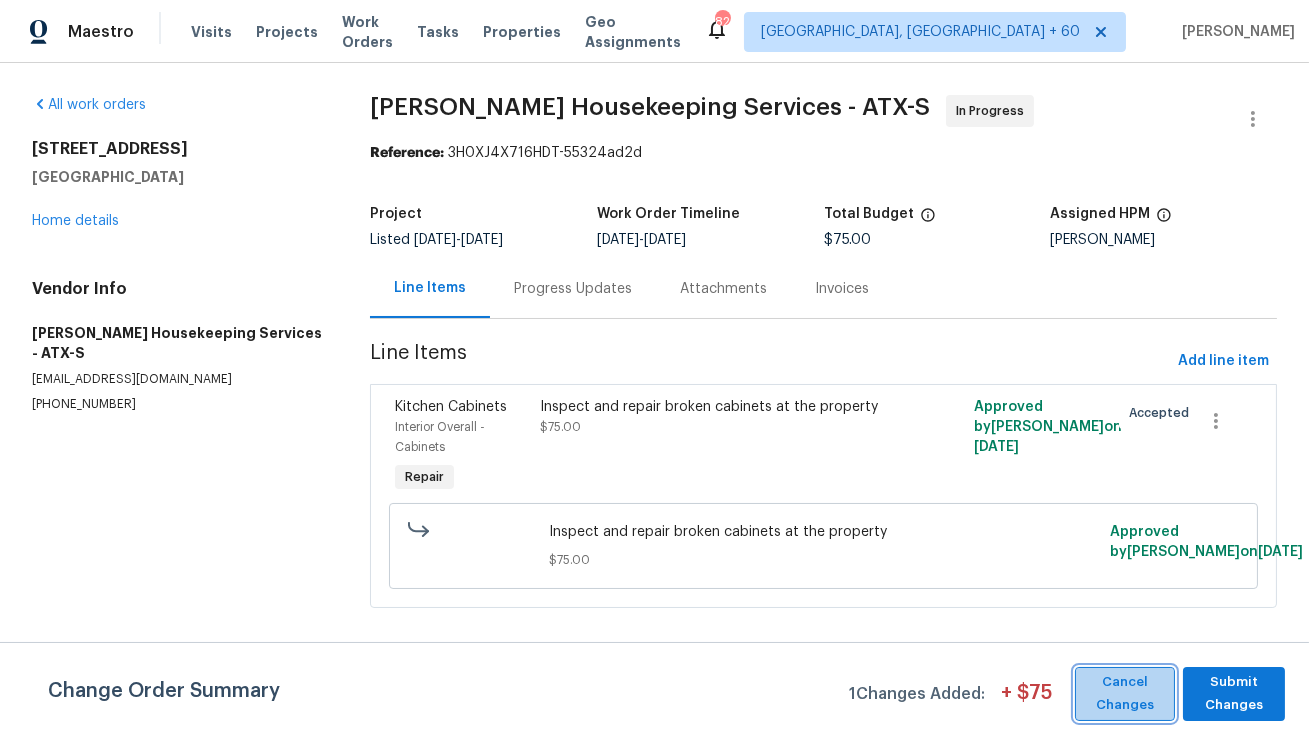 click on "Cancel Changes" at bounding box center (1125, 694) 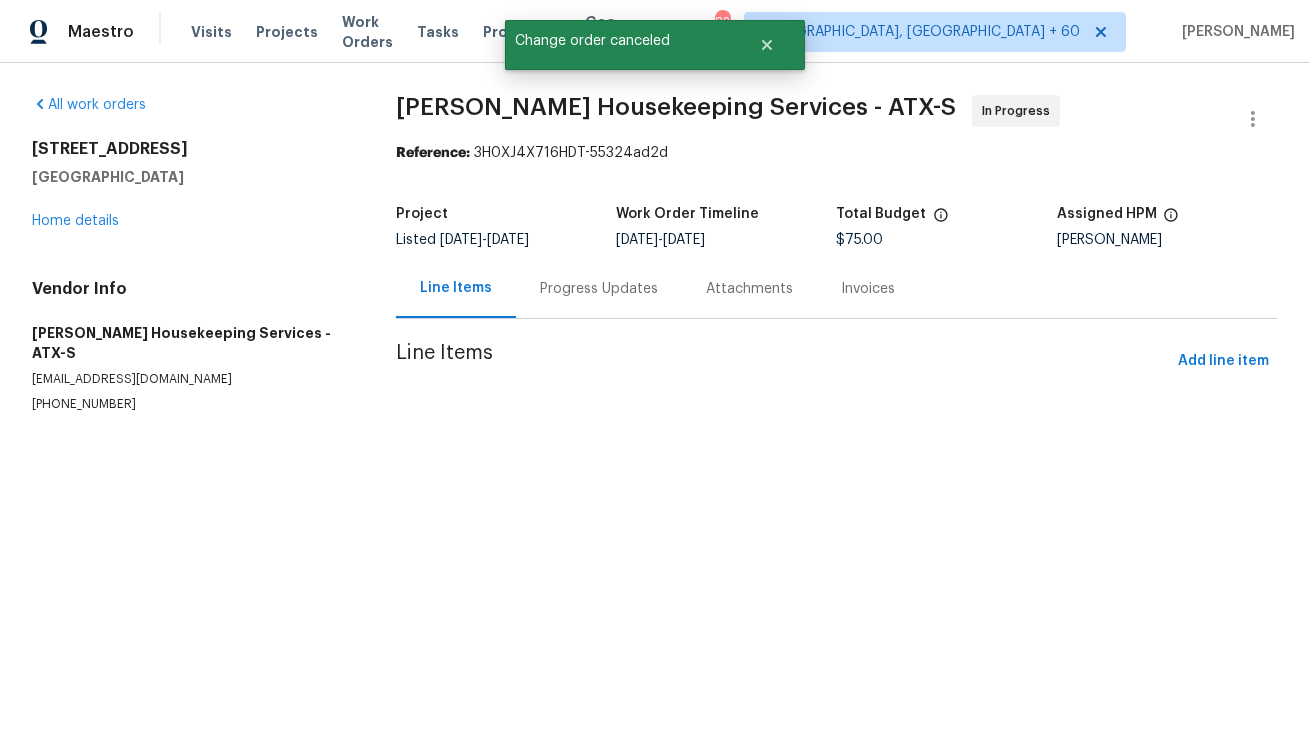 click on "Progress Updates" at bounding box center [599, 288] 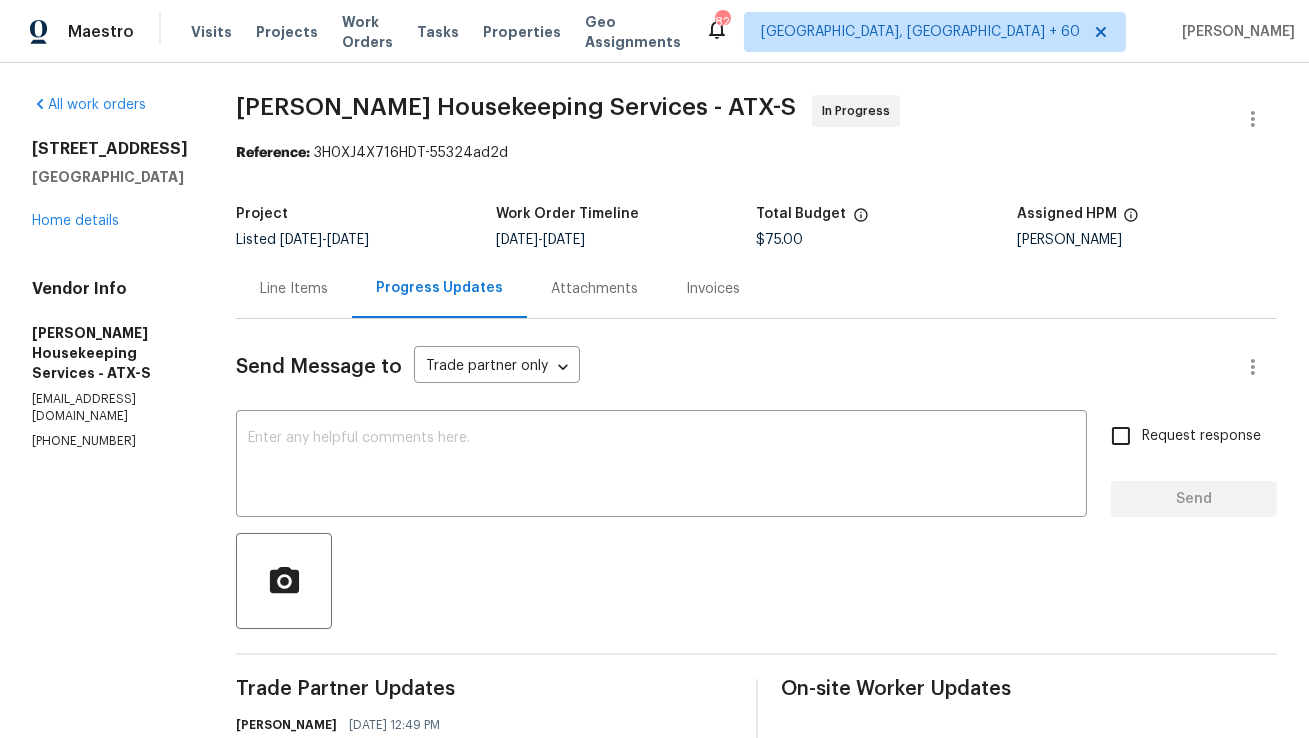 click on "Line Items" at bounding box center (294, 289) 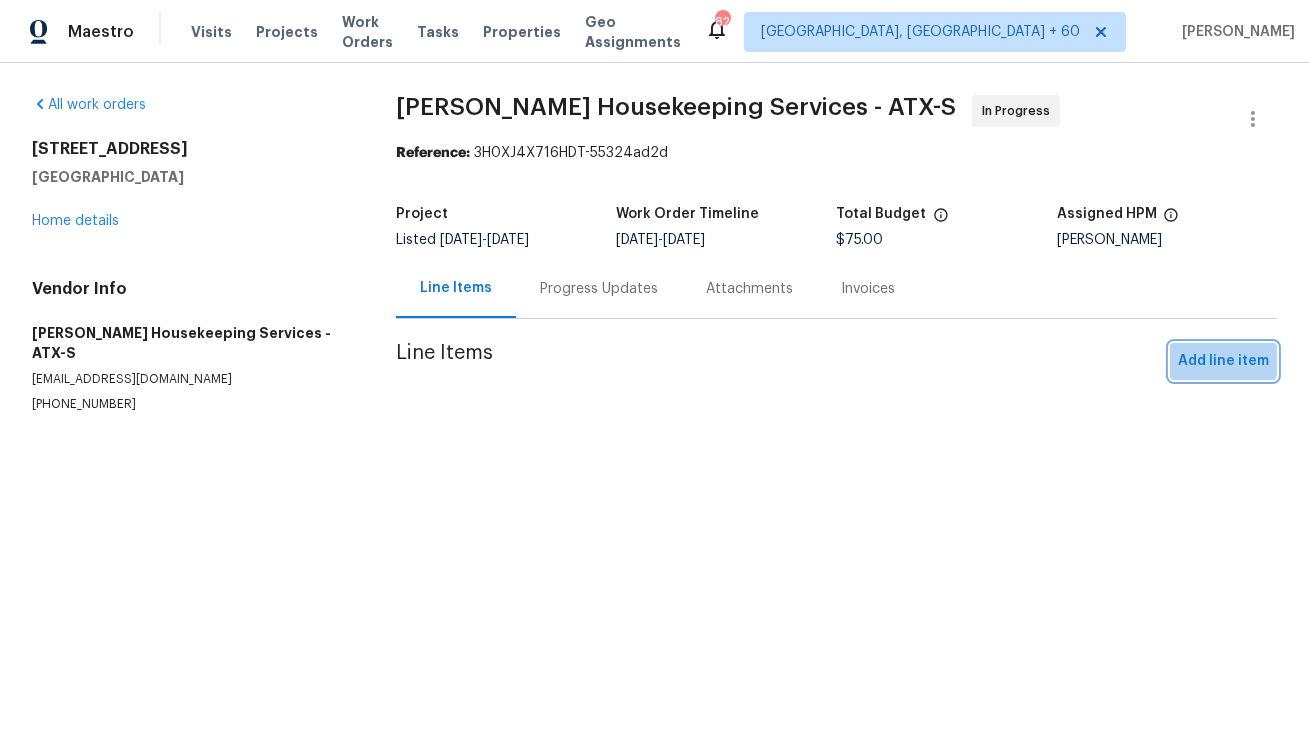 click on "Add line item" at bounding box center (1223, 361) 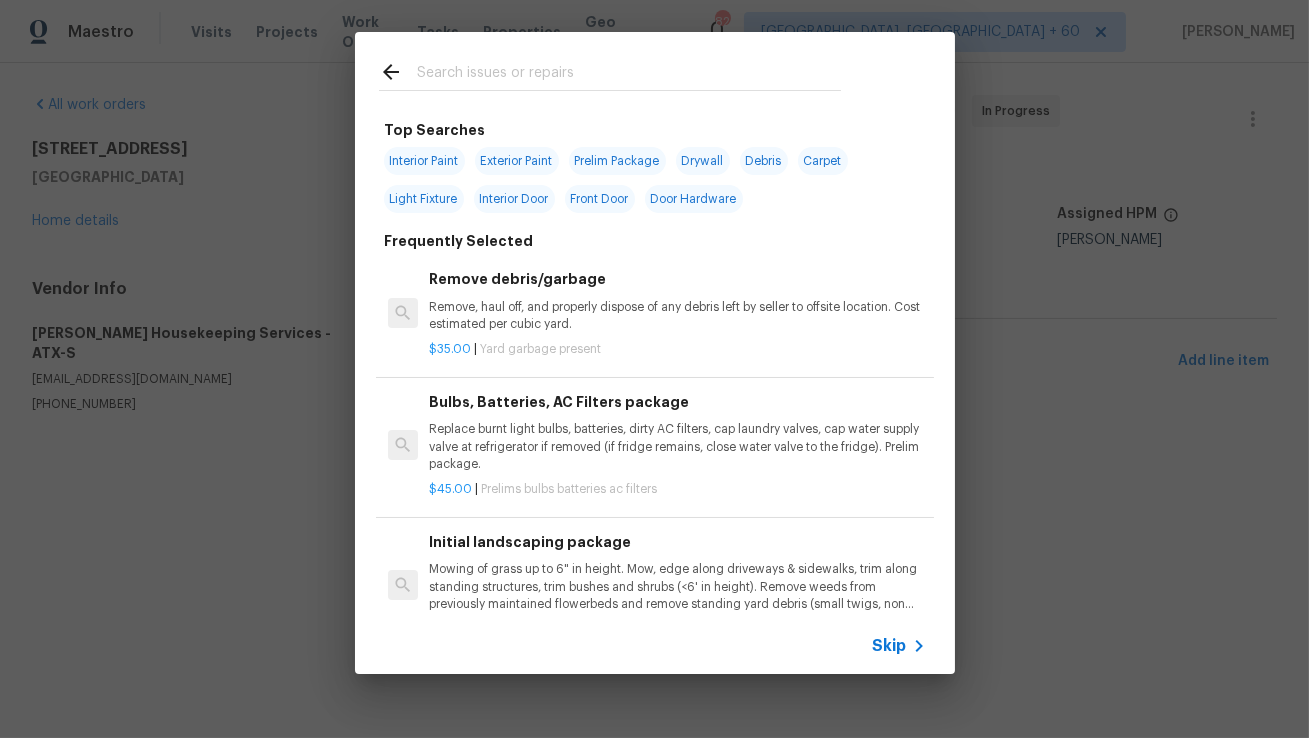click at bounding box center [629, 75] 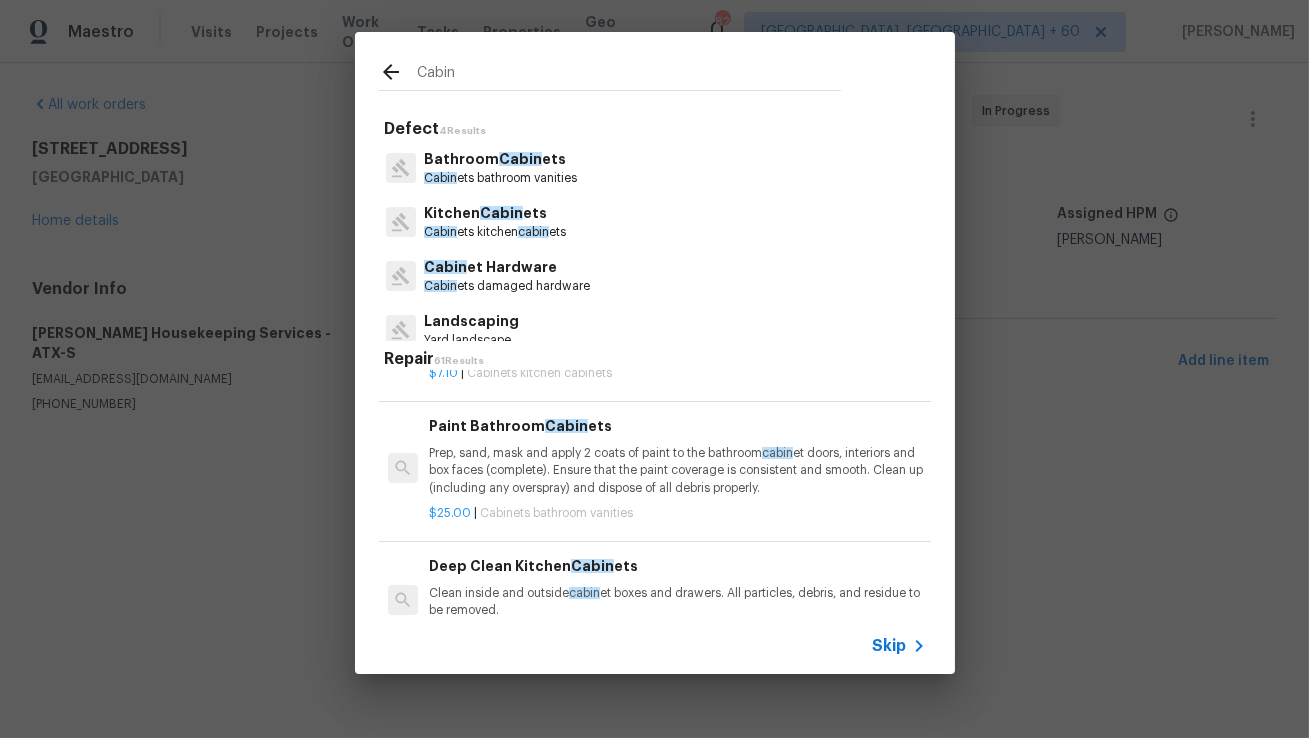 scroll, scrollTop: 0, scrollLeft: 0, axis: both 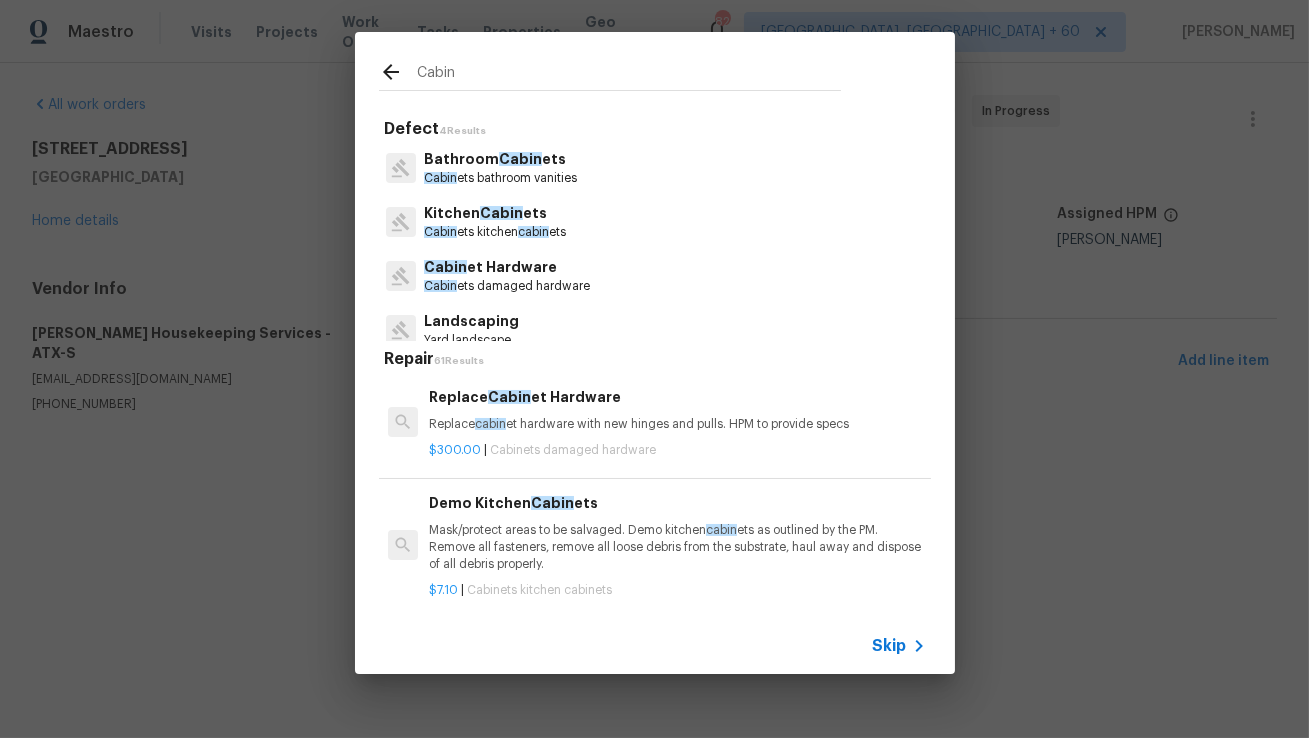 type on "Cabin" 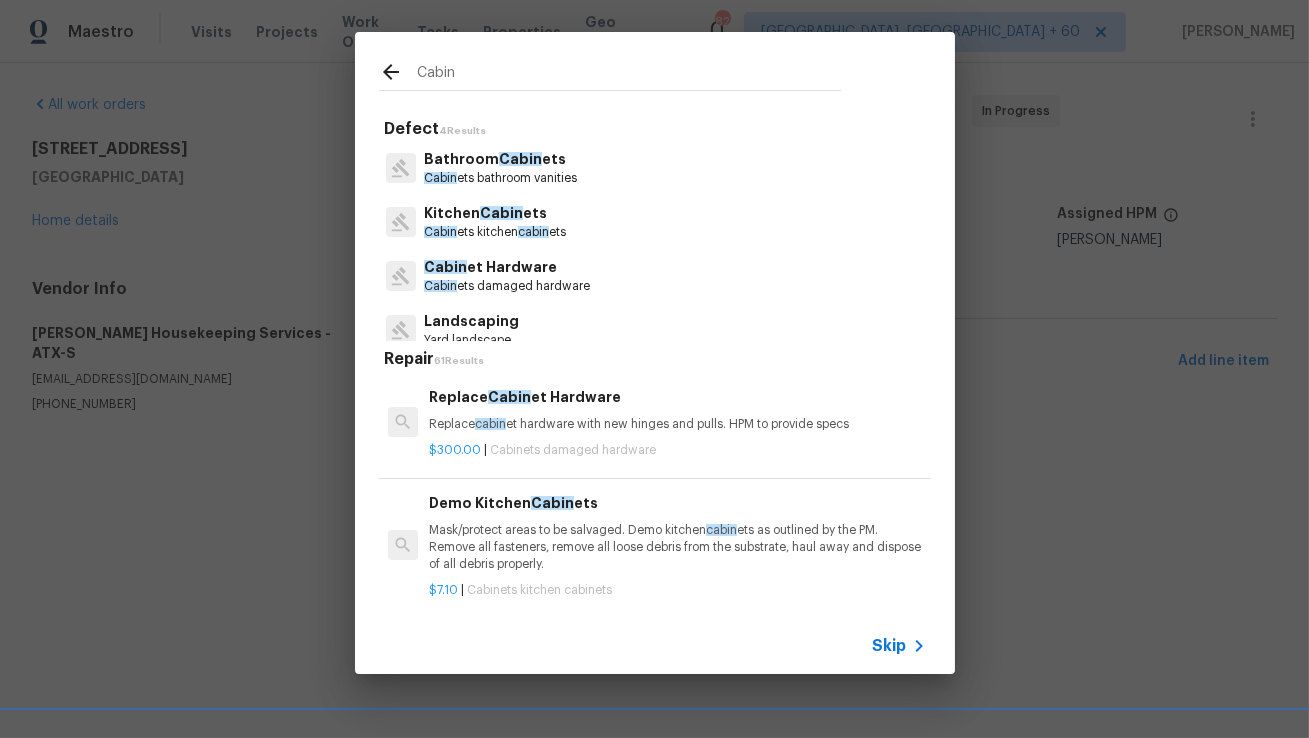 click on "Replace  Cabin et Hardware Replace  cabin et hardware with new hinges and pulls. HPM to provide specs" at bounding box center (677, 410) 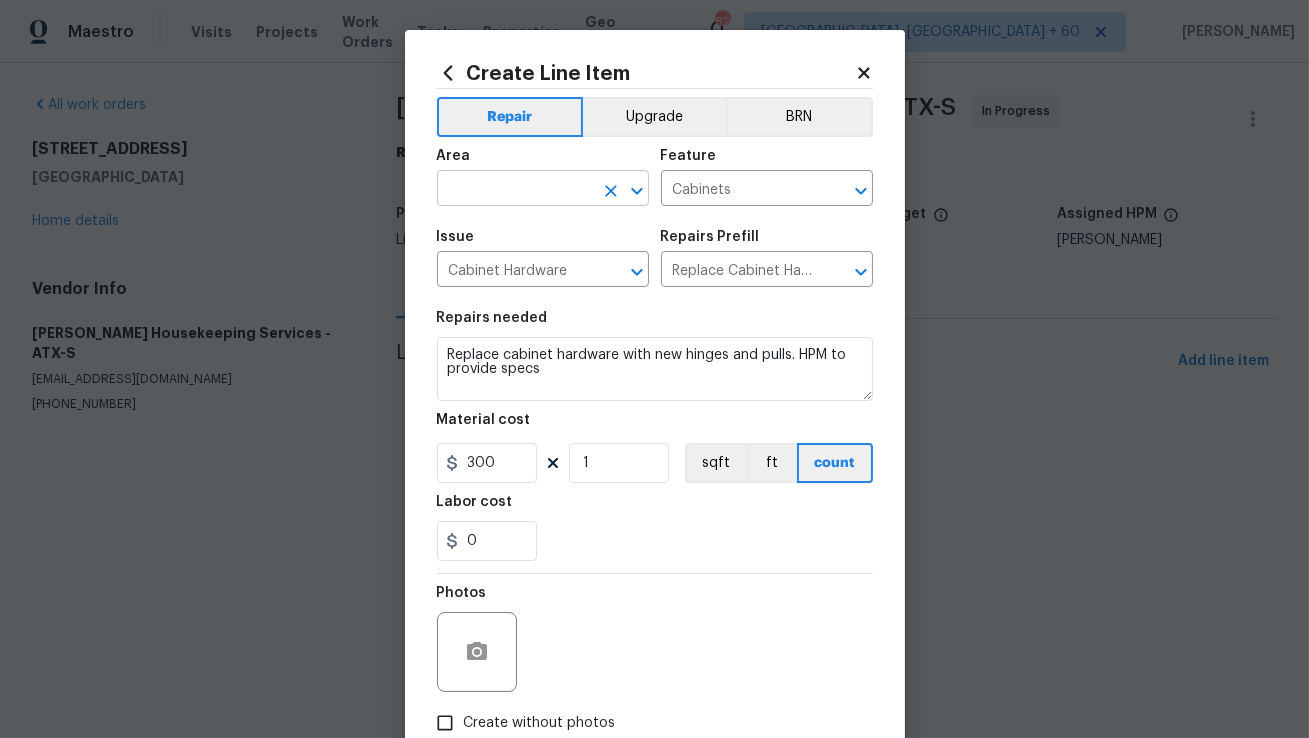 click at bounding box center [515, 190] 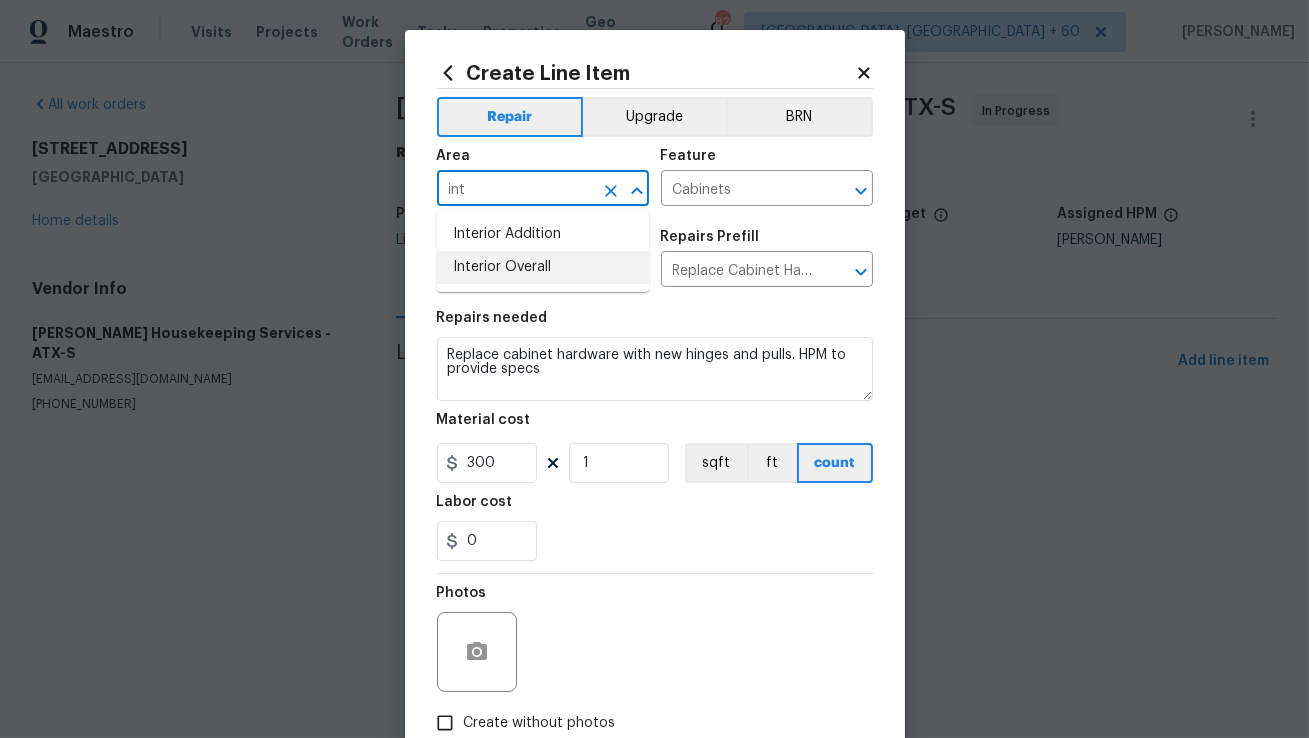 click on "Interior Overall" at bounding box center (543, 267) 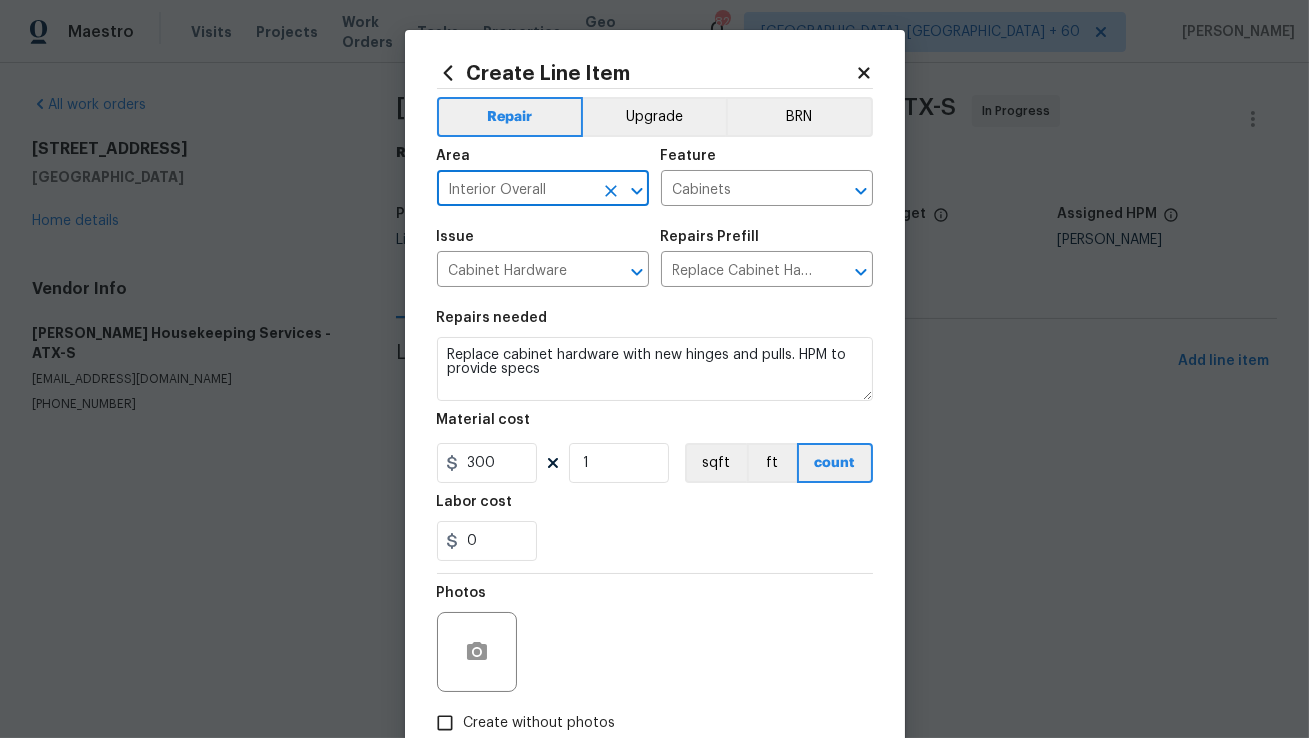 type on "Interior Overall" 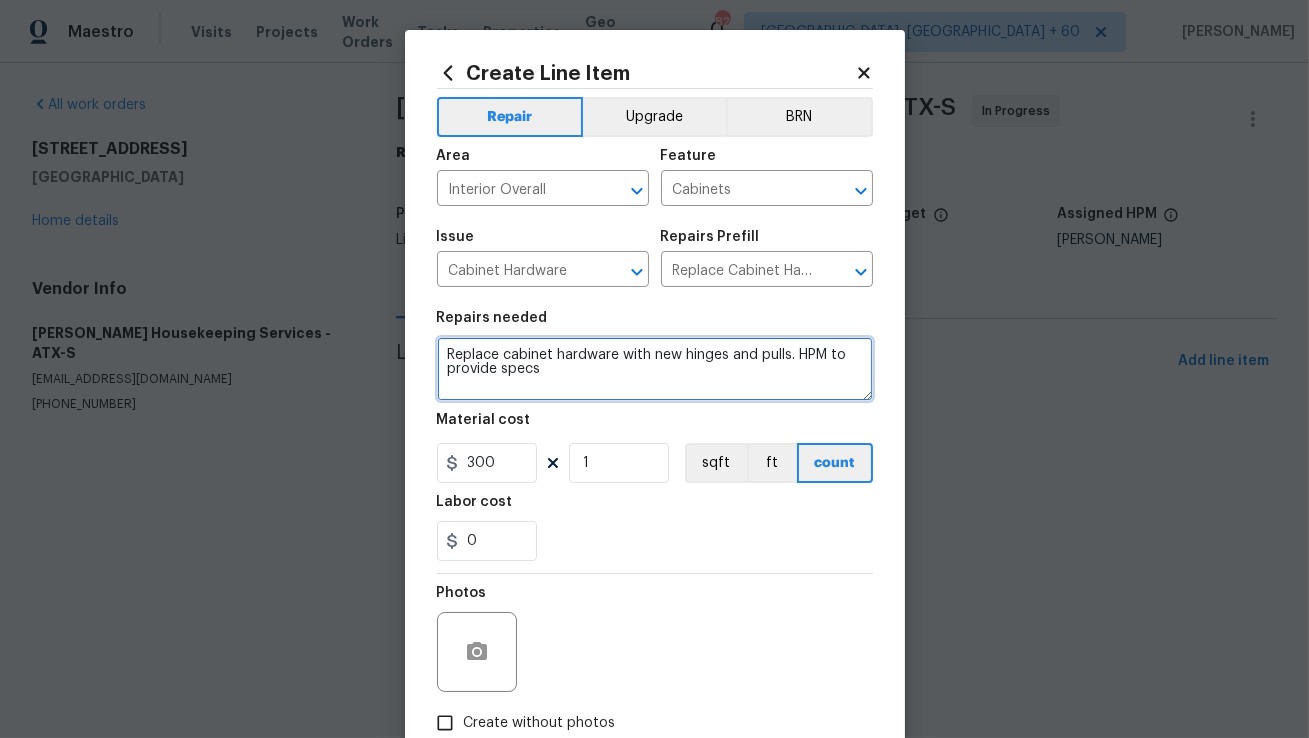 drag, startPoint x: 555, startPoint y: 380, endPoint x: 432, endPoint y: 347, distance: 127.349915 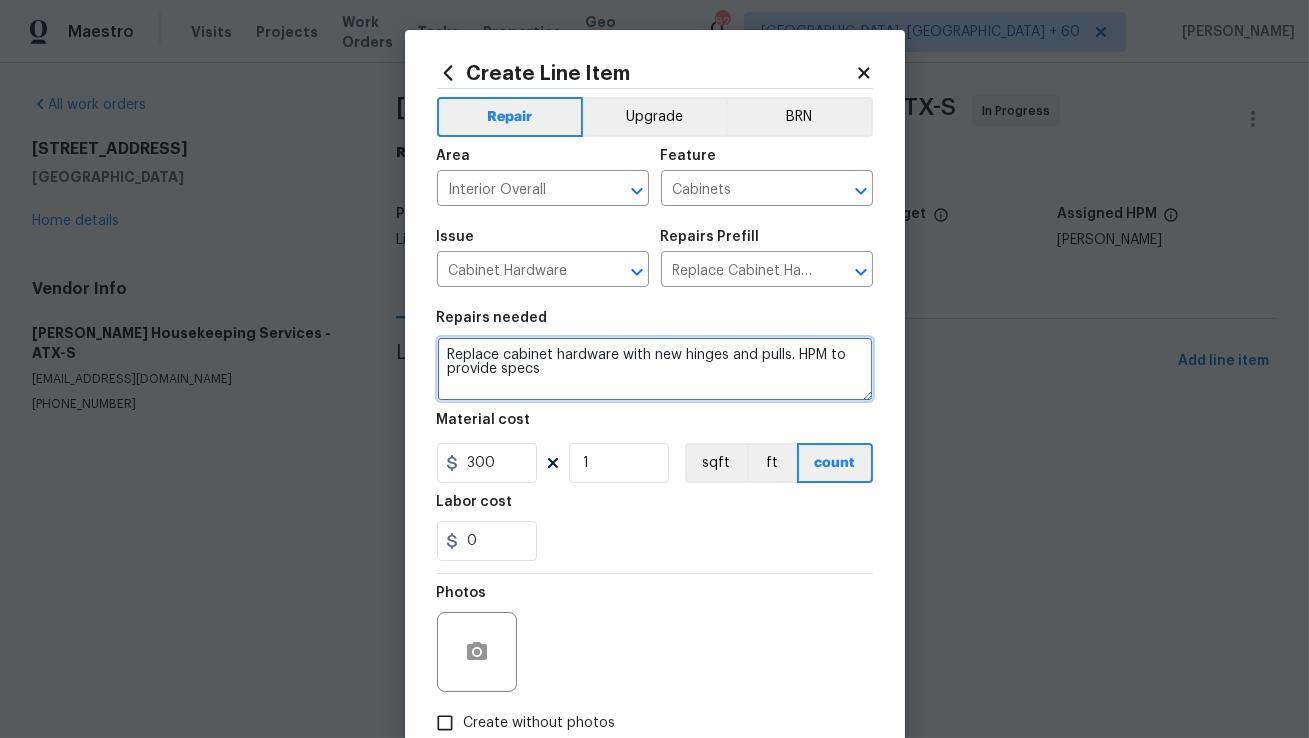 paste on "Inspect and repair broken cabinets at the property." 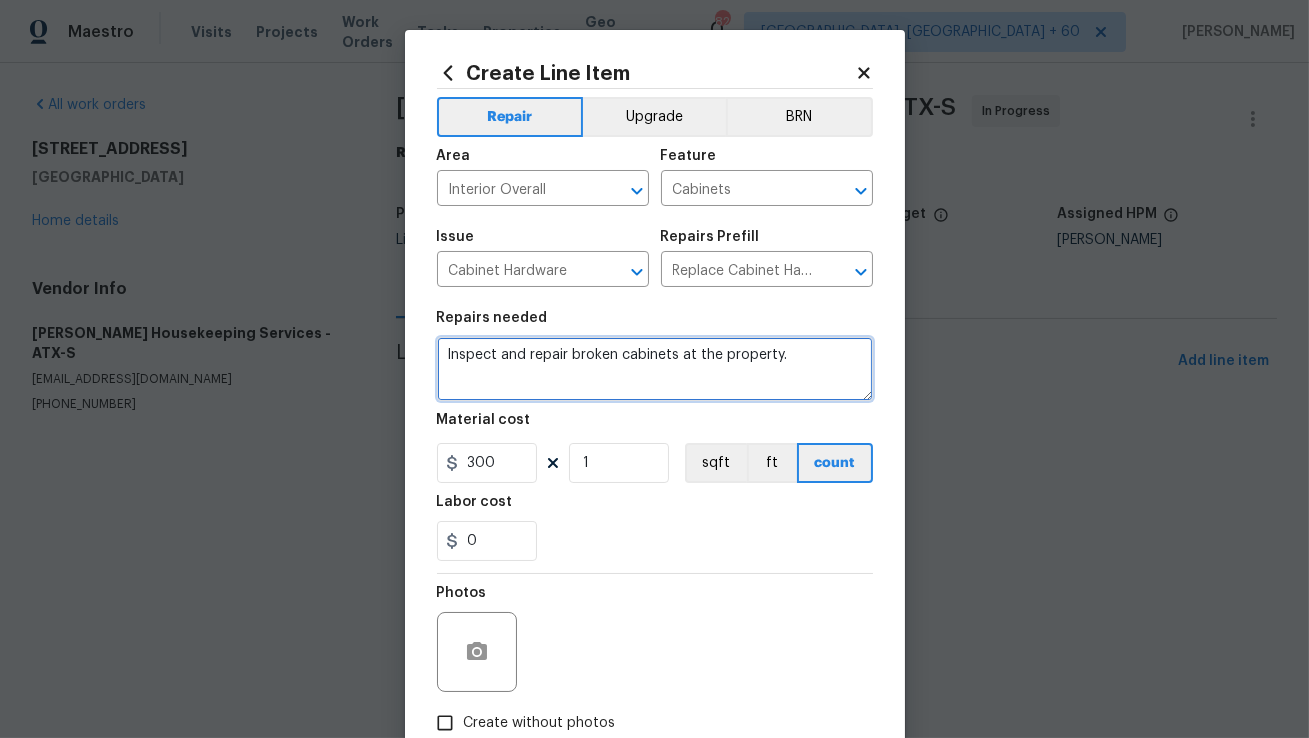 type on "Inspect and repair broken cabinets at the property." 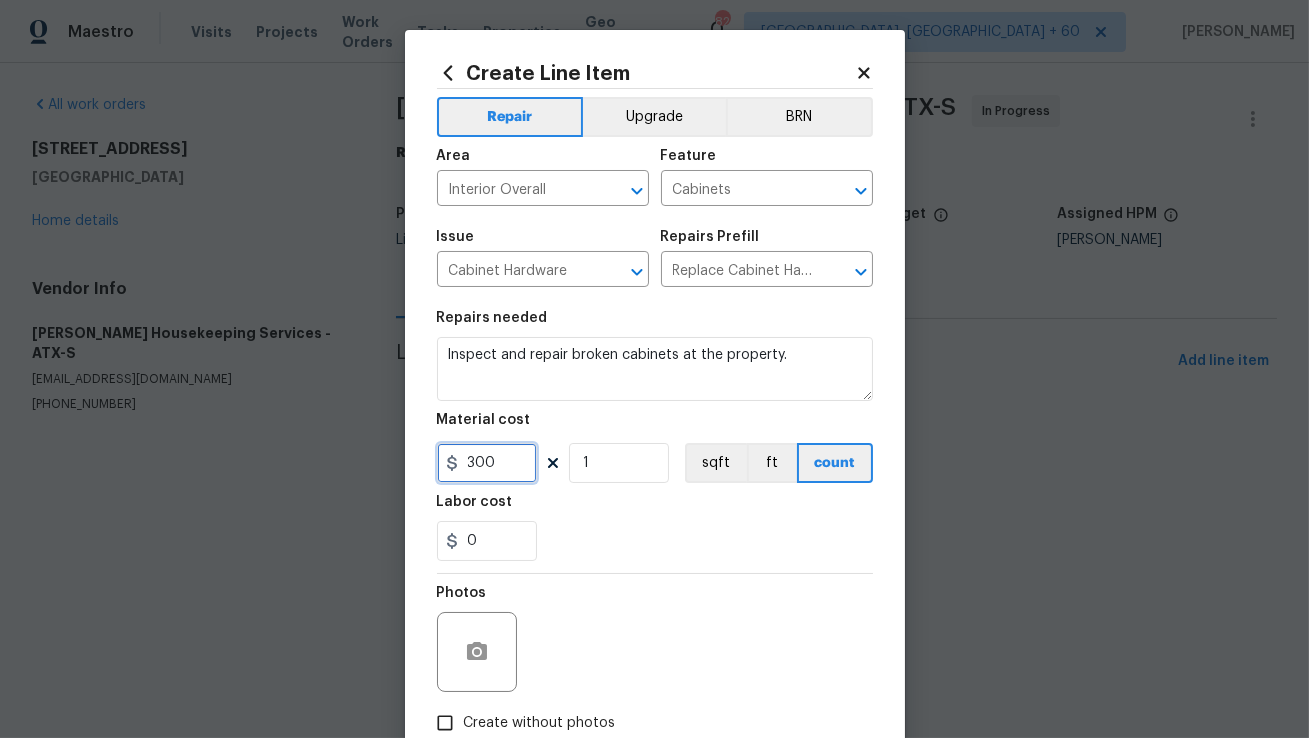 click on "300" at bounding box center [487, 463] 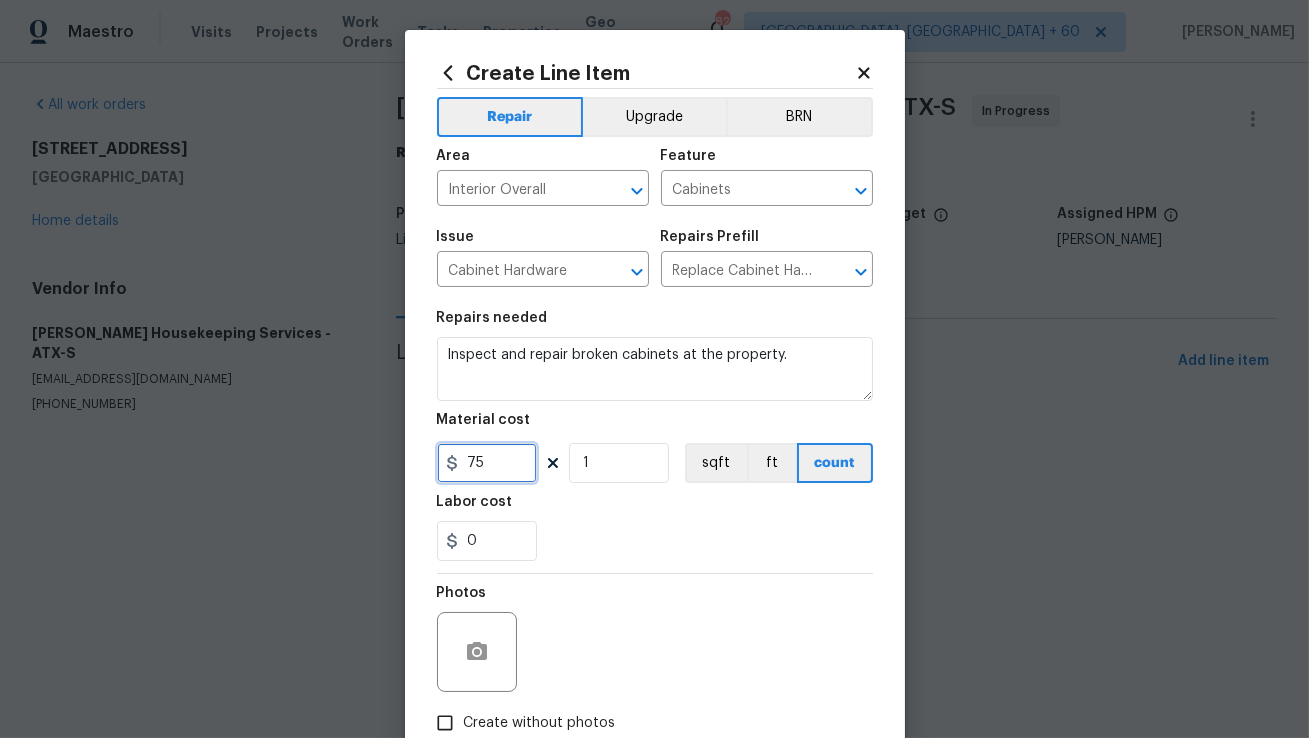type on "75" 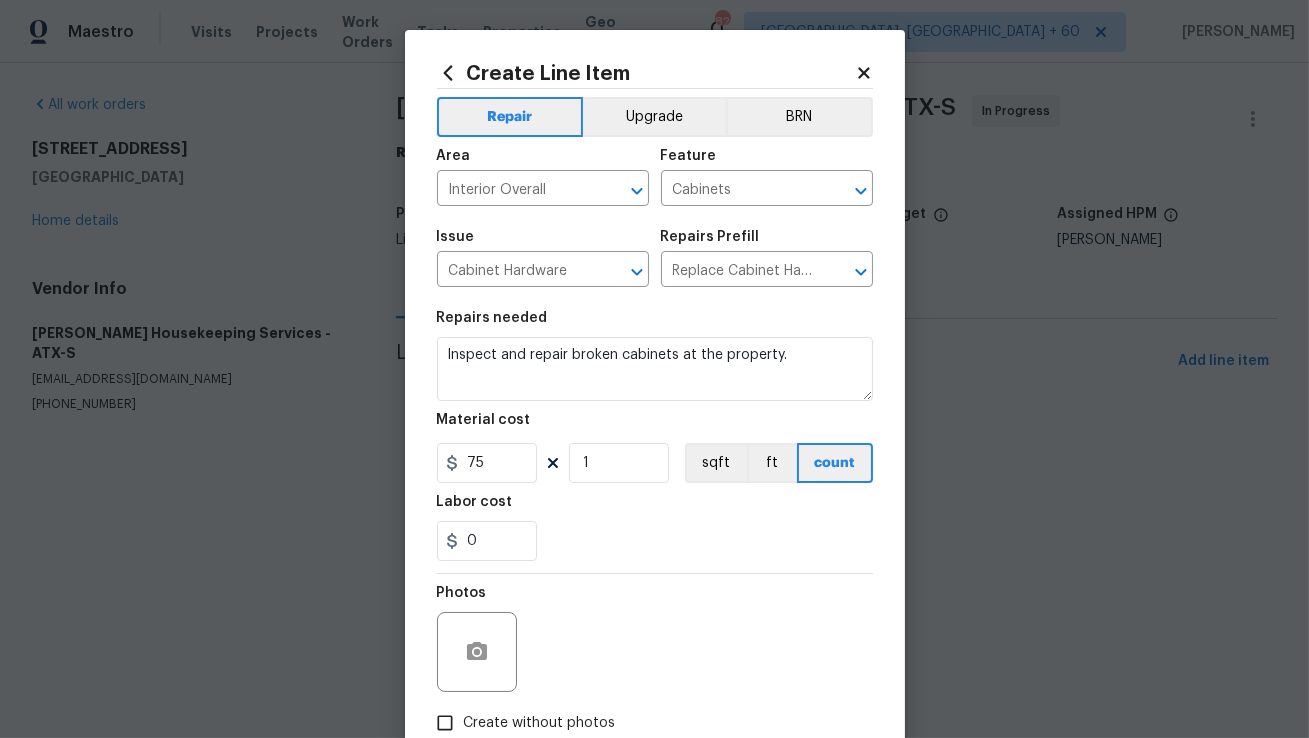 click on "0" at bounding box center [655, 541] 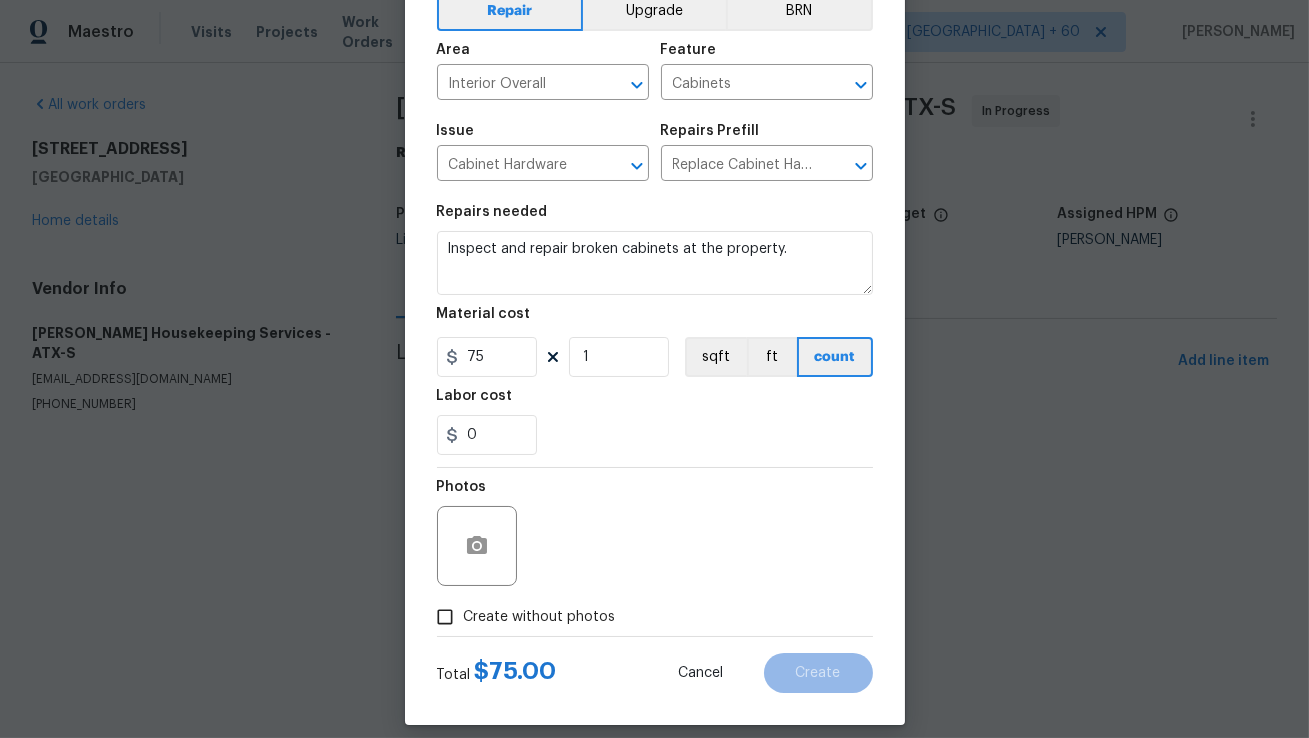 scroll, scrollTop: 123, scrollLeft: 0, axis: vertical 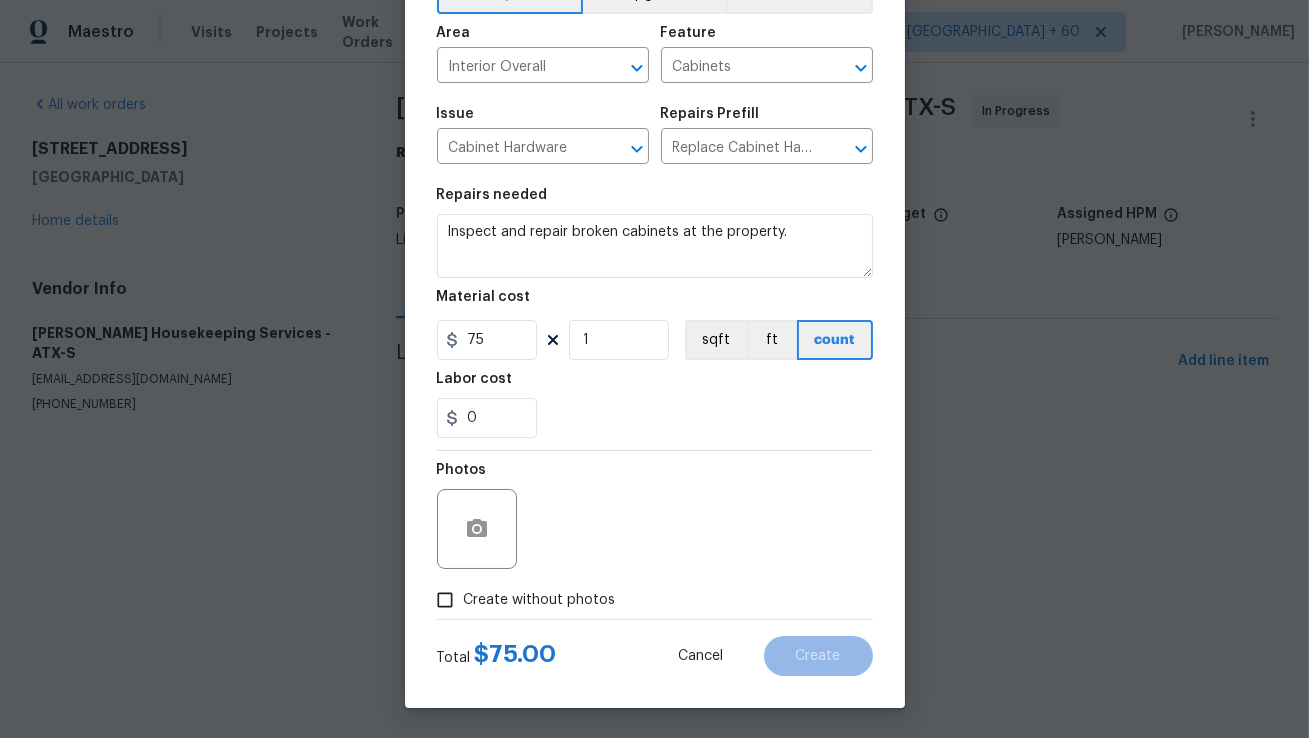 click on "Create without photos" at bounding box center [445, 600] 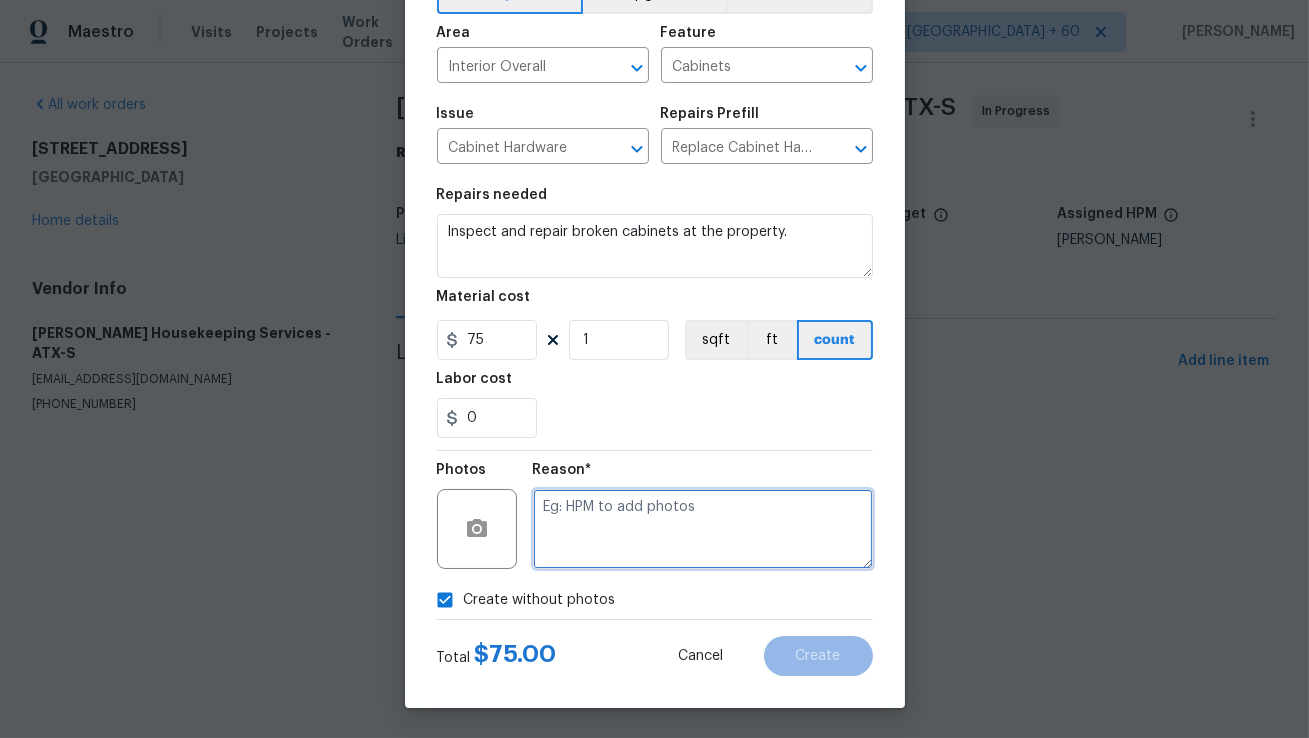 click at bounding box center (703, 529) 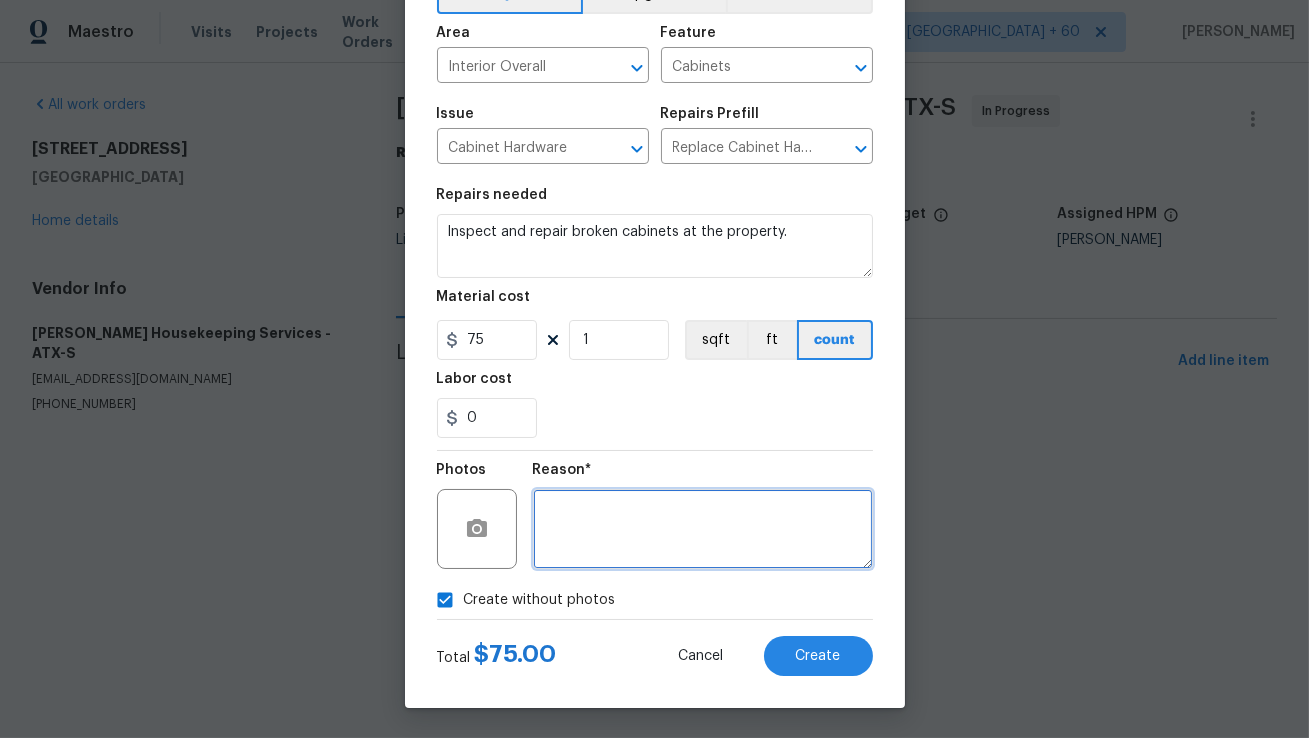 type 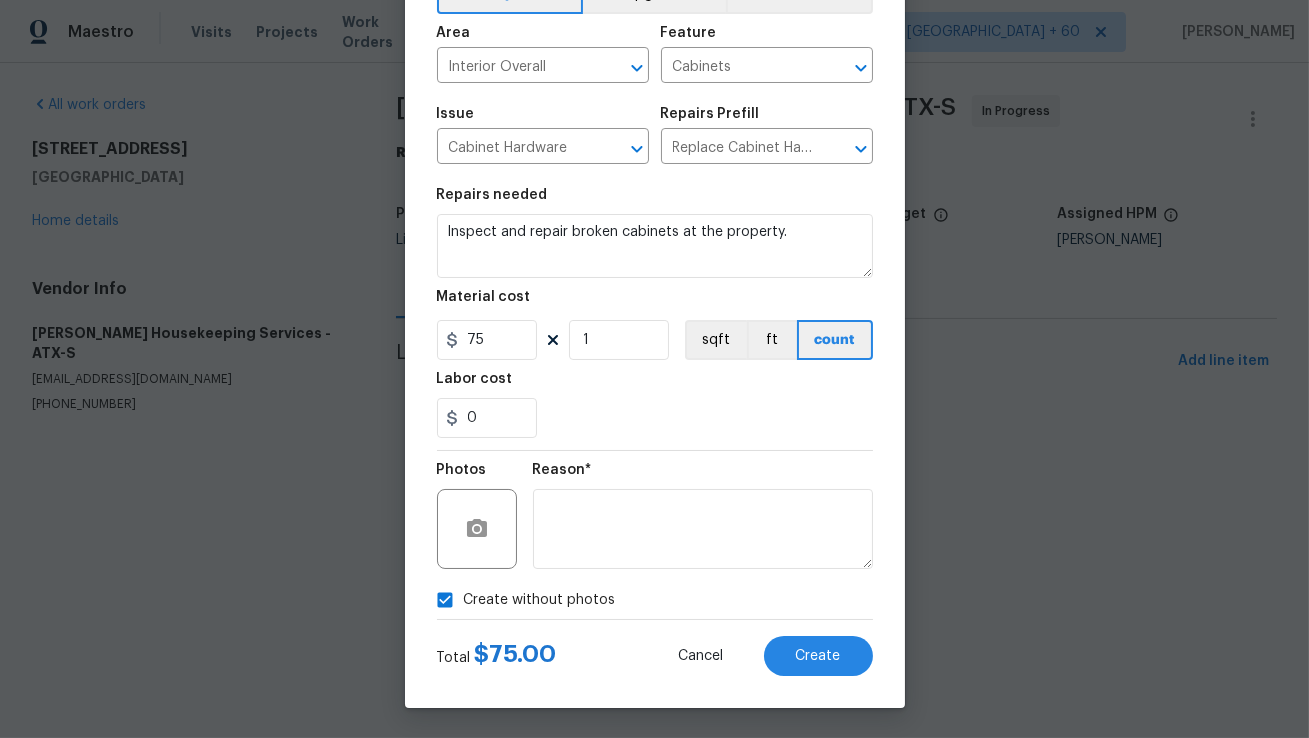 click on "Reason*" at bounding box center [703, 516] 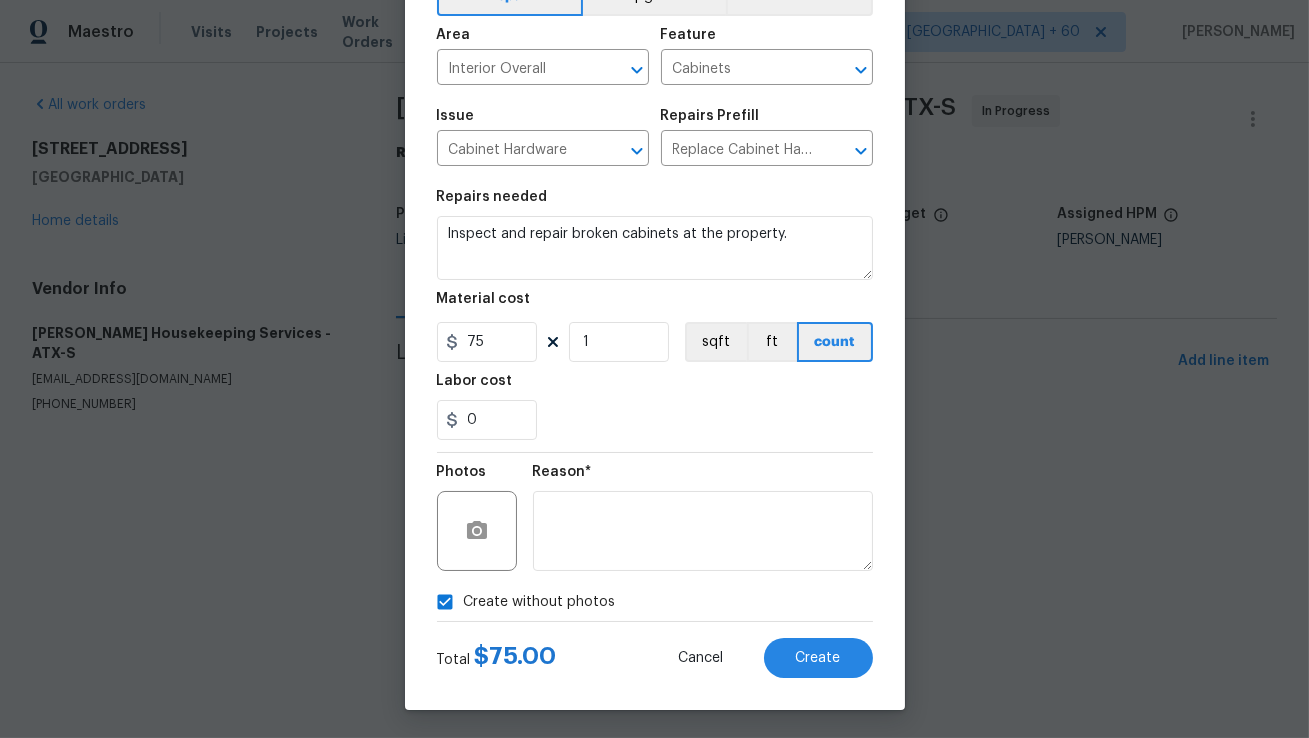 scroll, scrollTop: 123, scrollLeft: 0, axis: vertical 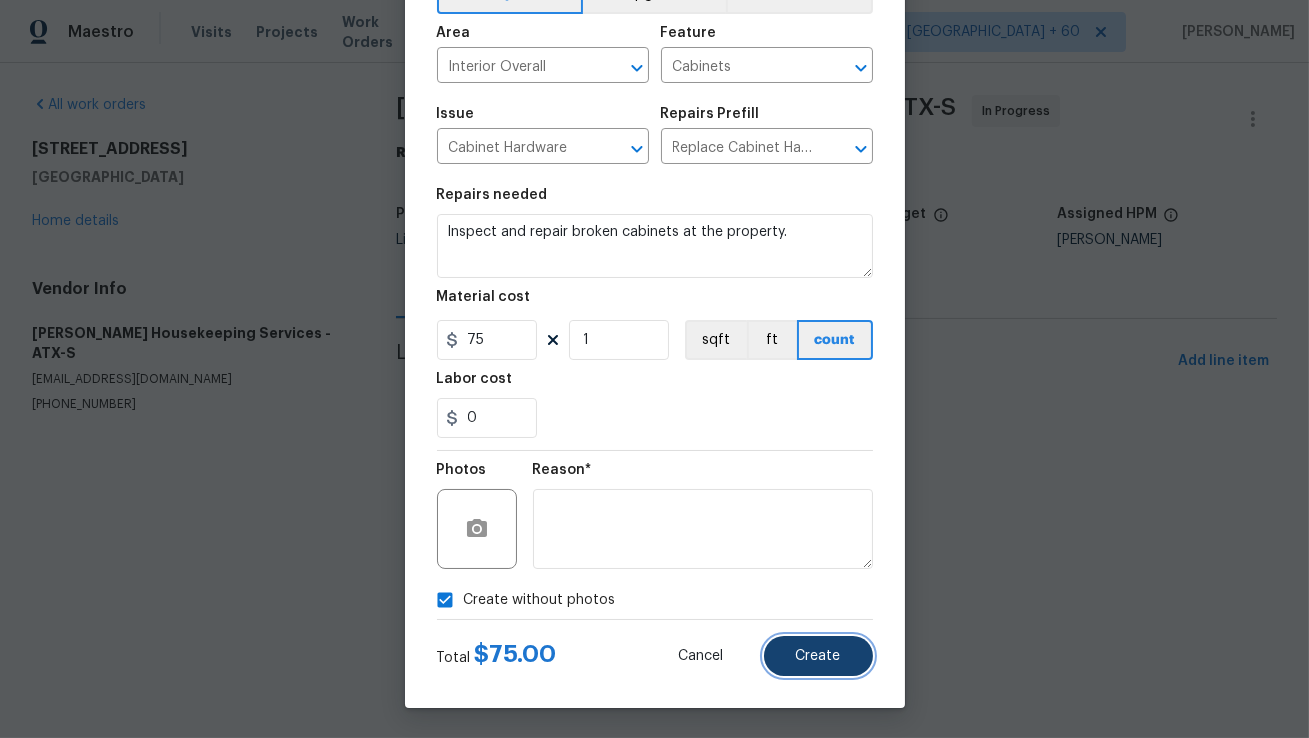 click on "Create" at bounding box center (818, 656) 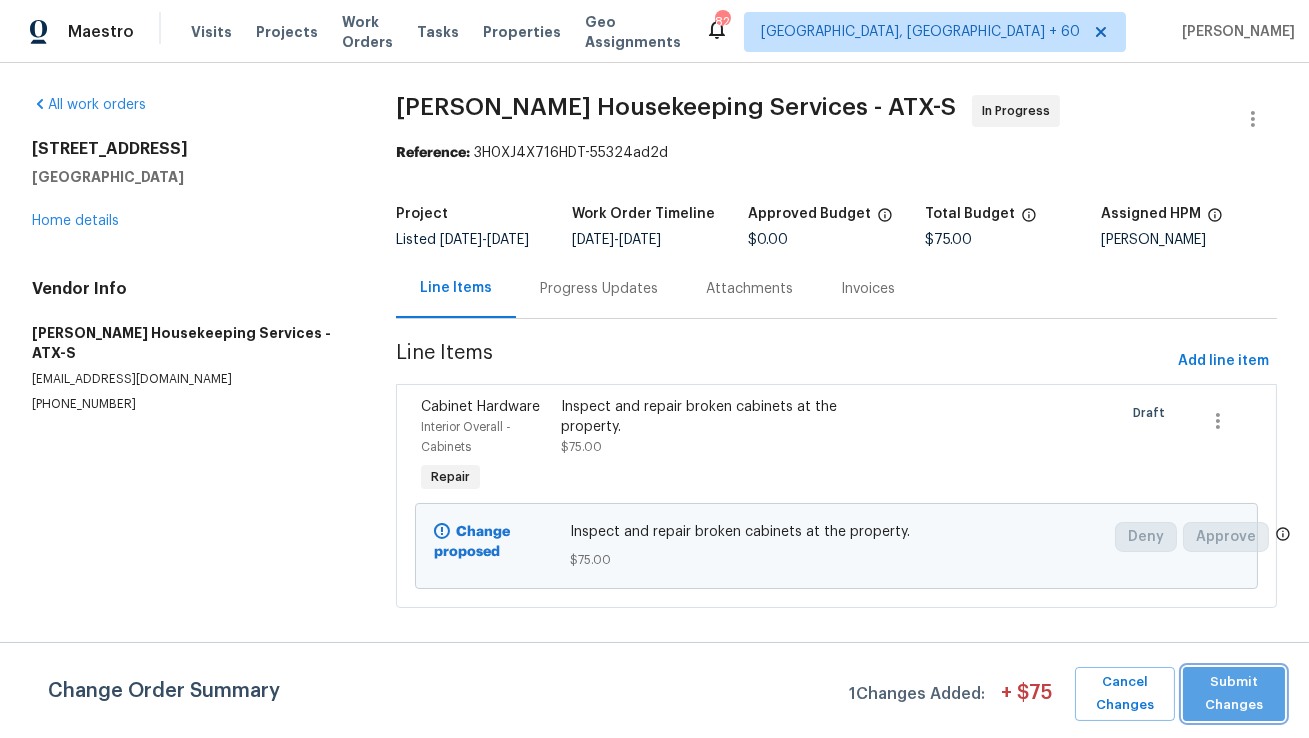 click on "Submit Changes" at bounding box center (1234, 694) 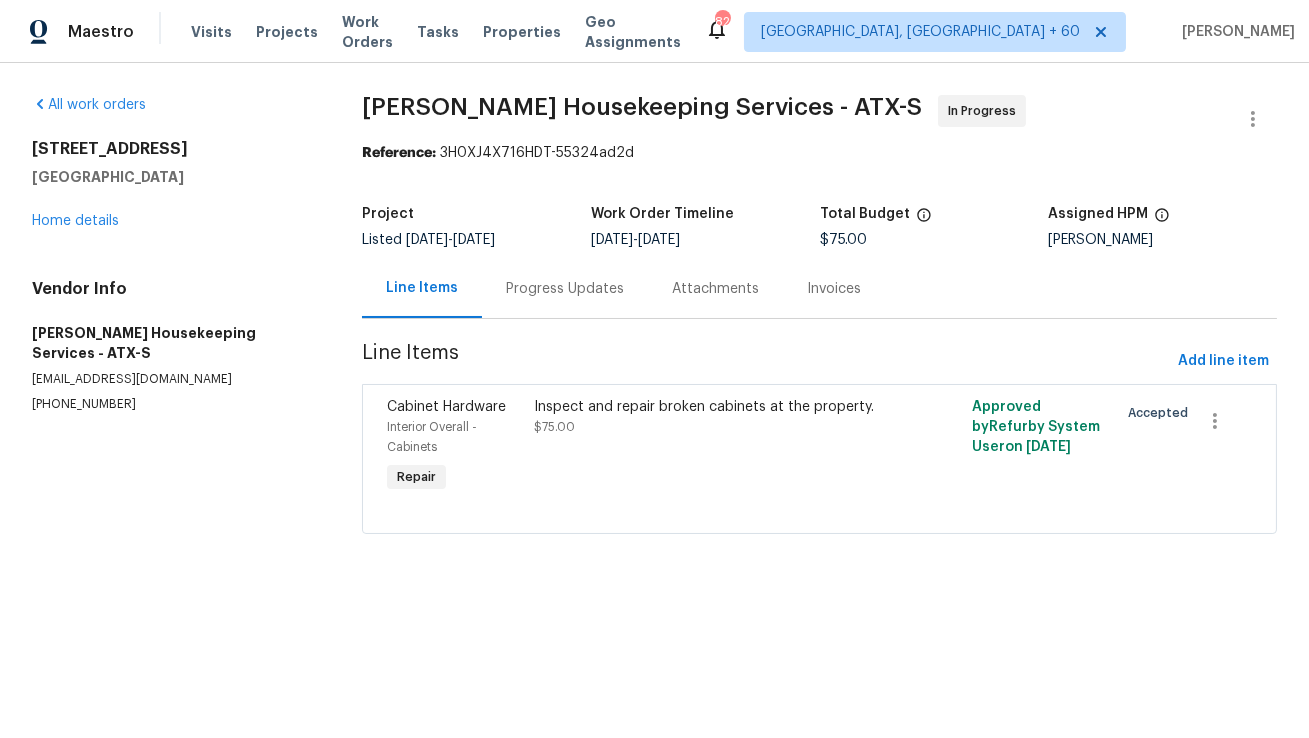 click on "Progress Updates" at bounding box center (565, 288) 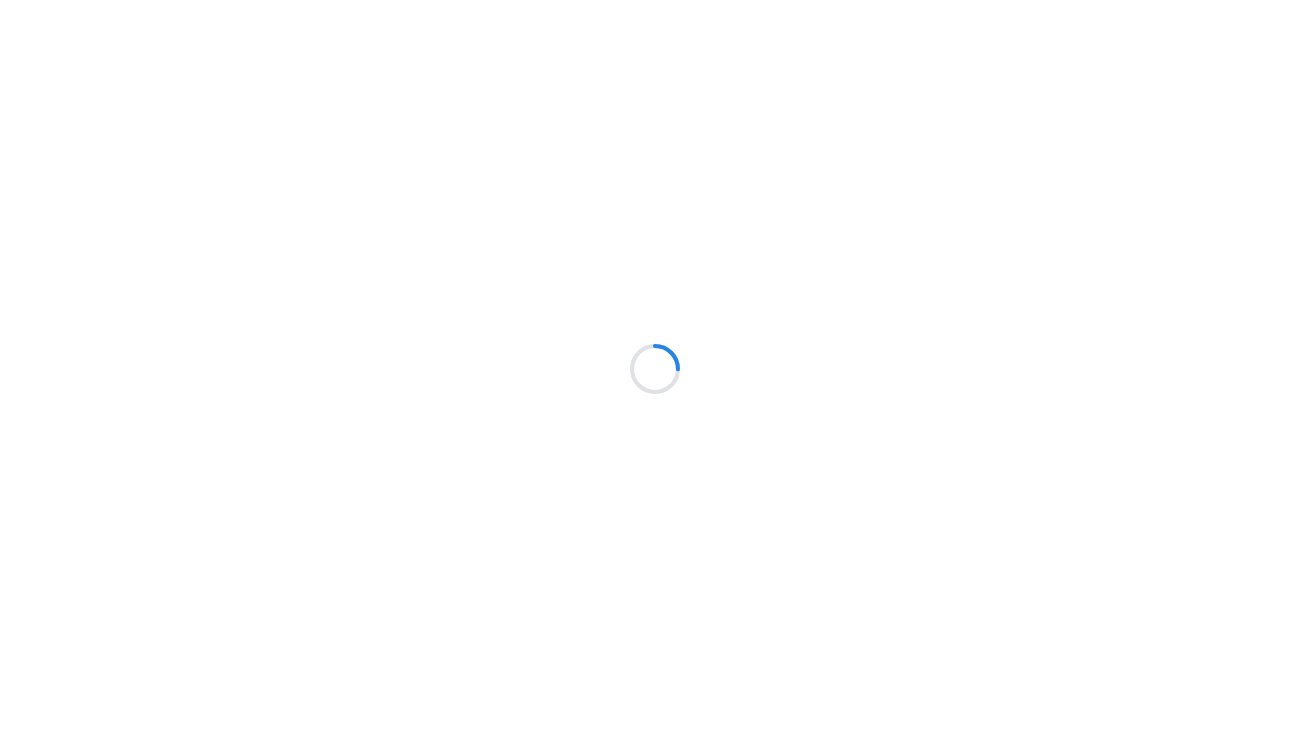 scroll, scrollTop: 0, scrollLeft: 0, axis: both 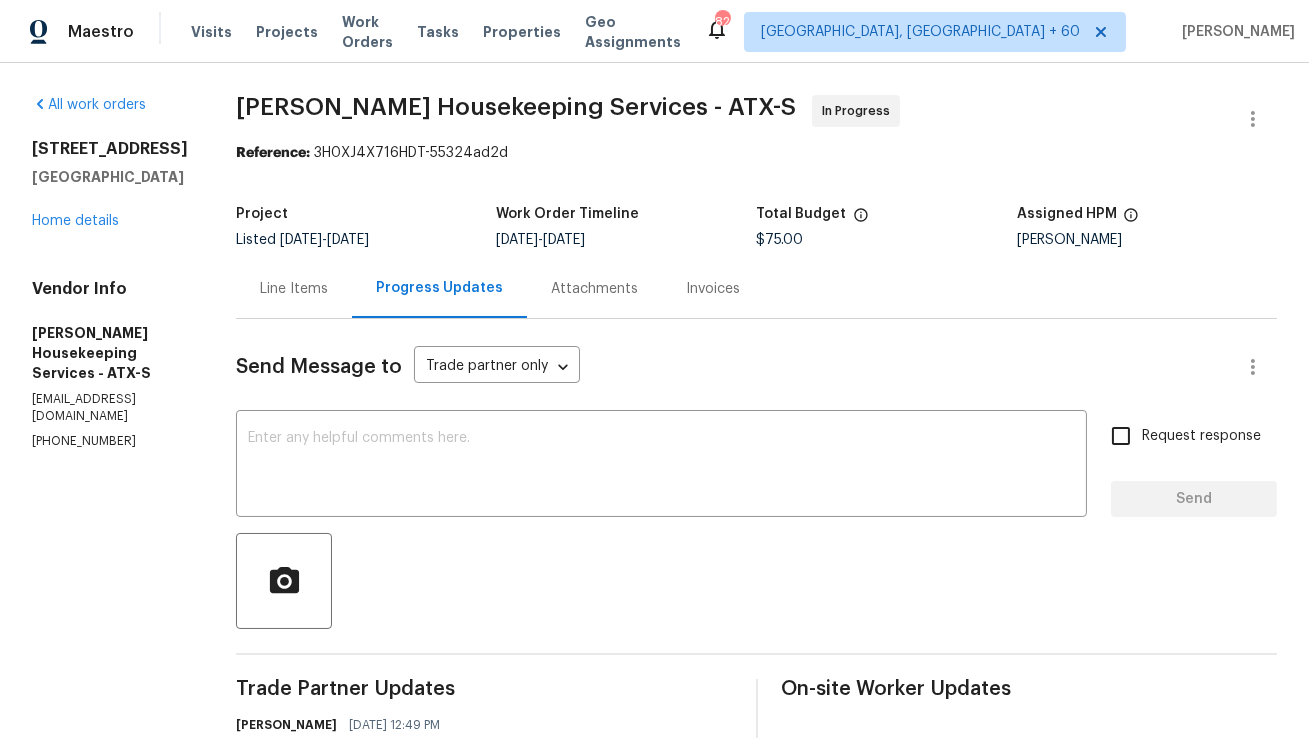 click on "Line Items" at bounding box center (294, 288) 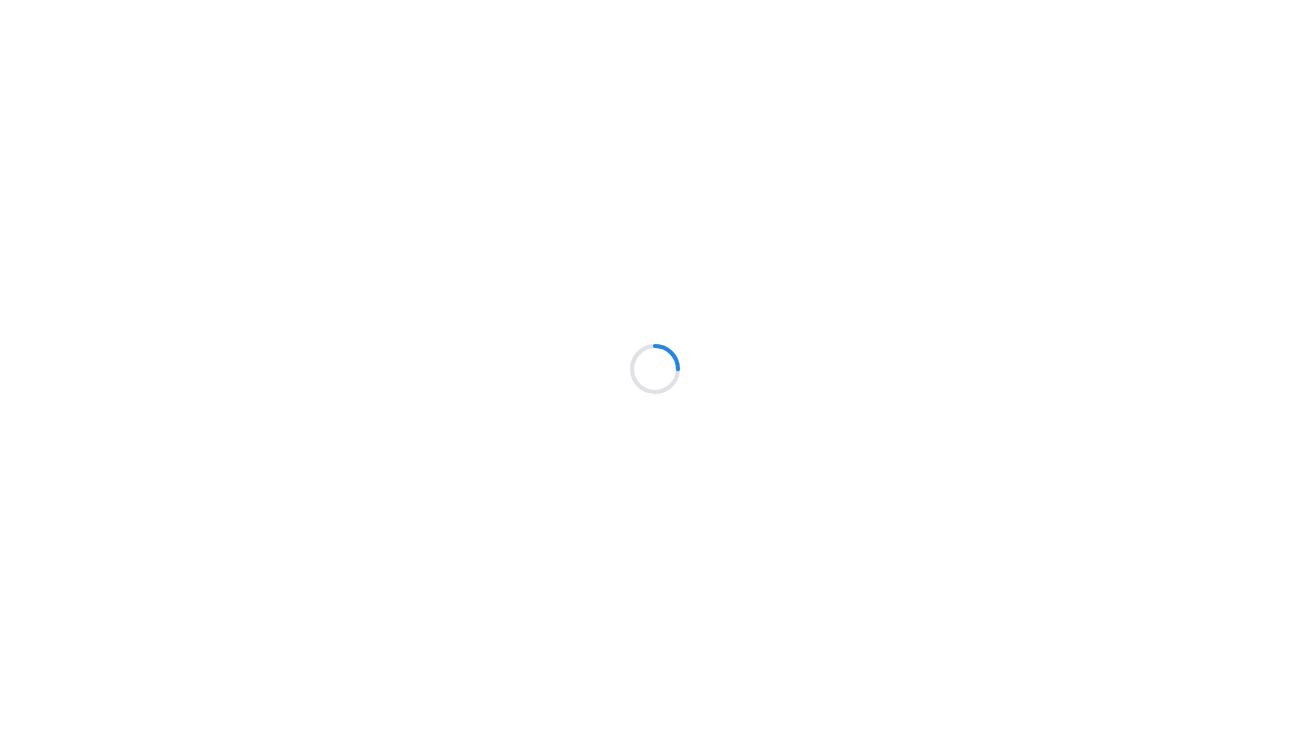 scroll, scrollTop: 0, scrollLeft: 0, axis: both 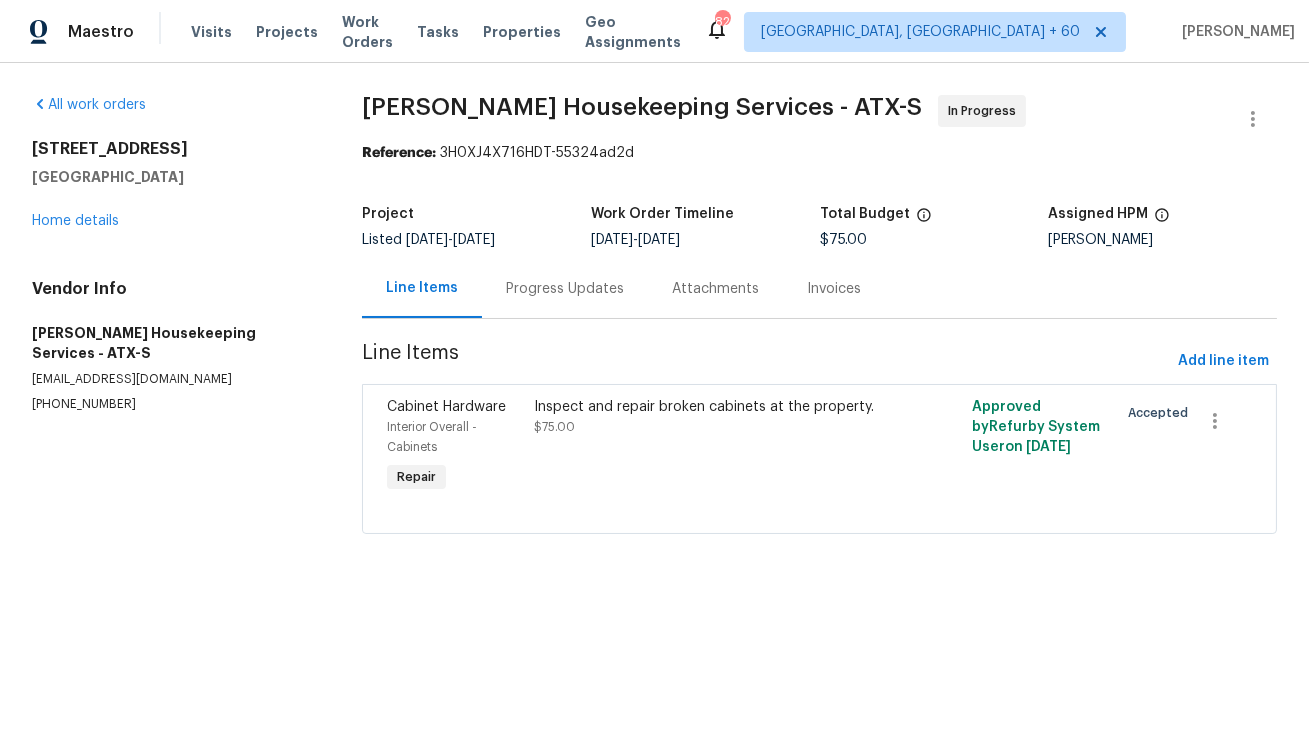 click on "Progress Updates" at bounding box center [565, 288] 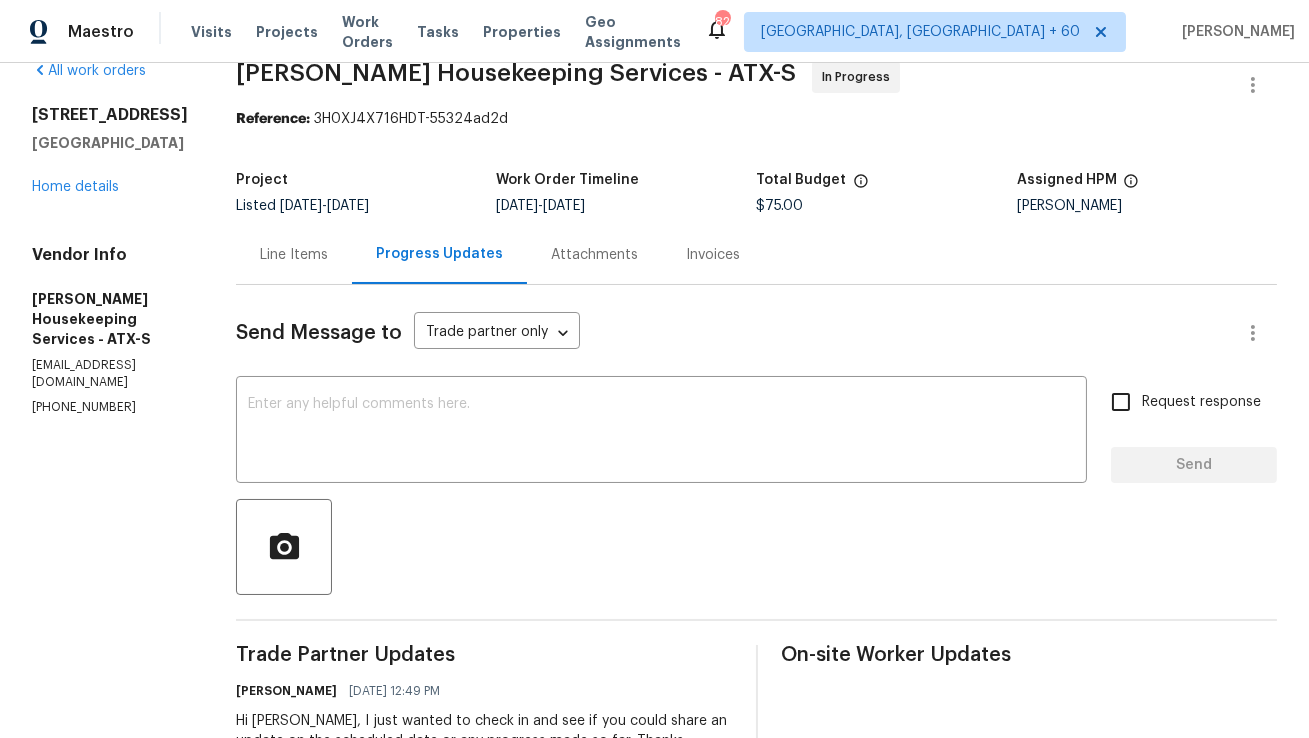 scroll, scrollTop: 0, scrollLeft: 0, axis: both 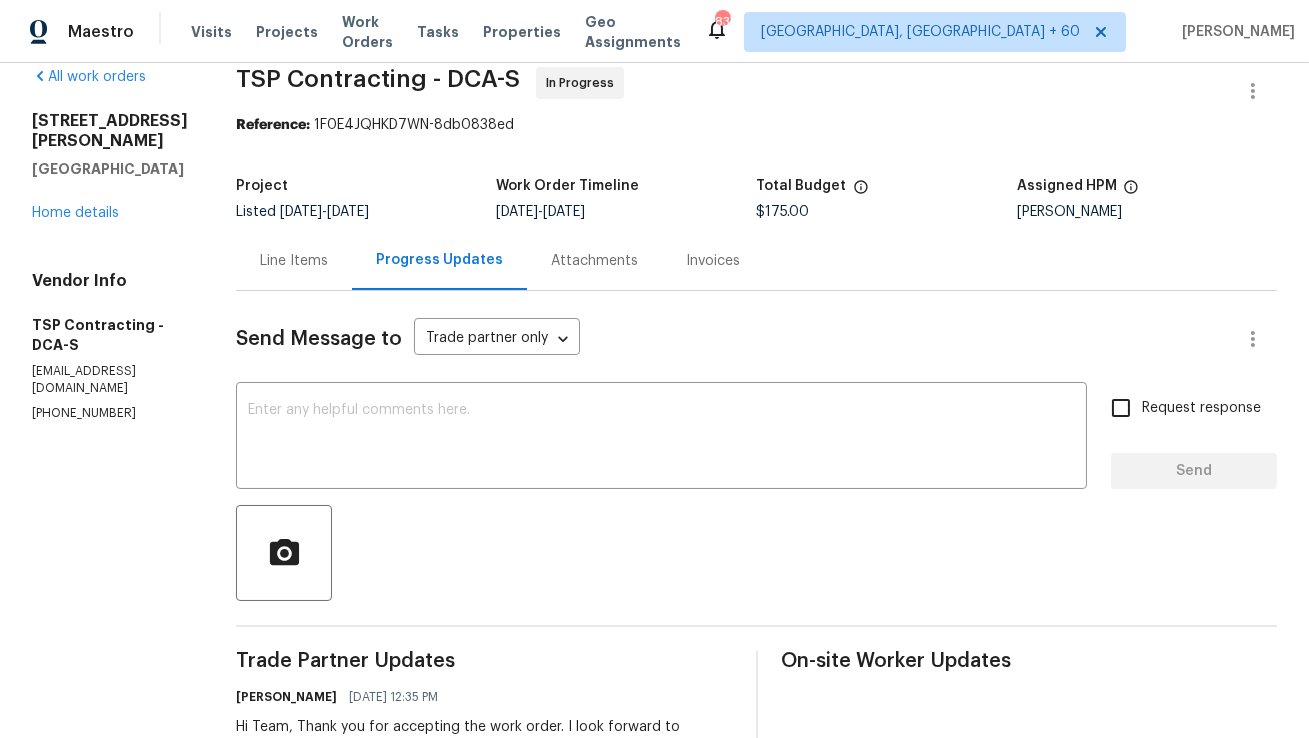 click on "Line Items" at bounding box center [294, 260] 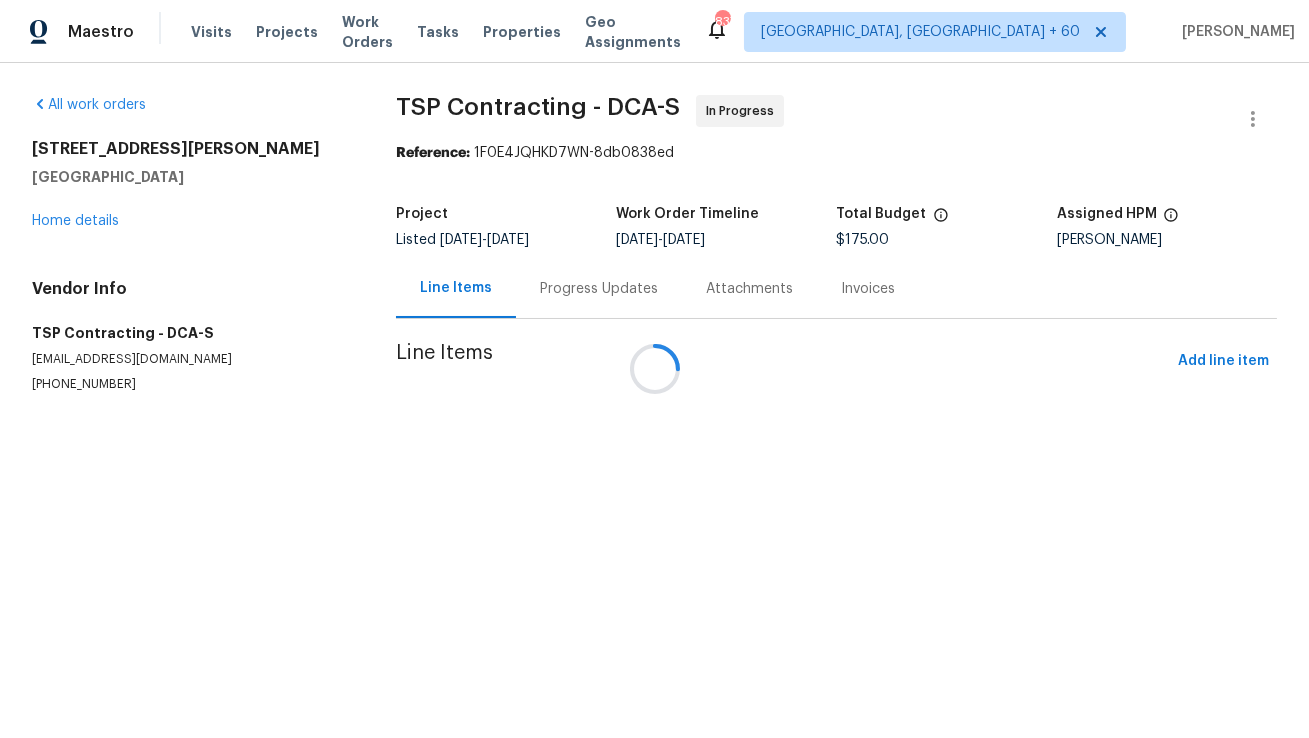scroll, scrollTop: 0, scrollLeft: 0, axis: both 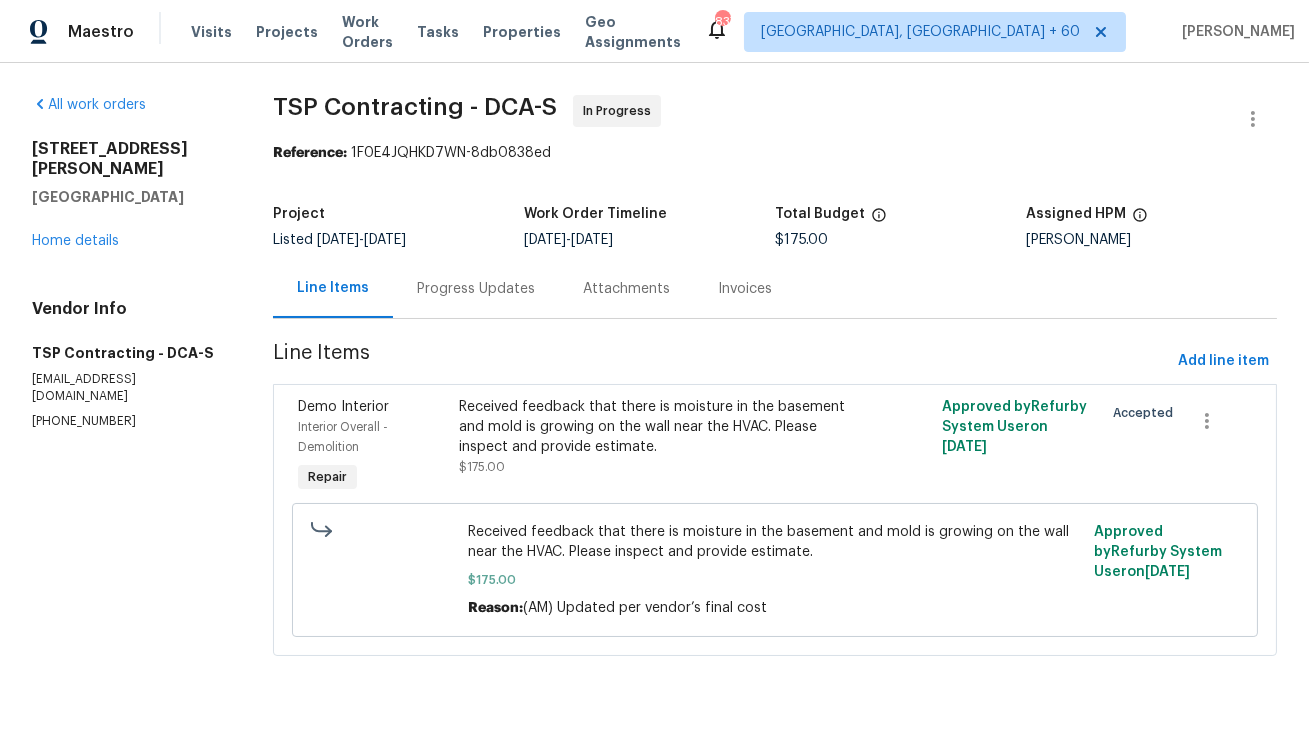 click on "Progress Updates" at bounding box center [476, 289] 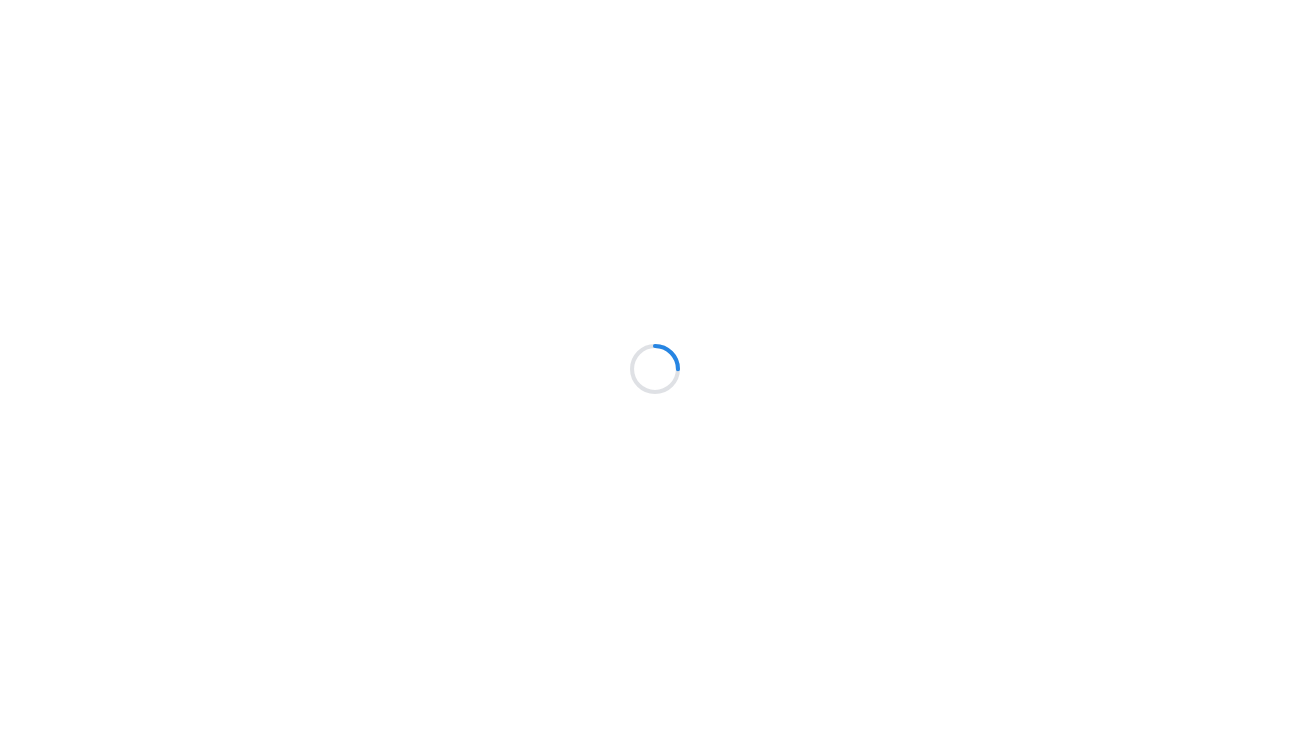 scroll, scrollTop: 0, scrollLeft: 0, axis: both 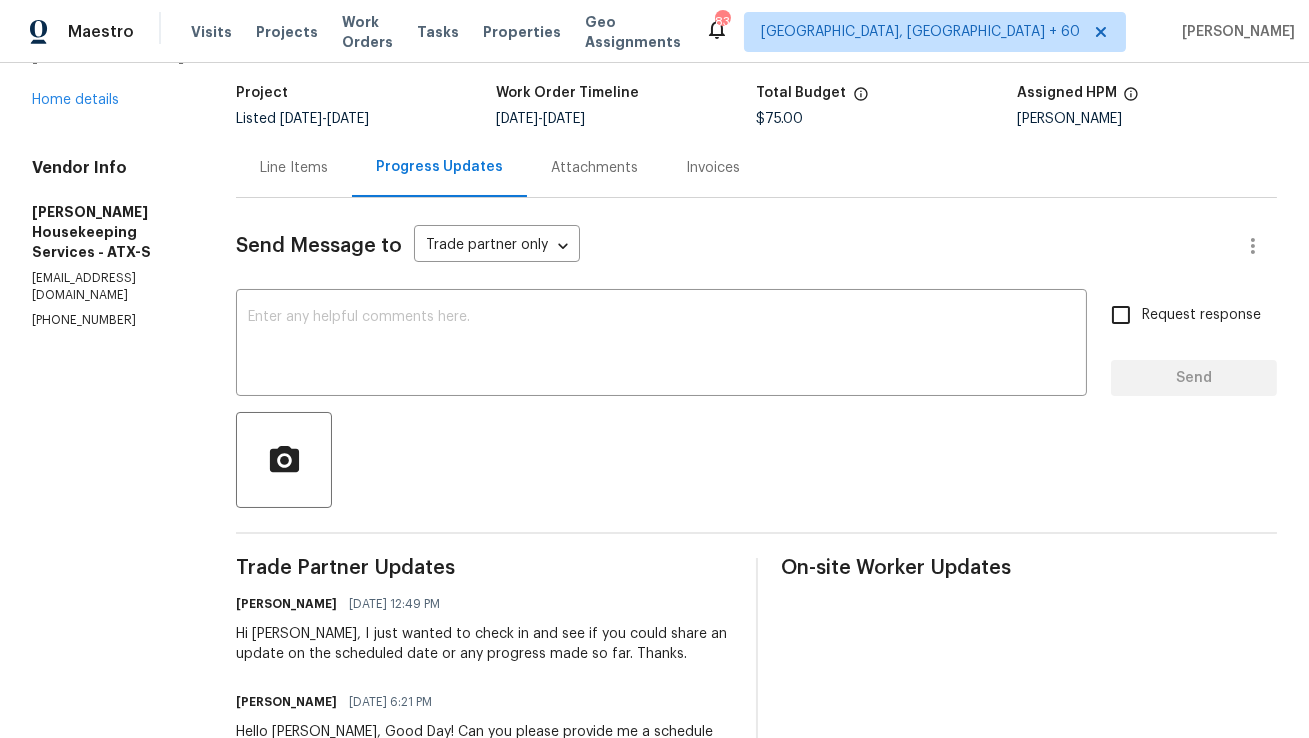 click on "Line Items" at bounding box center (294, 168) 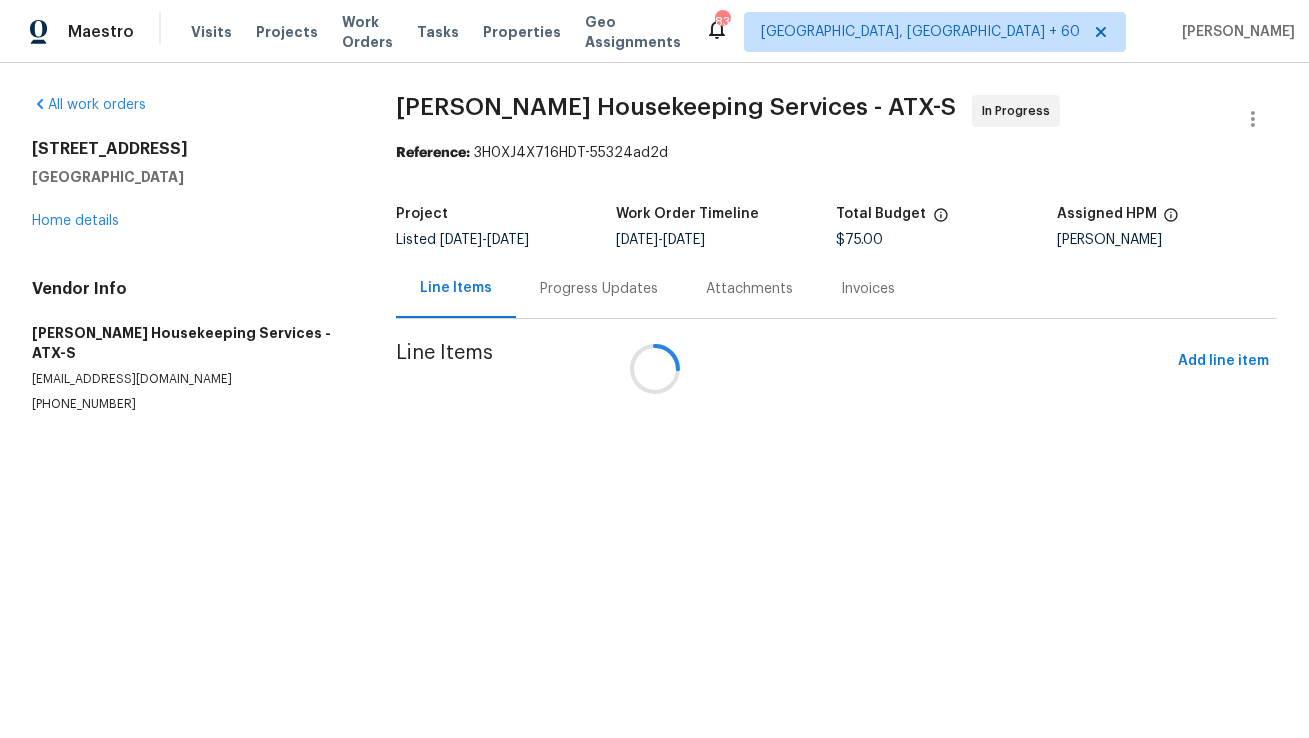 scroll, scrollTop: 0, scrollLeft: 0, axis: both 